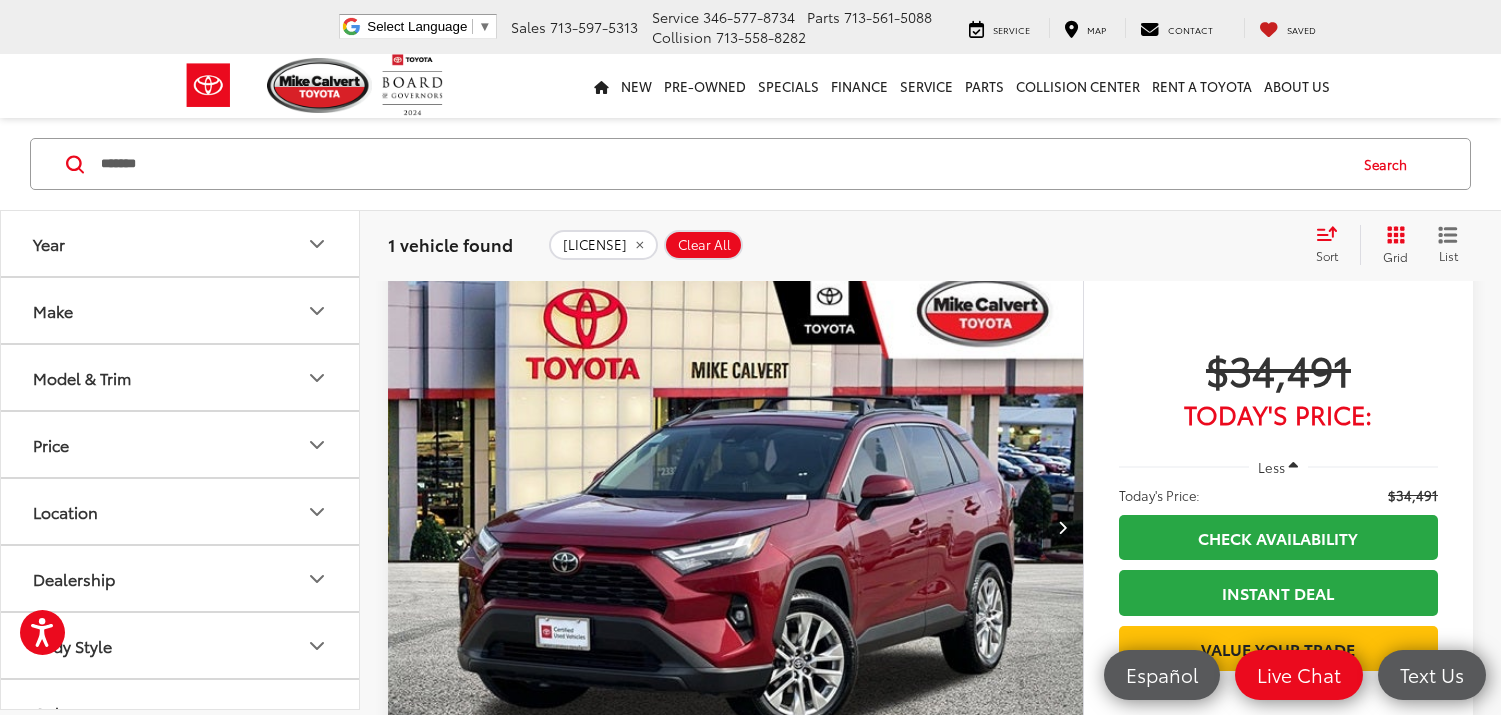 scroll, scrollTop: 500, scrollLeft: 0, axis: vertical 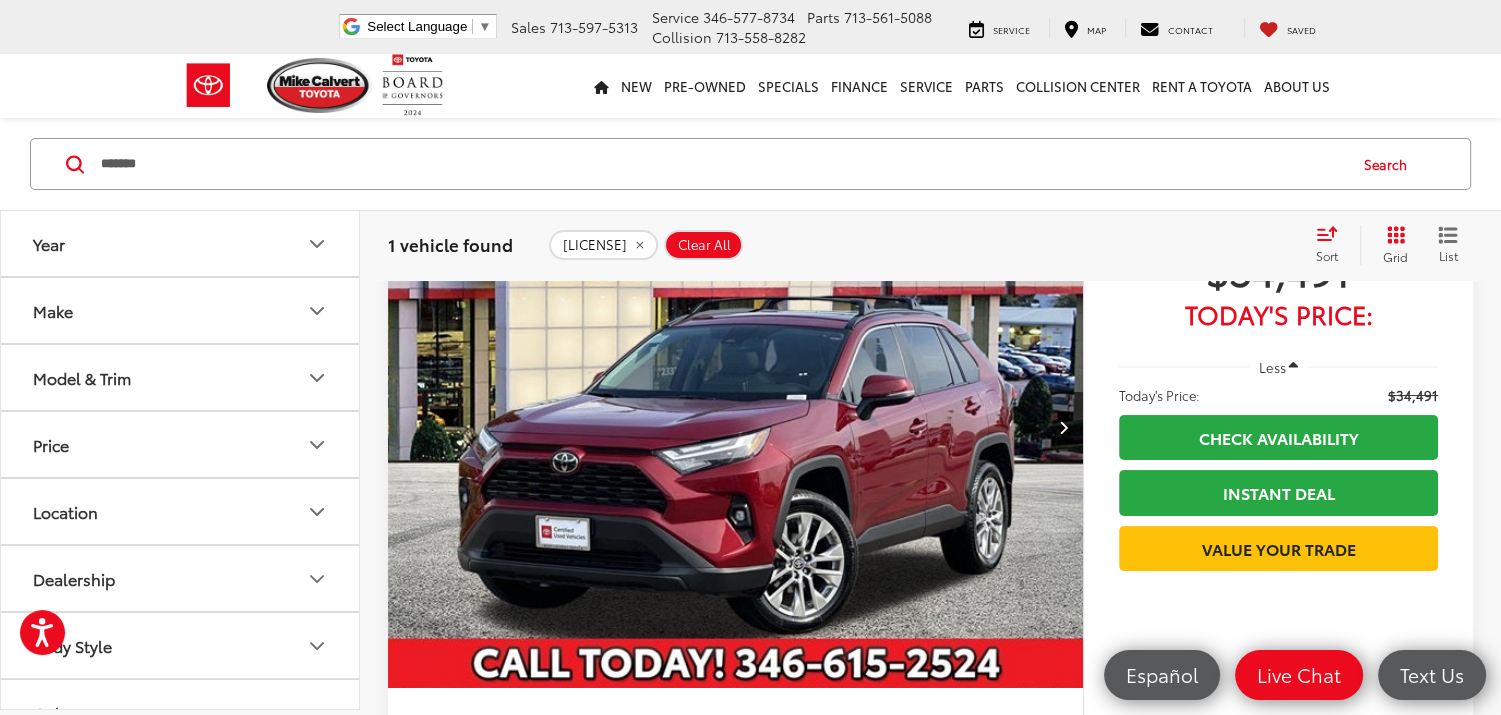 click at bounding box center (736, 427) 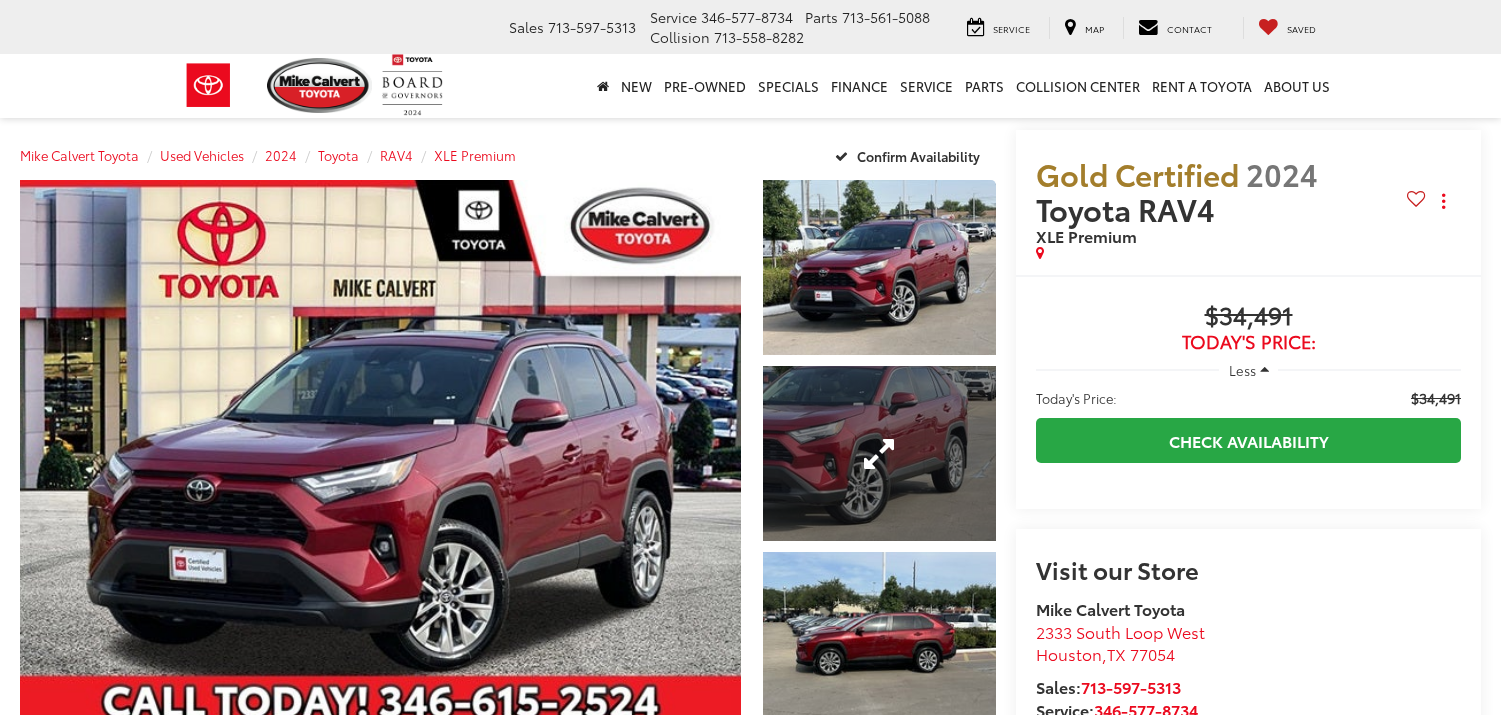 scroll, scrollTop: 0, scrollLeft: 0, axis: both 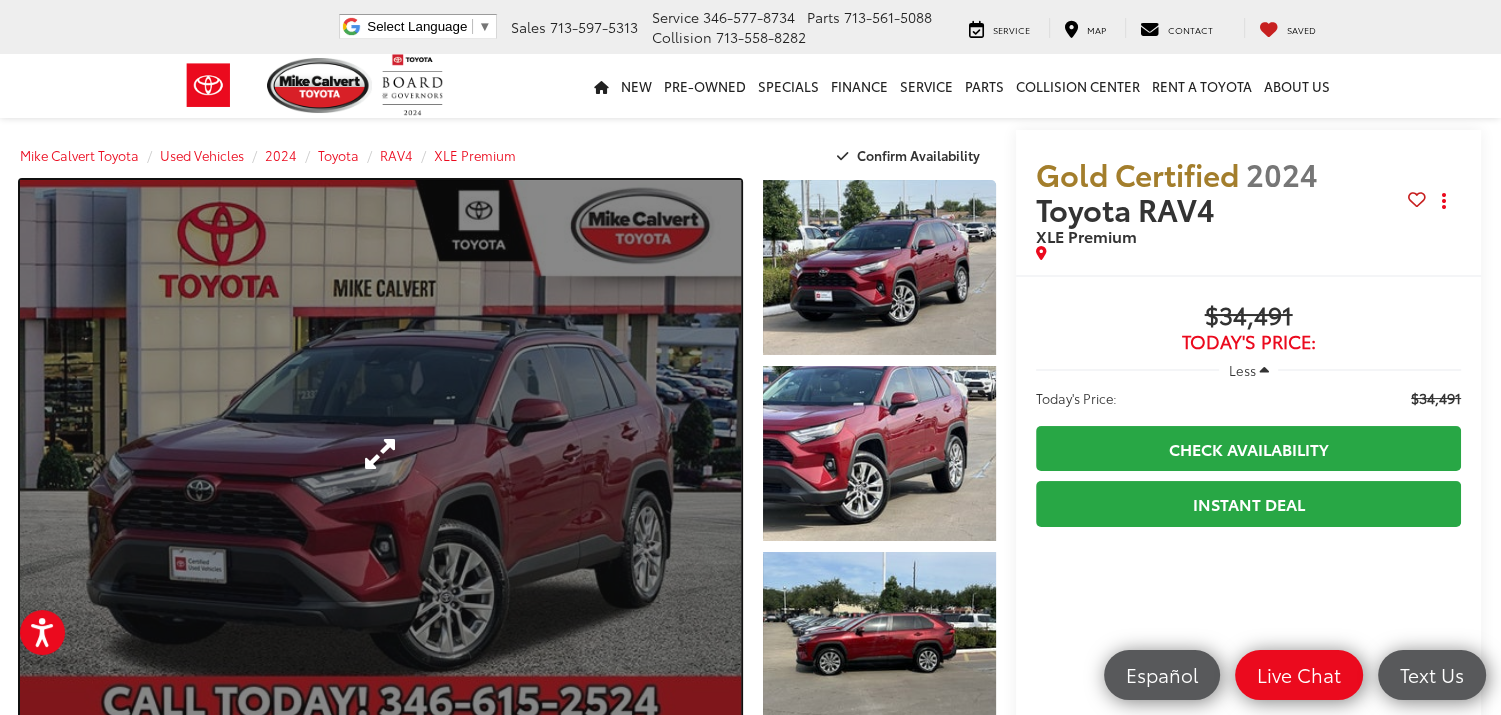 click at bounding box center (380, 453) 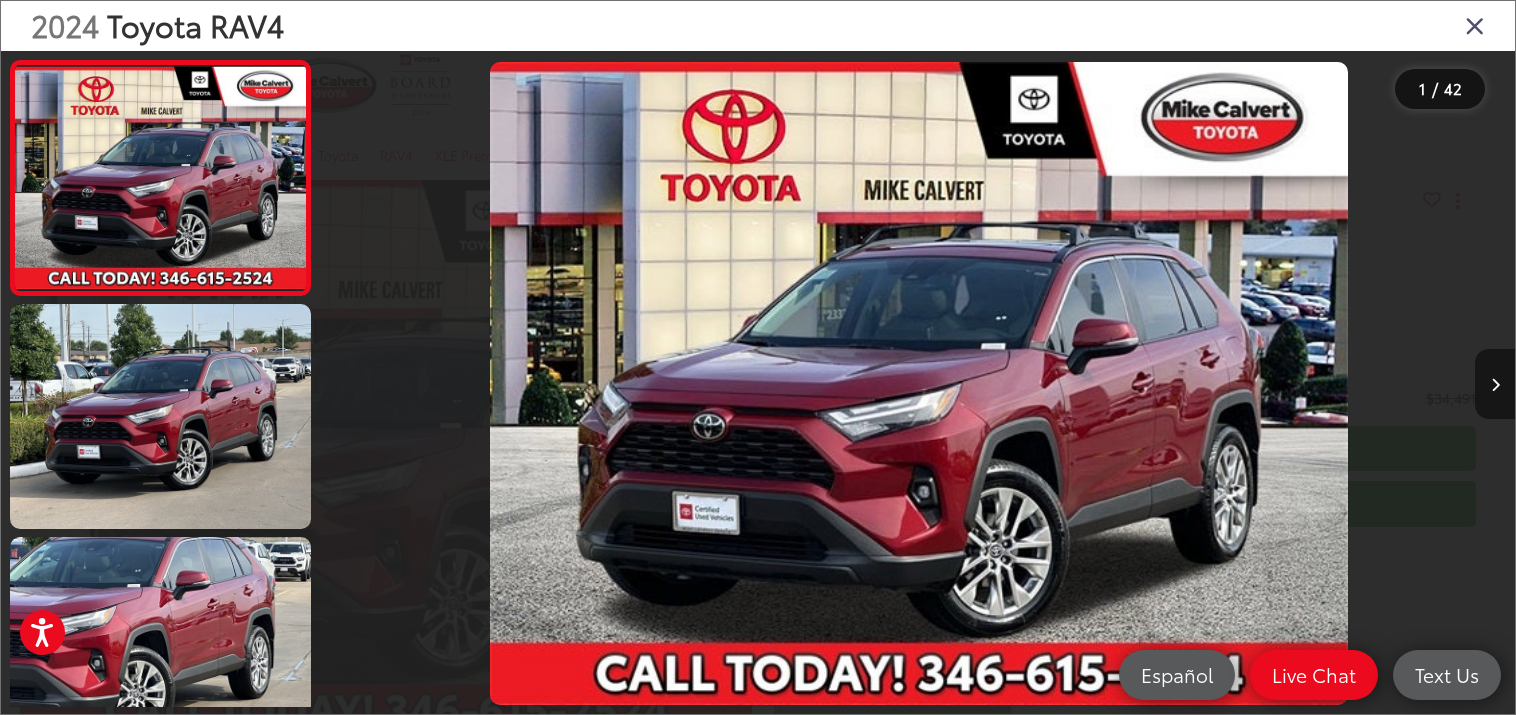 click at bounding box center (1495, 385) 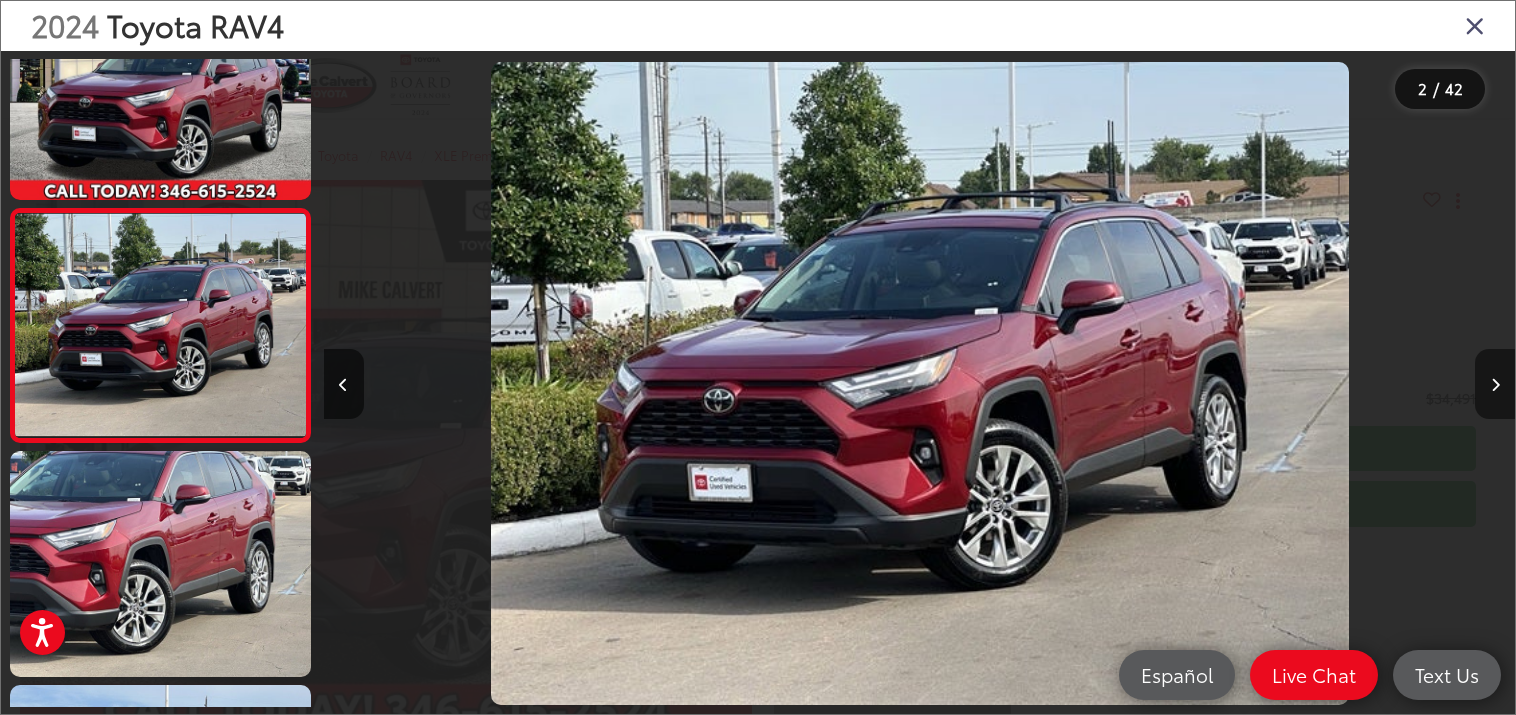 click at bounding box center (1495, 385) 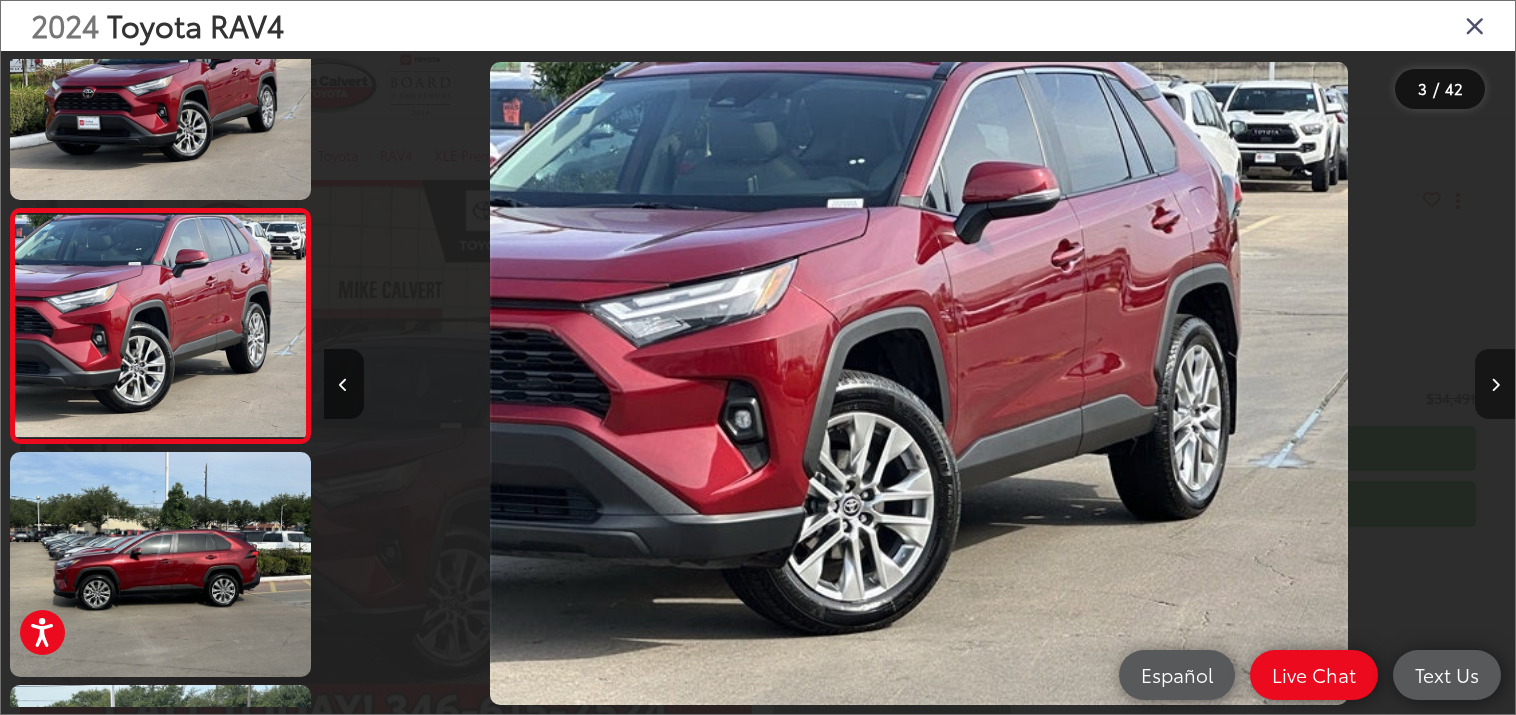 click at bounding box center [1495, 385] 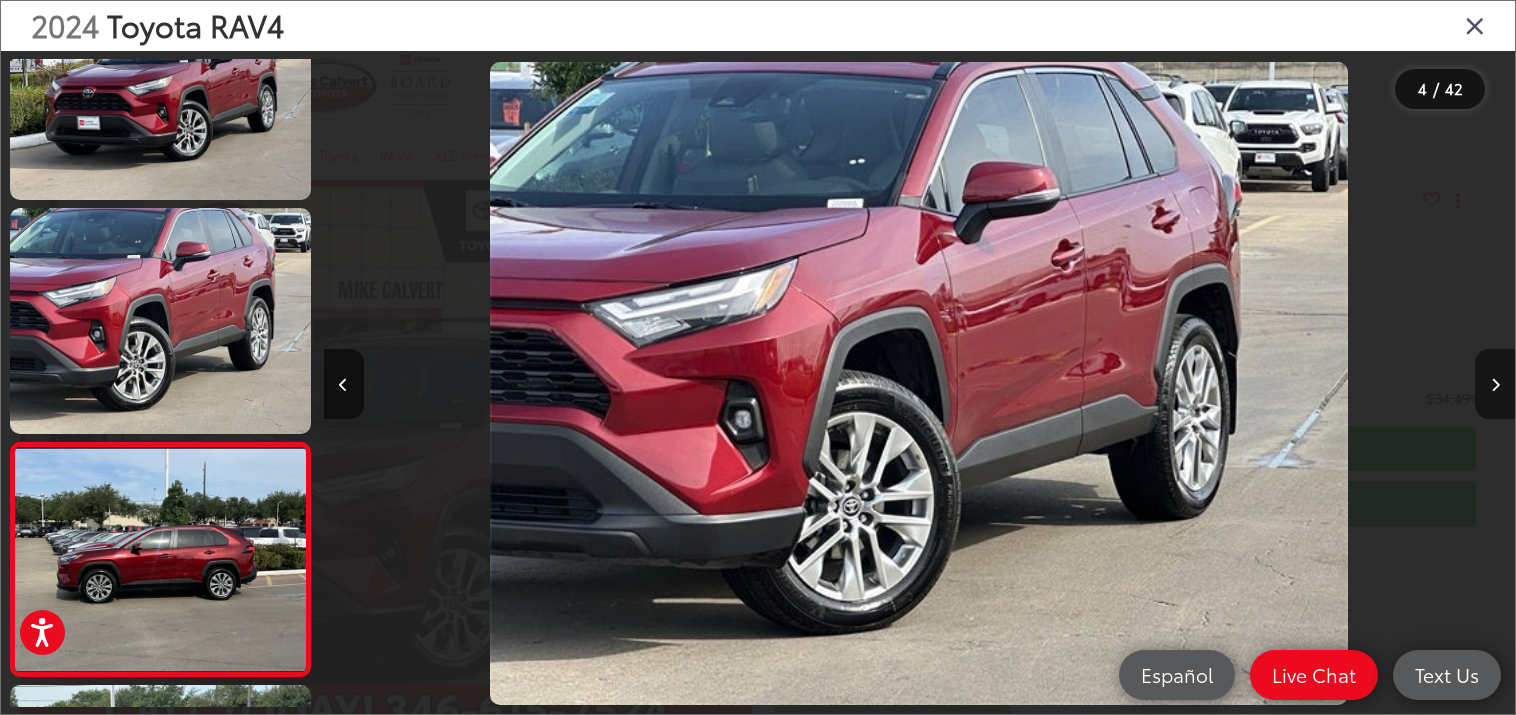 scroll, scrollTop: 0, scrollLeft: 3574, axis: horizontal 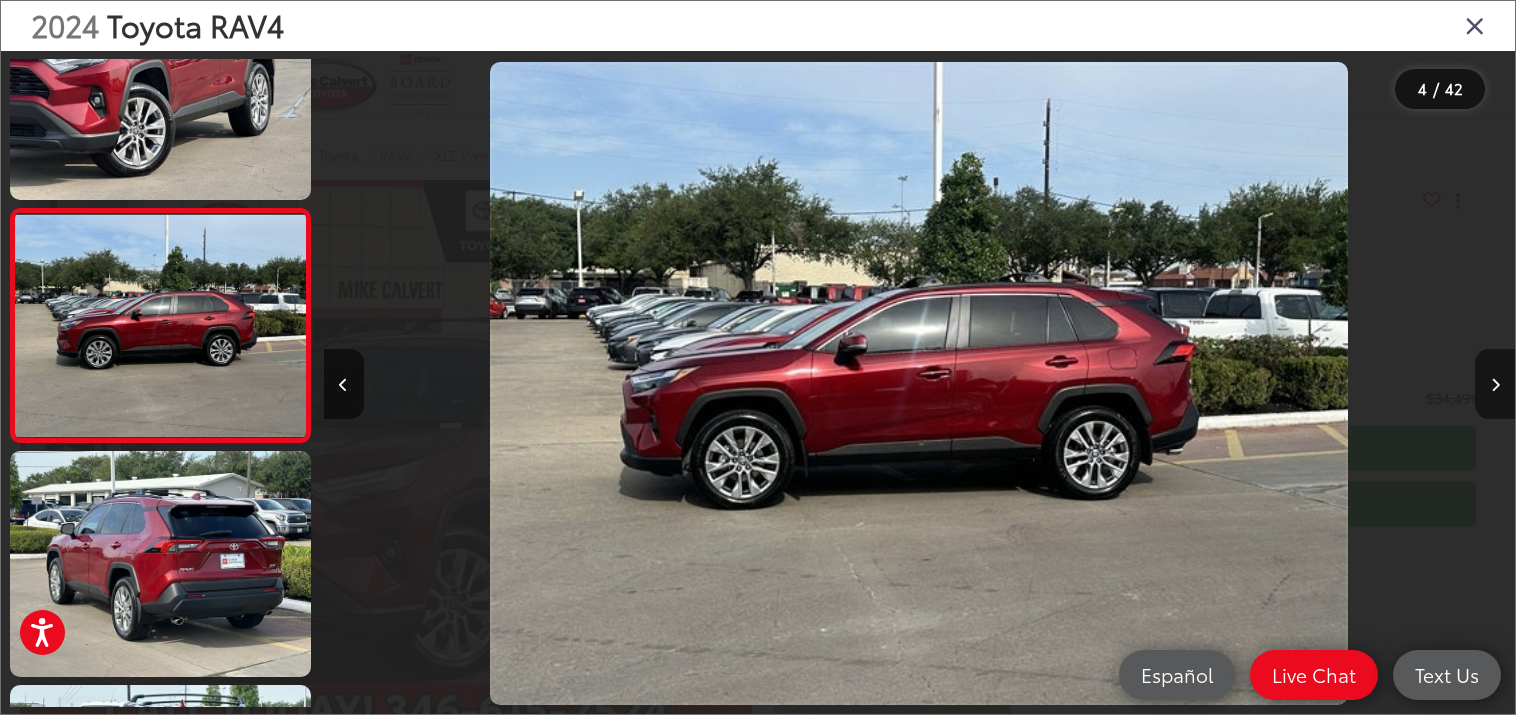 click at bounding box center [1495, 385] 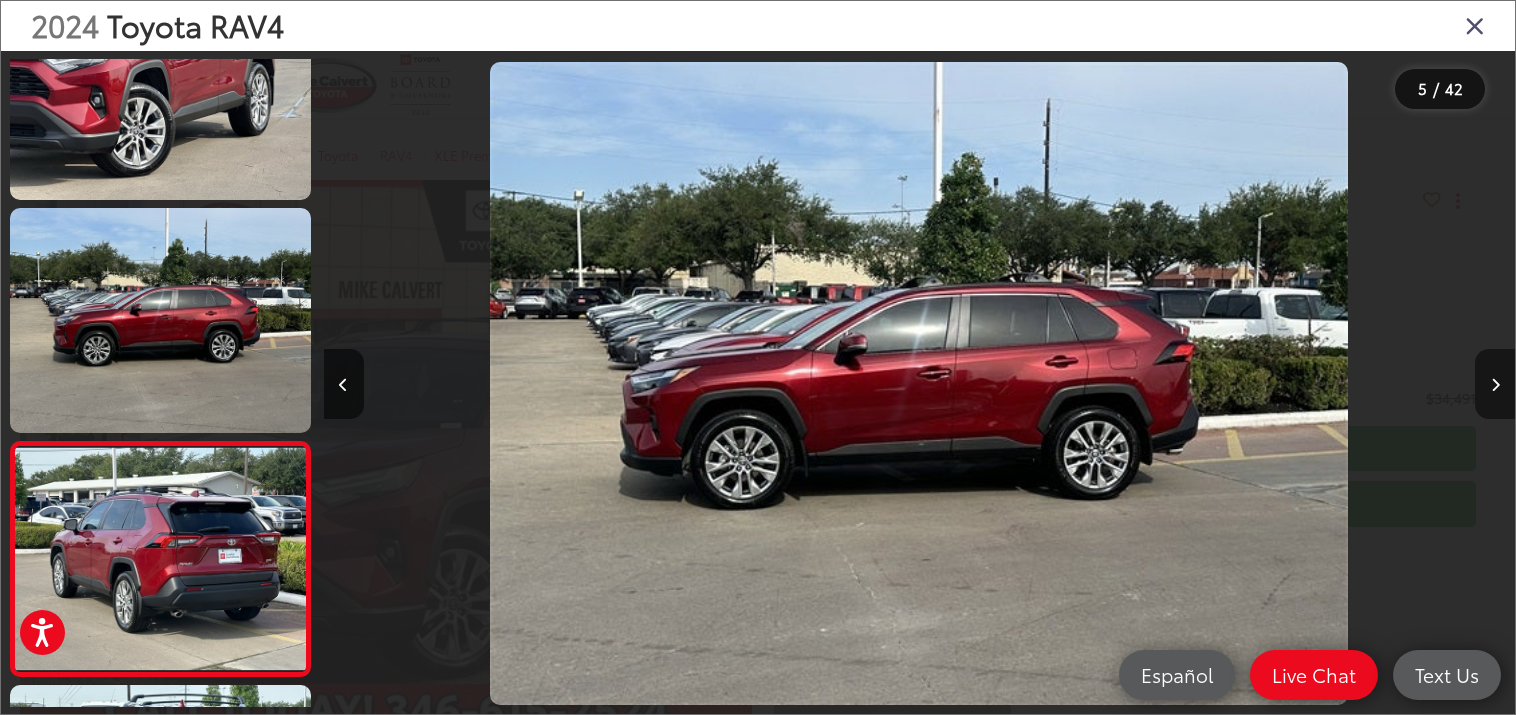 scroll, scrollTop: 0, scrollLeft: 4766, axis: horizontal 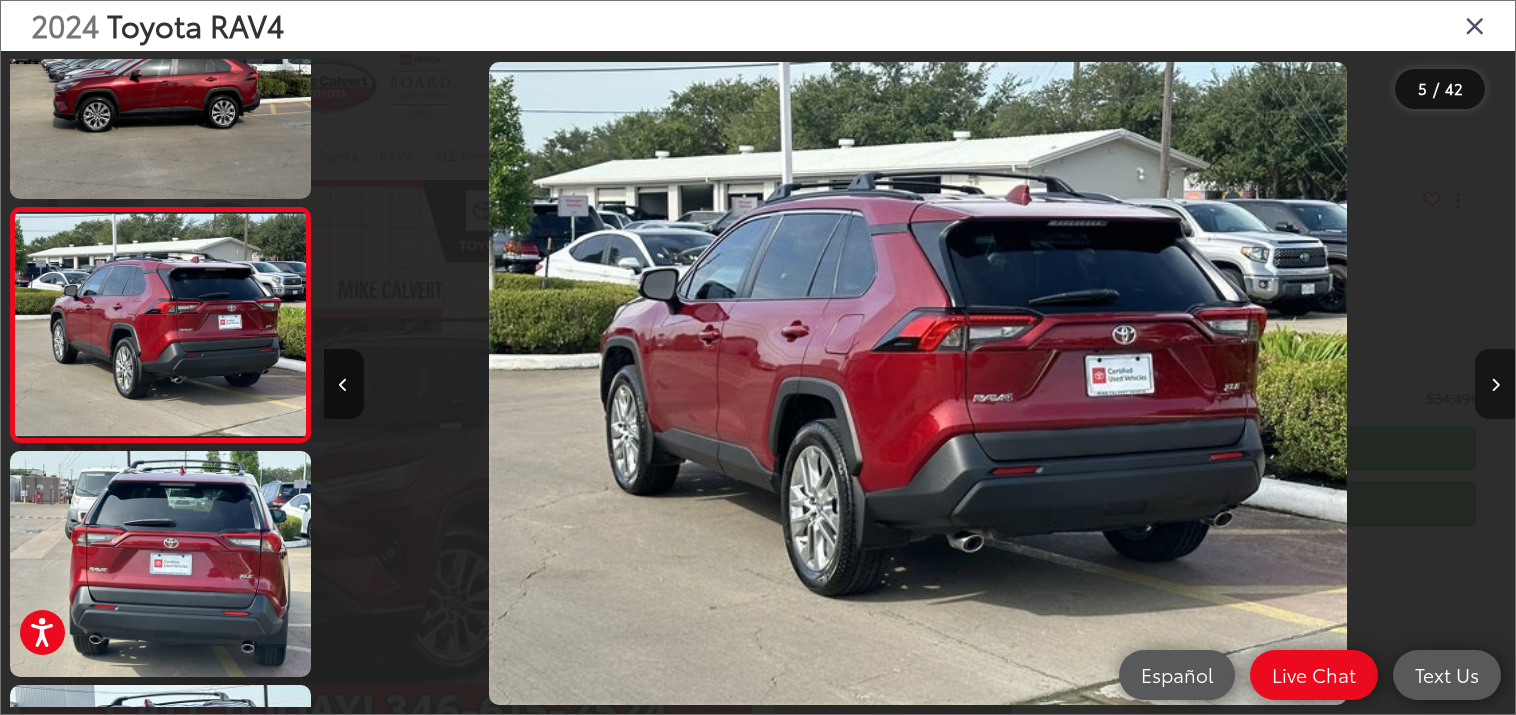 click at bounding box center [1495, 385] 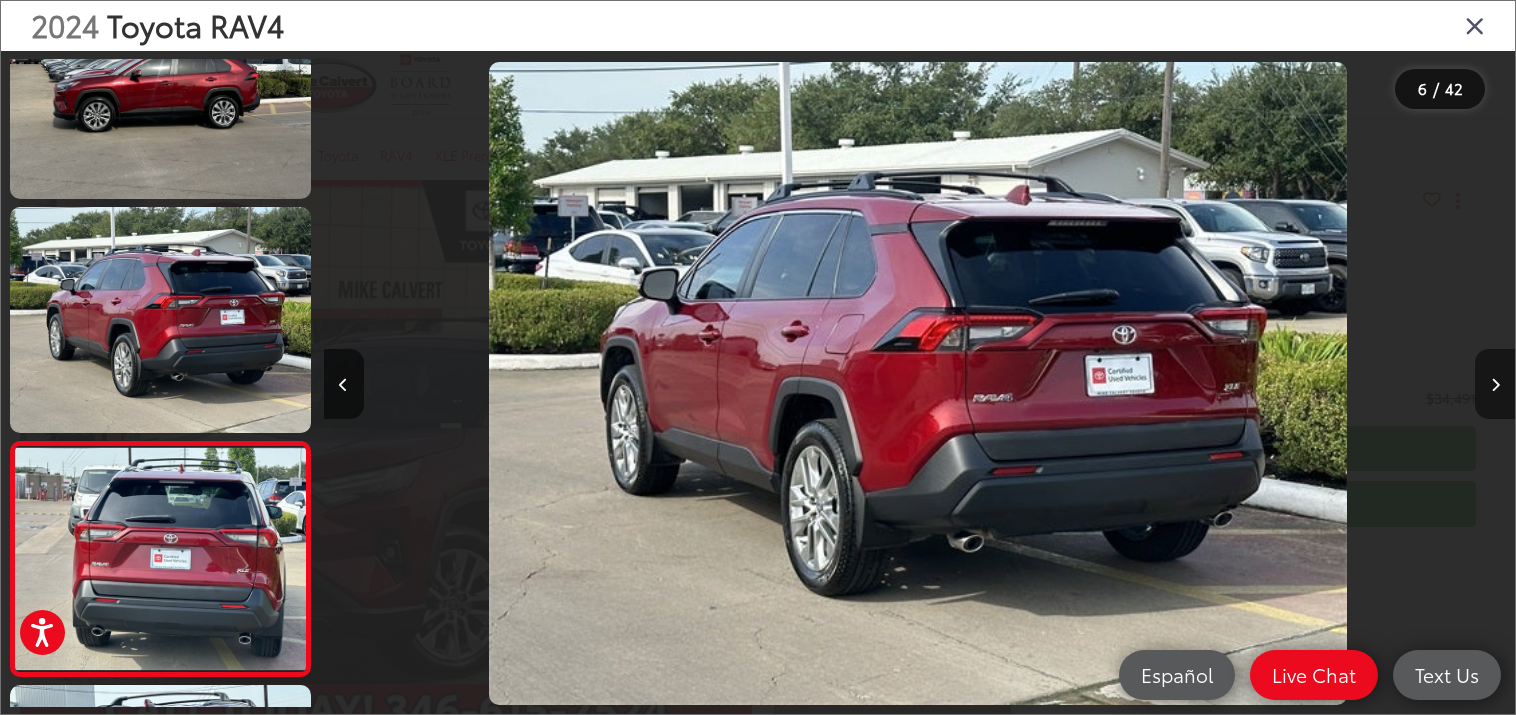 scroll, scrollTop: 0, scrollLeft: 5957, axis: horizontal 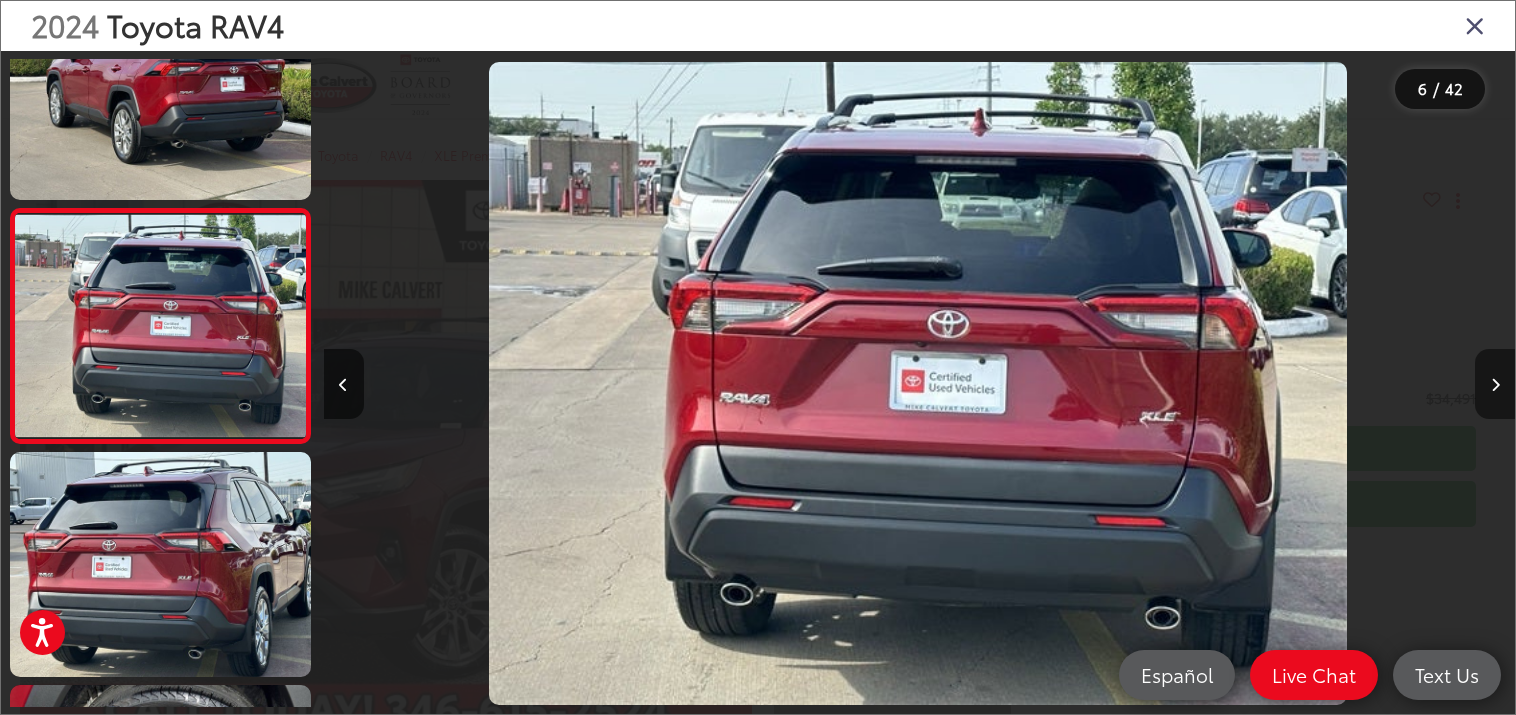 click at bounding box center (1495, 385) 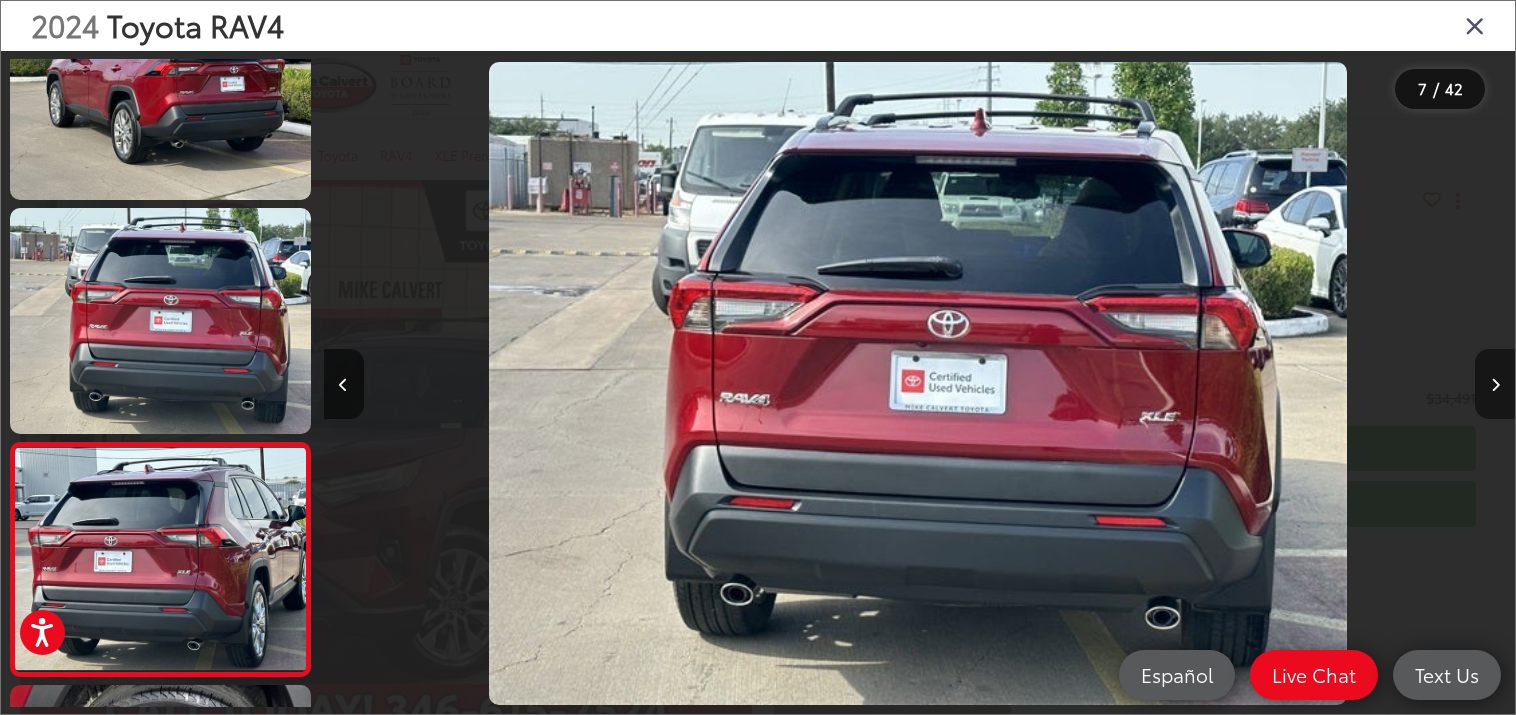 scroll, scrollTop: 0, scrollLeft: 7148, axis: horizontal 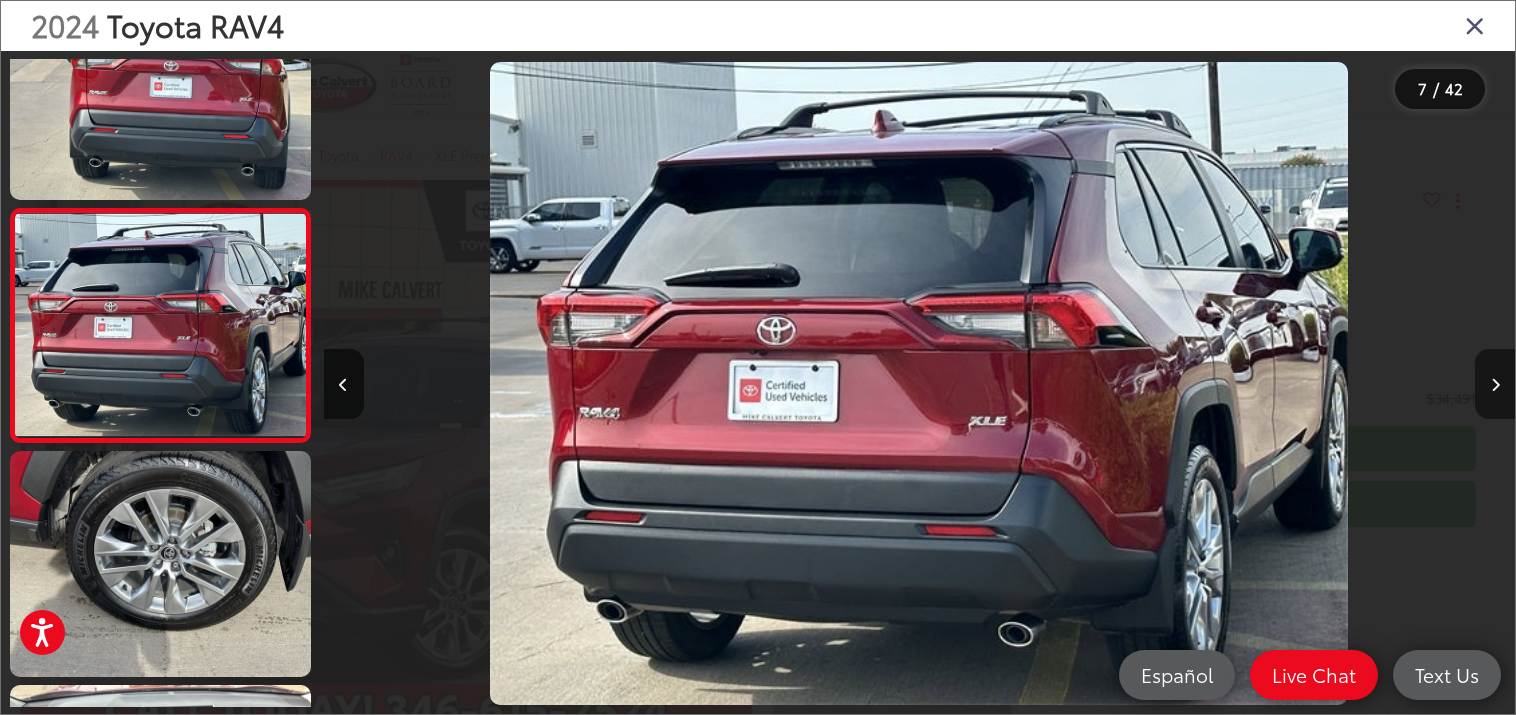 click at bounding box center (1495, 385) 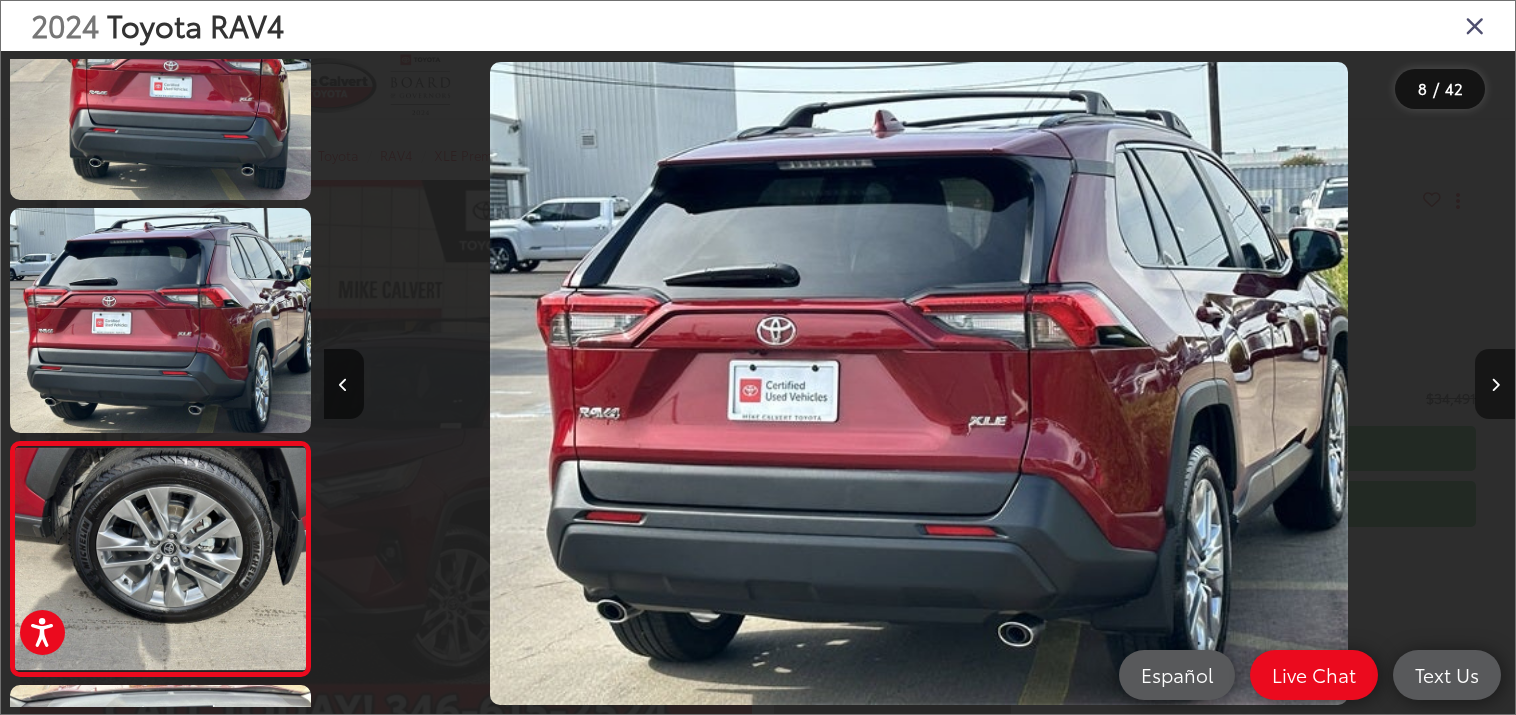 scroll, scrollTop: 0, scrollLeft: 8340, axis: horizontal 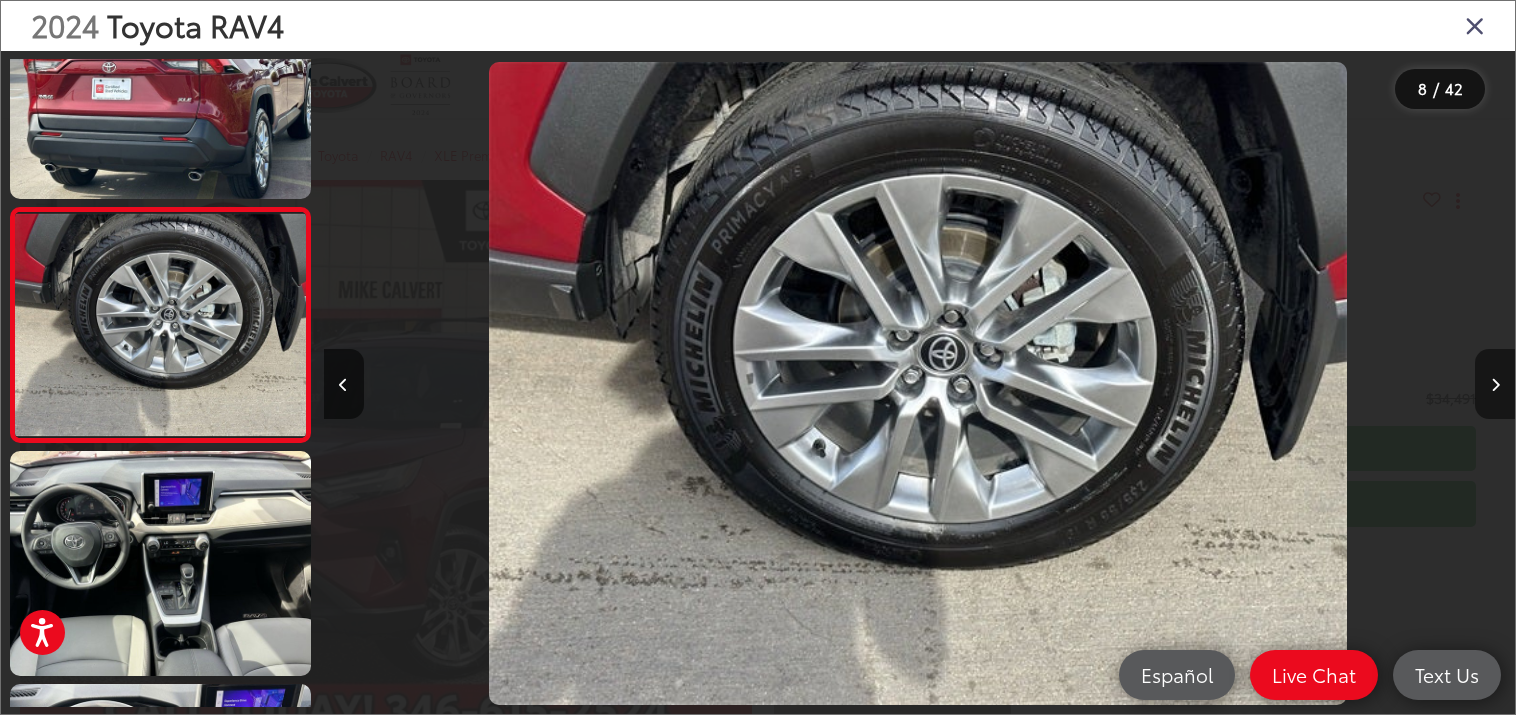 click at bounding box center [1495, 385] 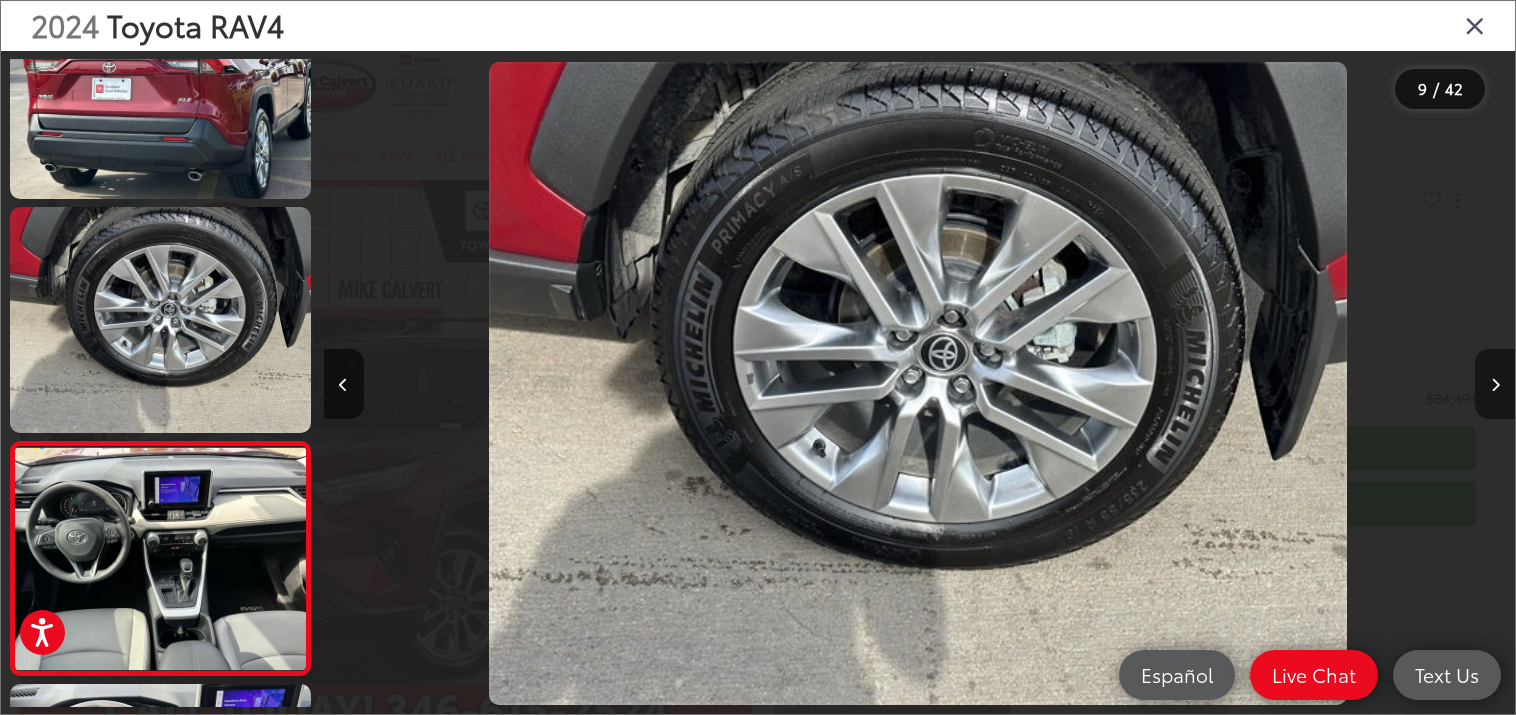 scroll, scrollTop: 0, scrollLeft: 9532, axis: horizontal 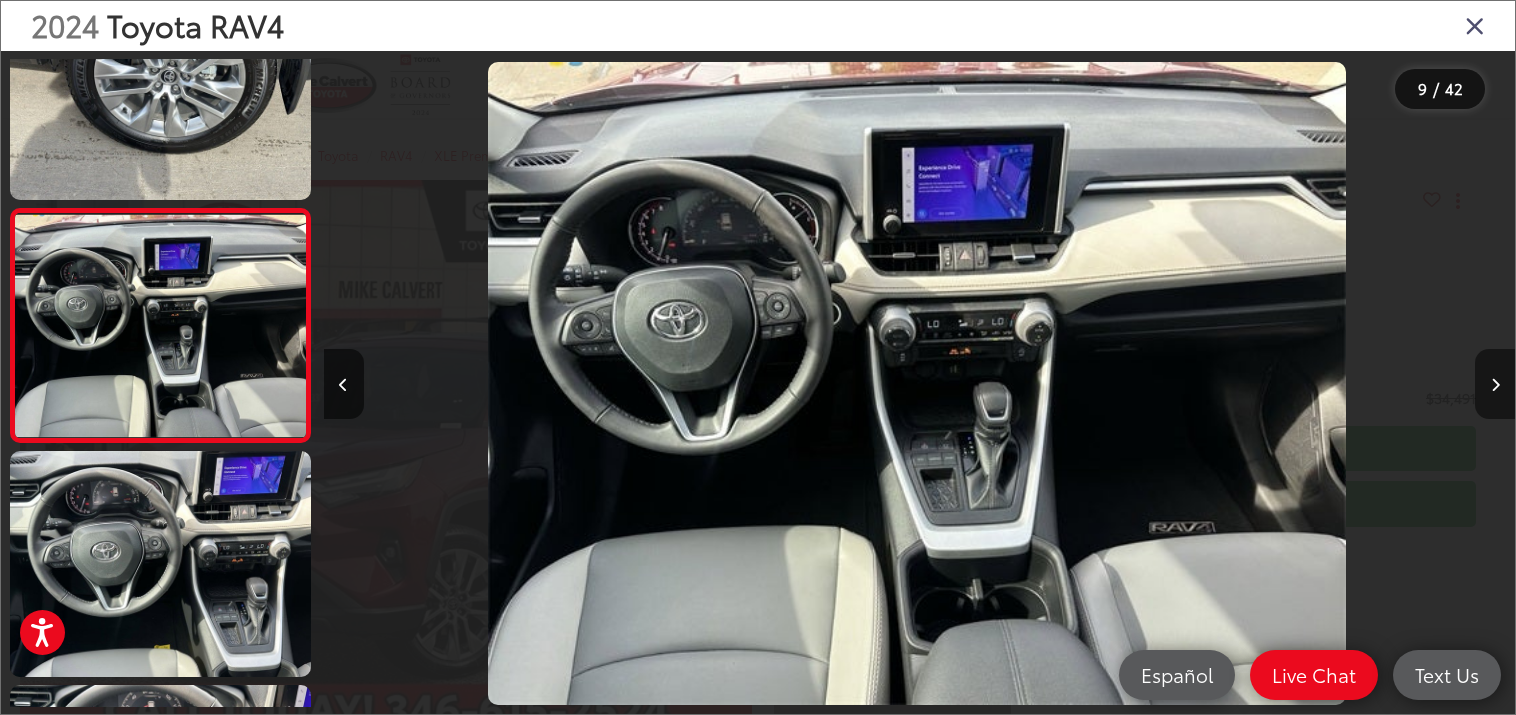 click at bounding box center [1495, 385] 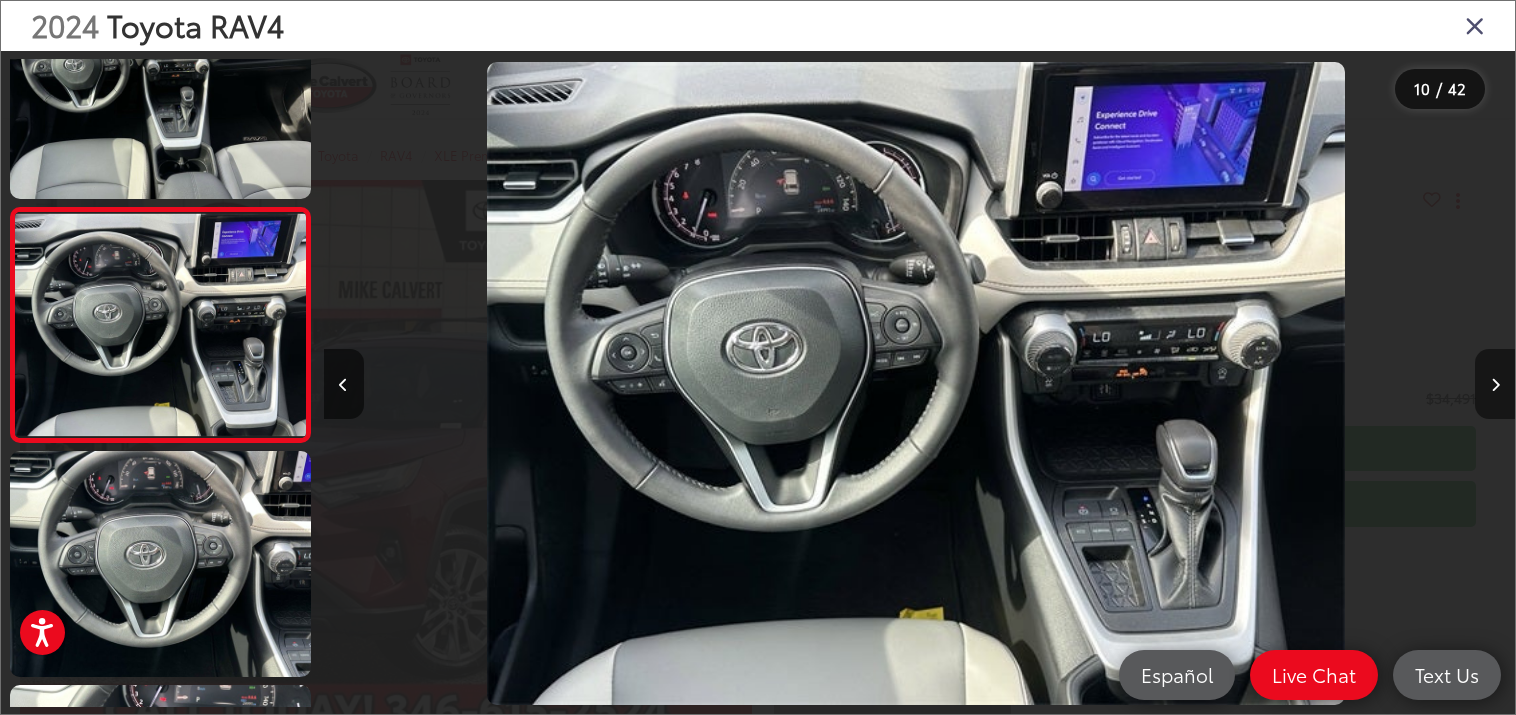 click at bounding box center [1495, 385] 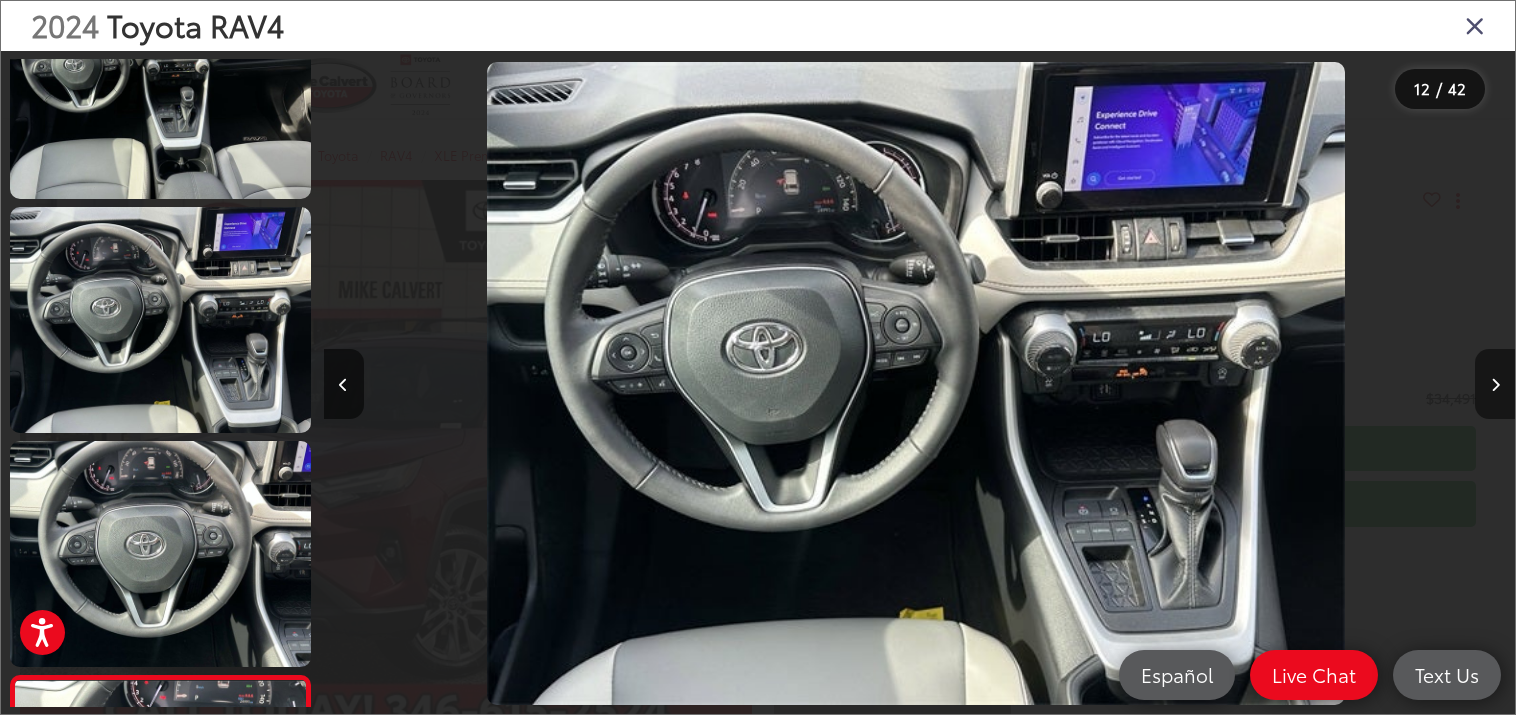 scroll, scrollTop: 0, scrollLeft: 13106, axis: horizontal 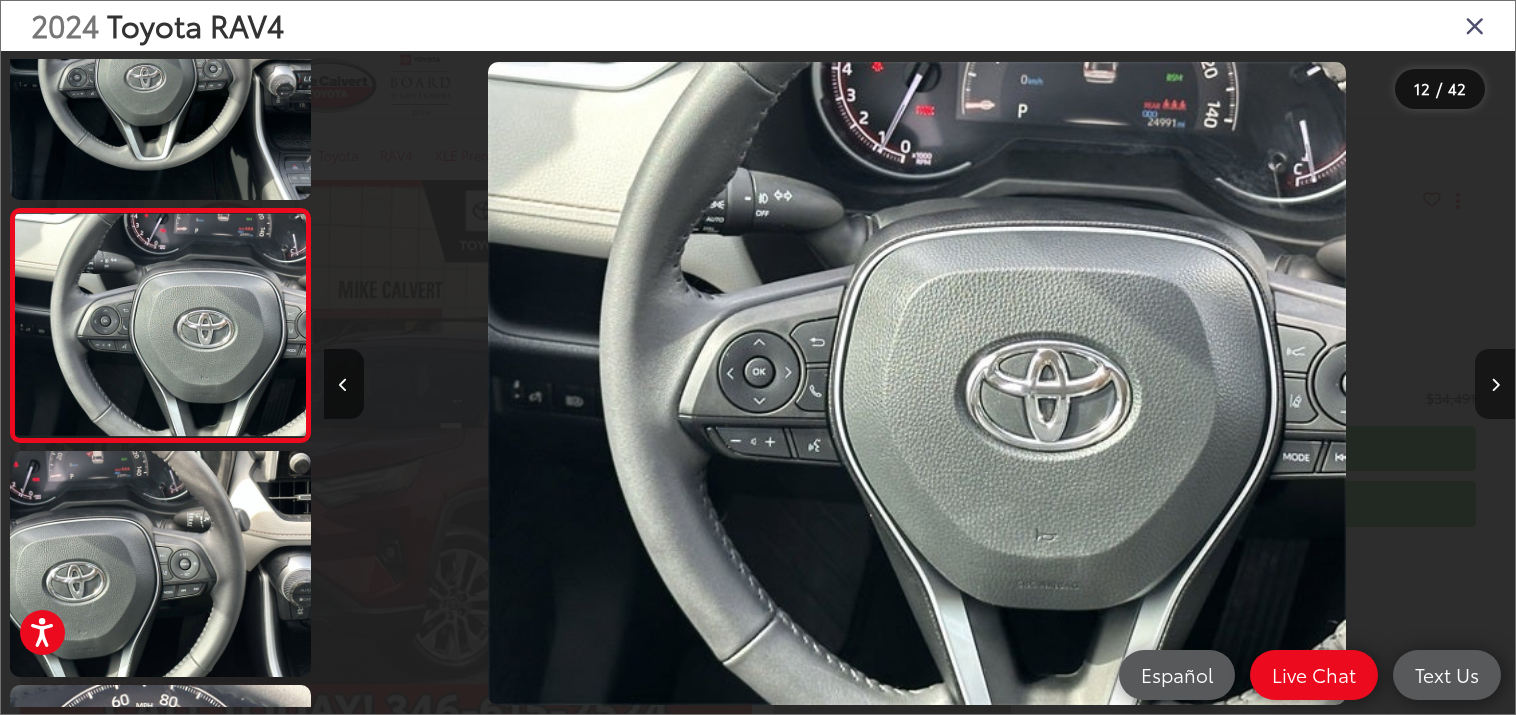 click at bounding box center [1495, 385] 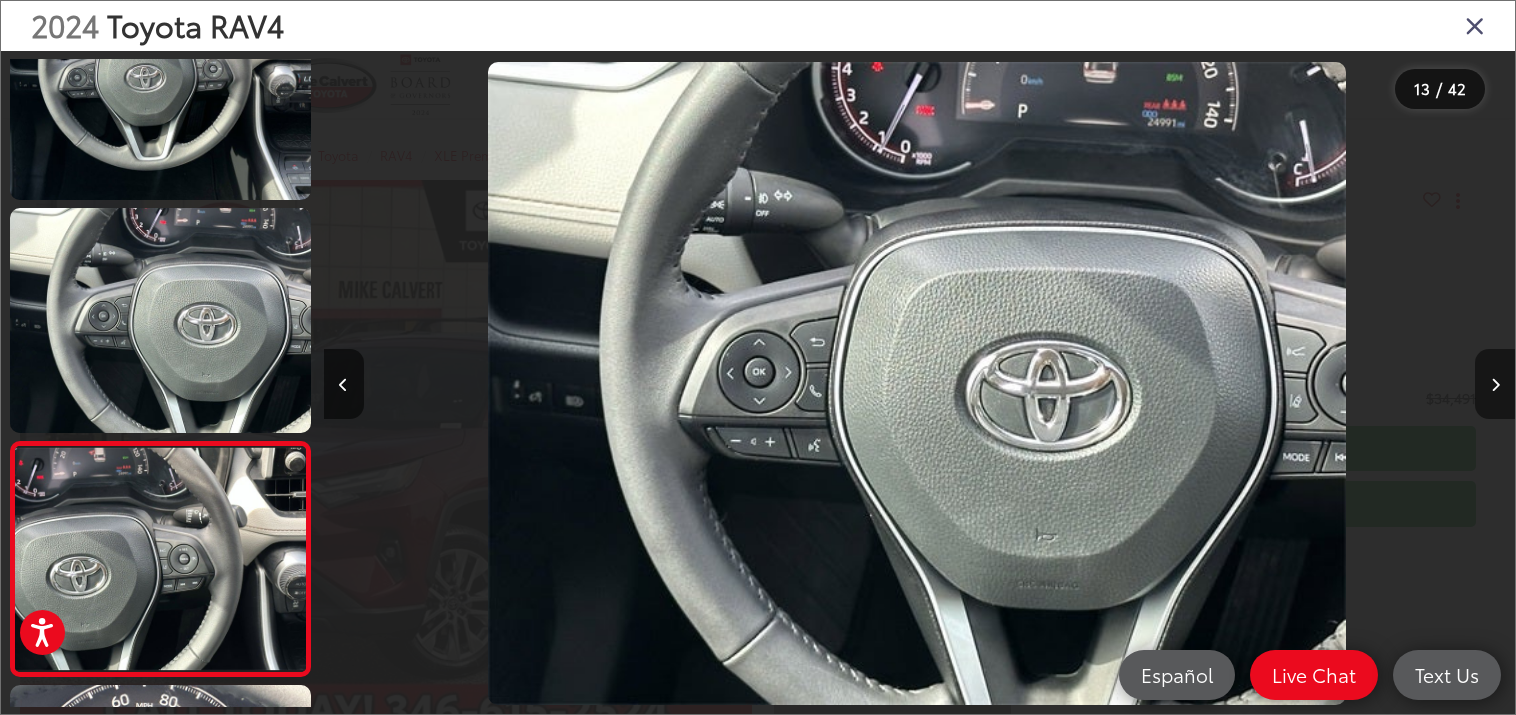 scroll, scrollTop: 0, scrollLeft: 14298, axis: horizontal 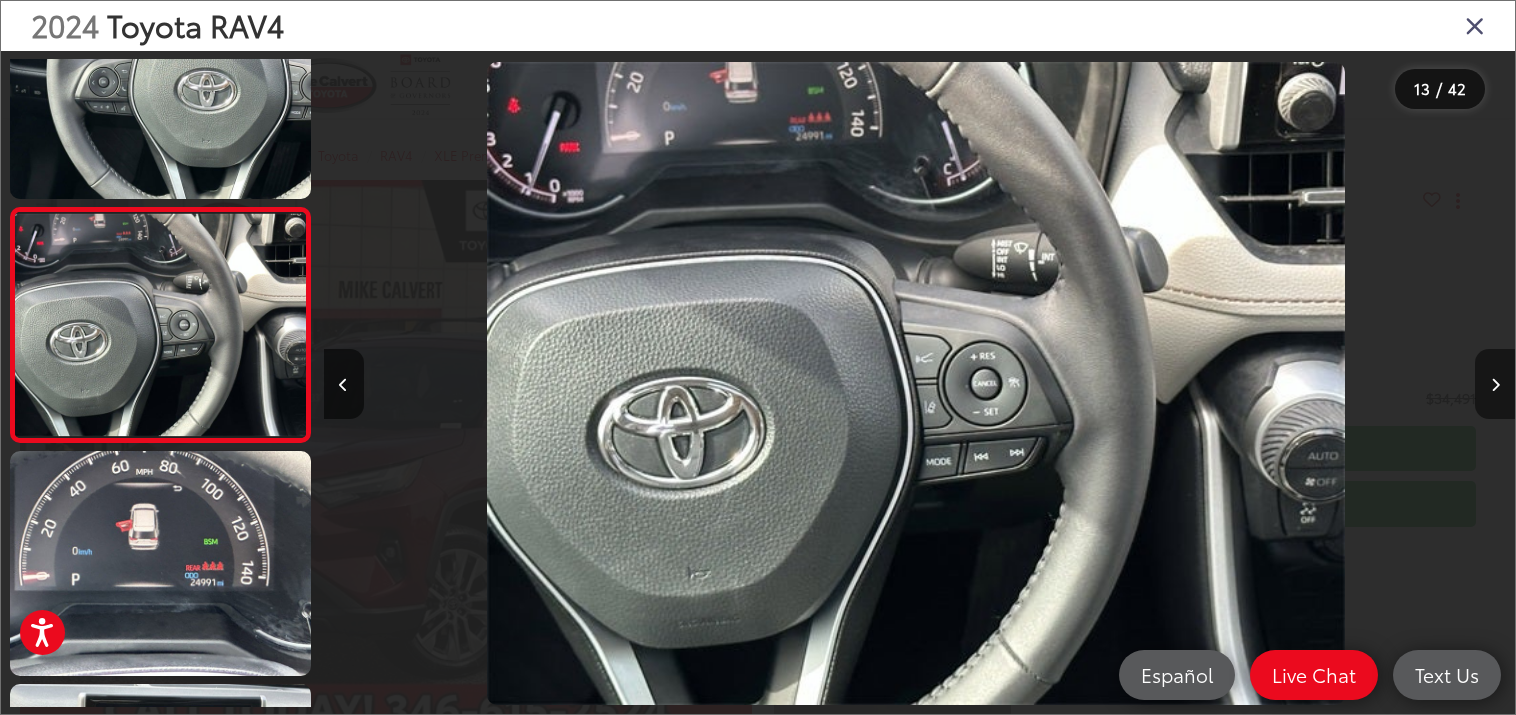 click at bounding box center [1495, 385] 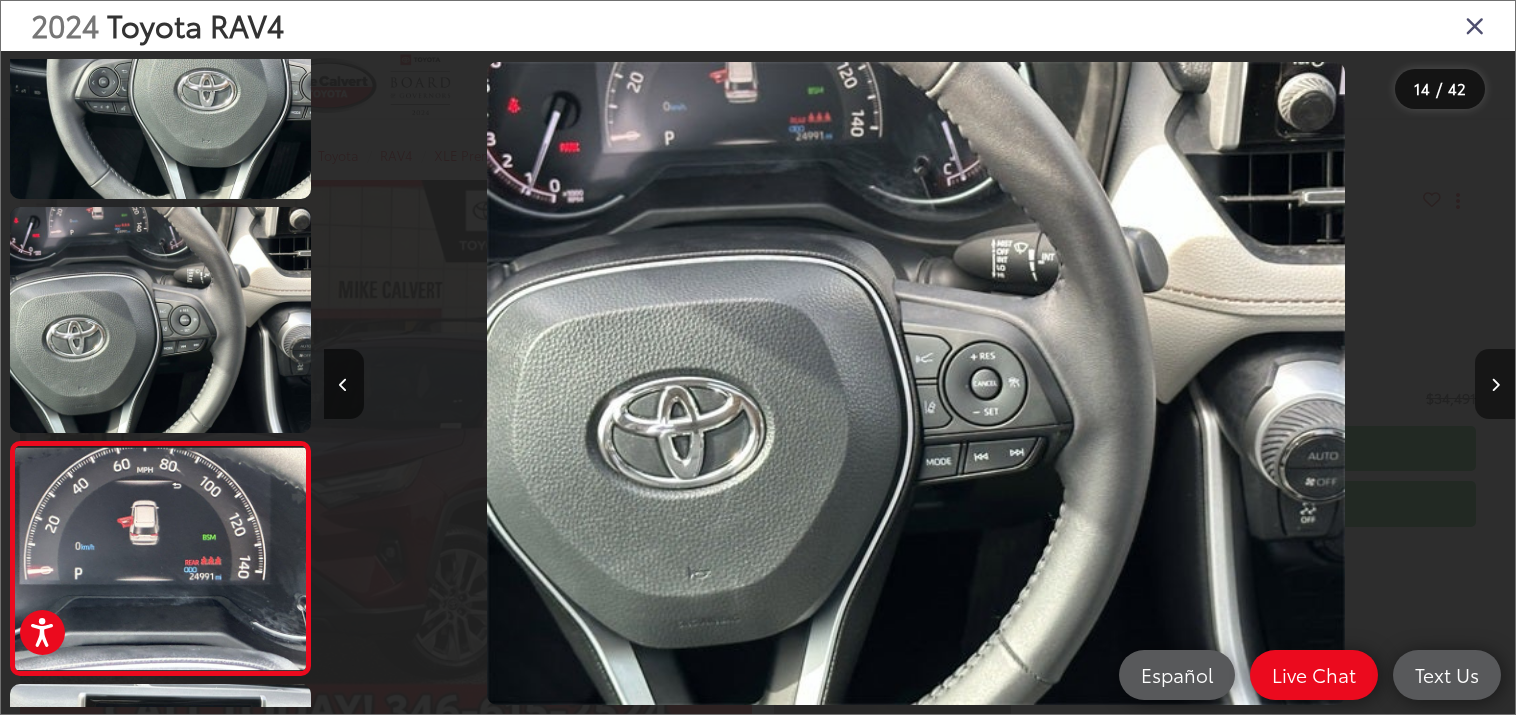 scroll, scrollTop: 0, scrollLeft: 15489, axis: horizontal 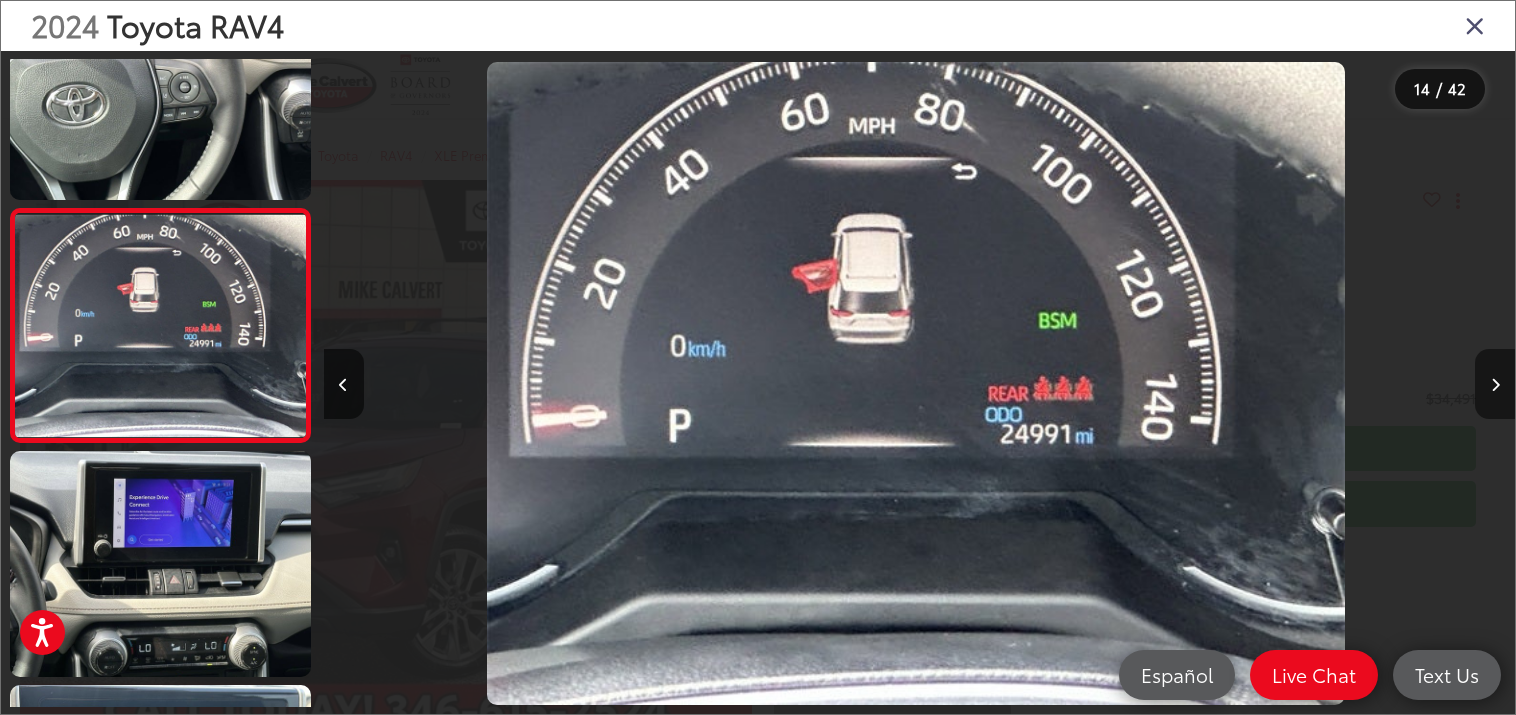 click at bounding box center [1495, 385] 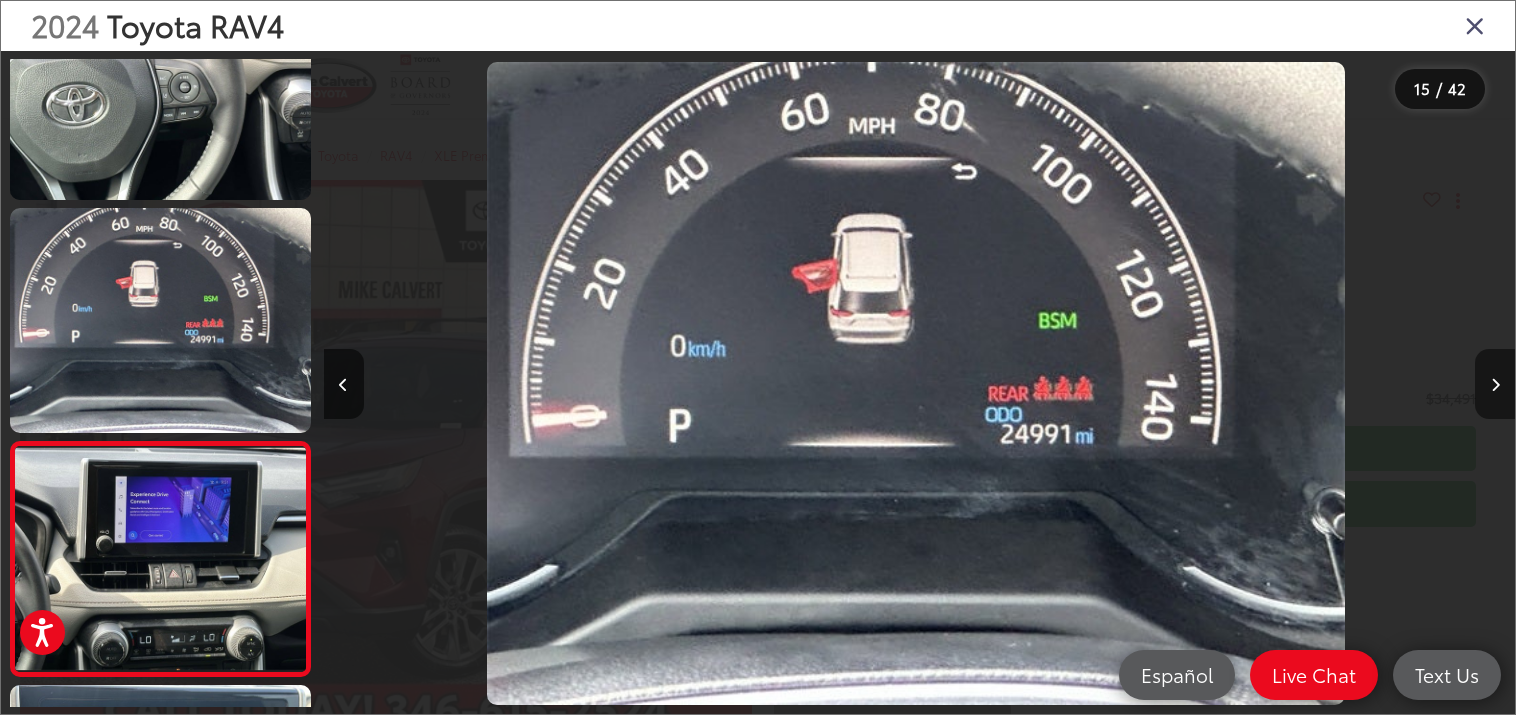 scroll, scrollTop: 0, scrollLeft: 16681, axis: horizontal 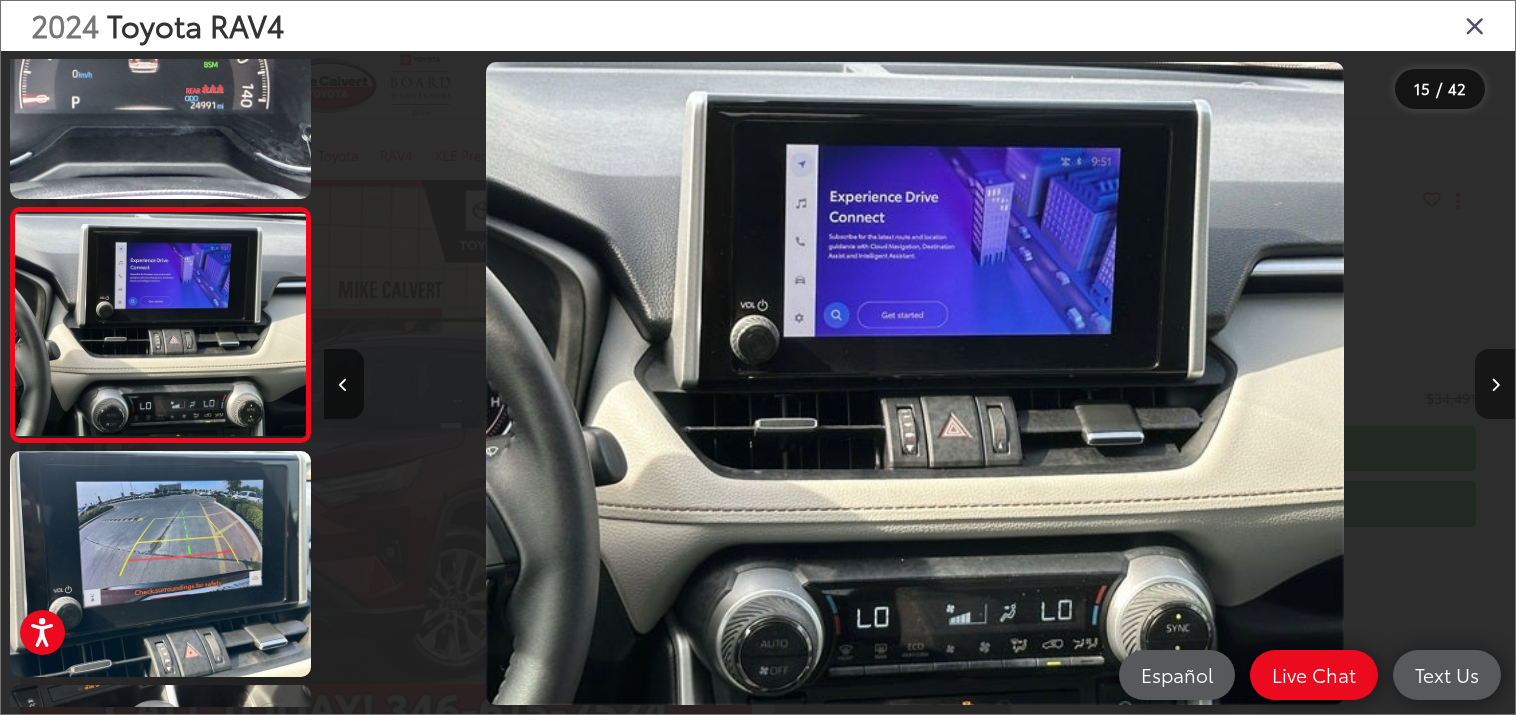 click at bounding box center (1495, 385) 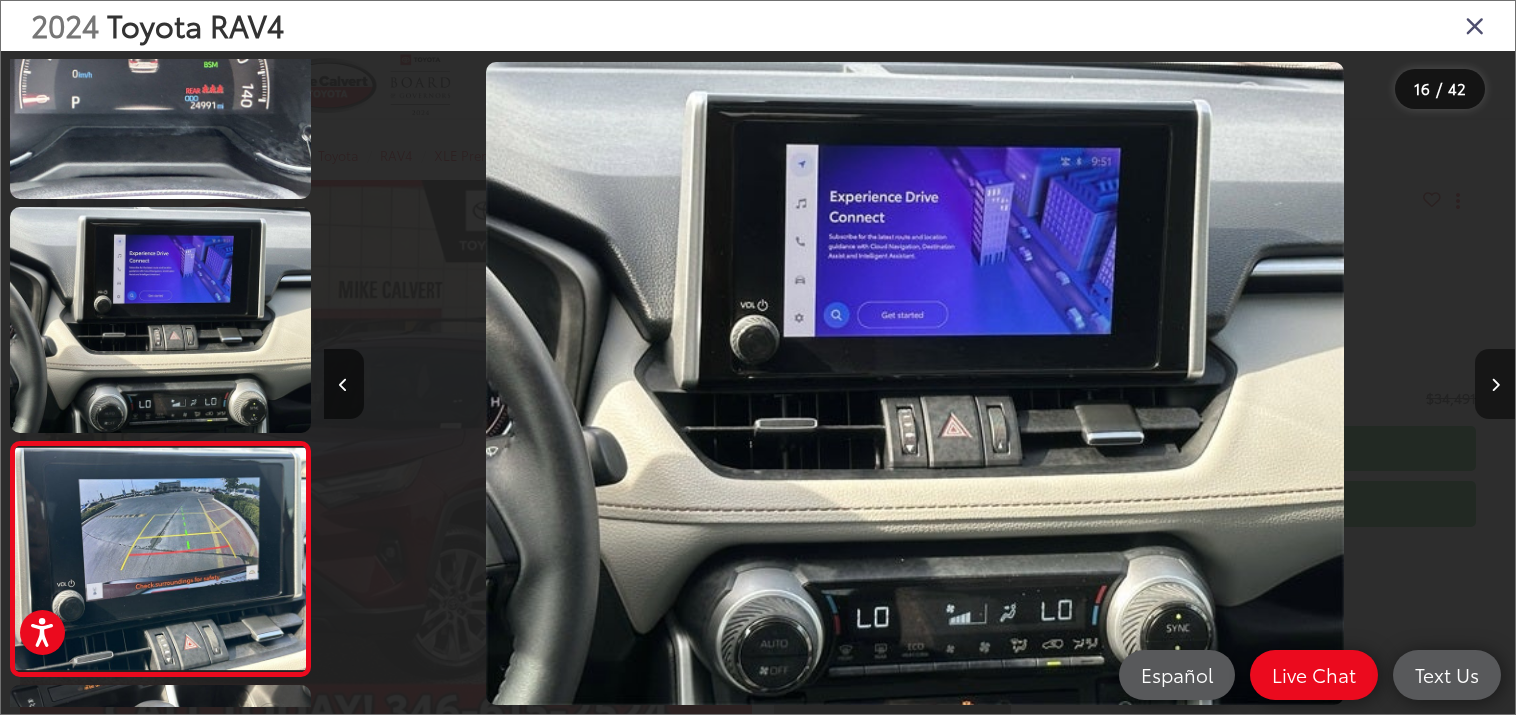 scroll, scrollTop: 0, scrollLeft: 17872, axis: horizontal 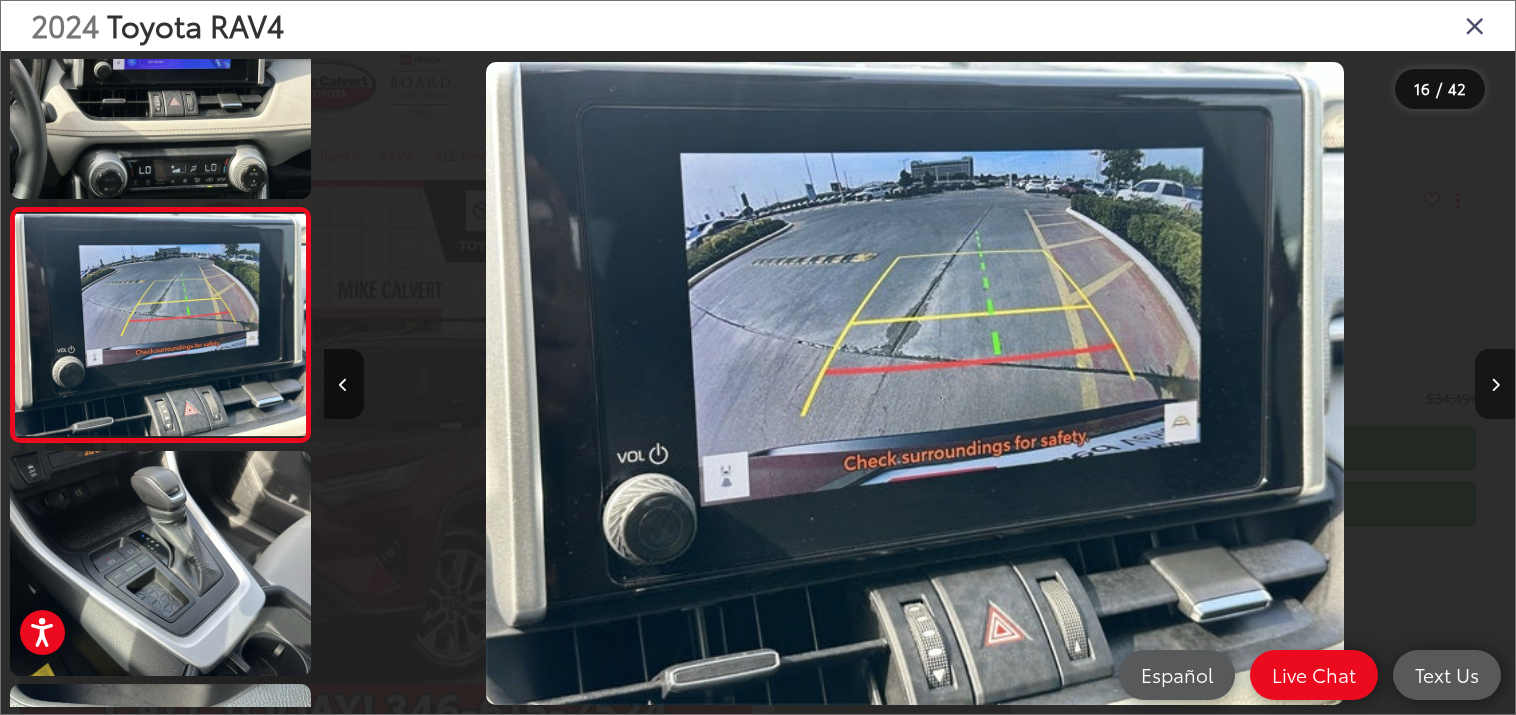 click at bounding box center [1495, 384] 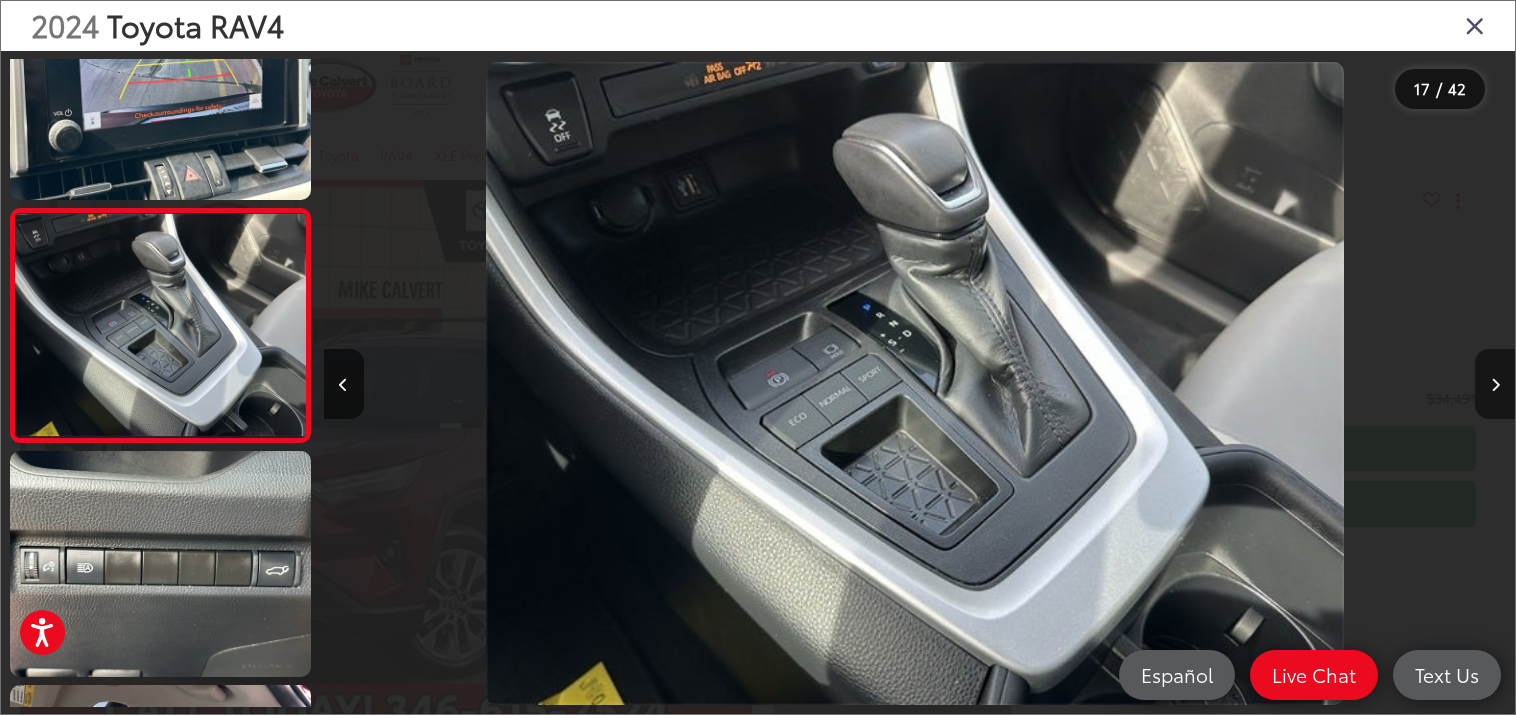 click at bounding box center (1495, 384) 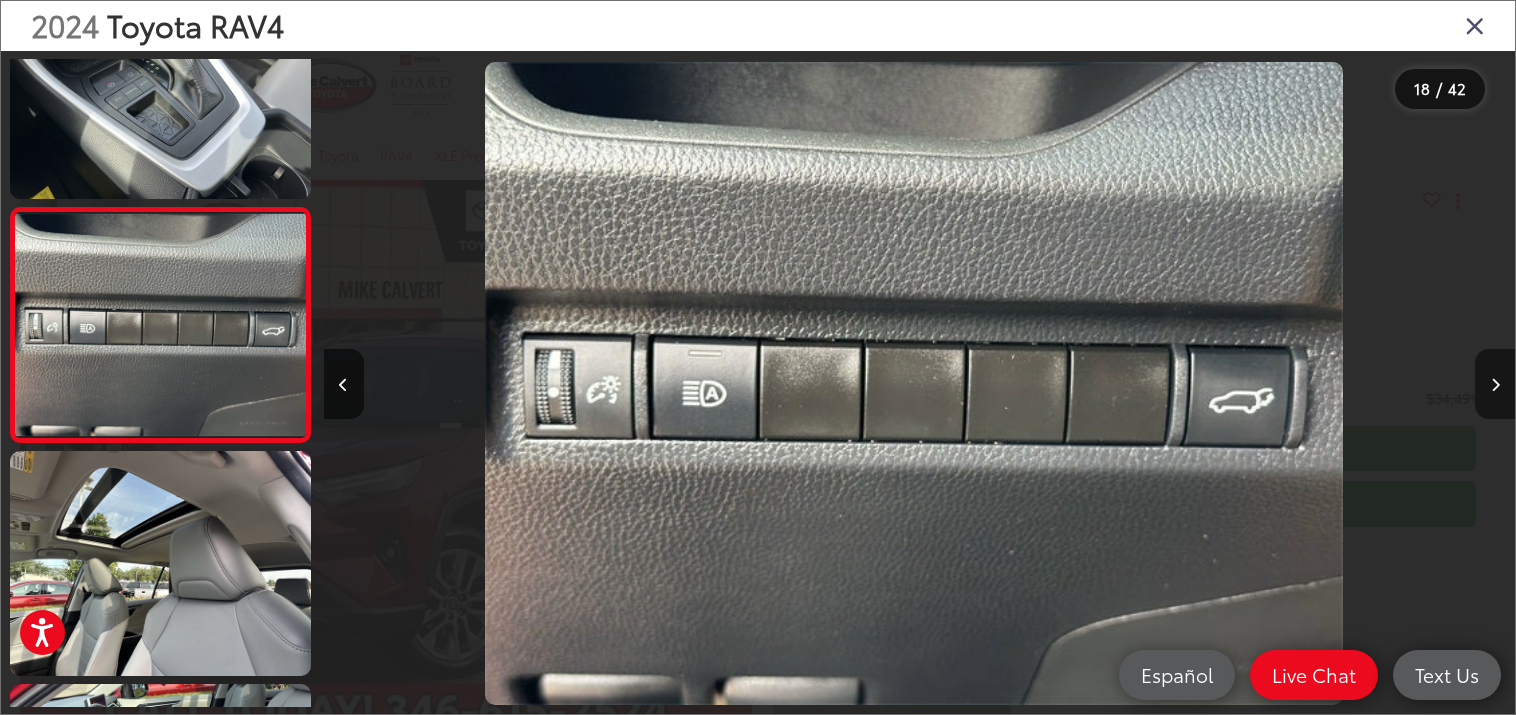click at bounding box center [1495, 384] 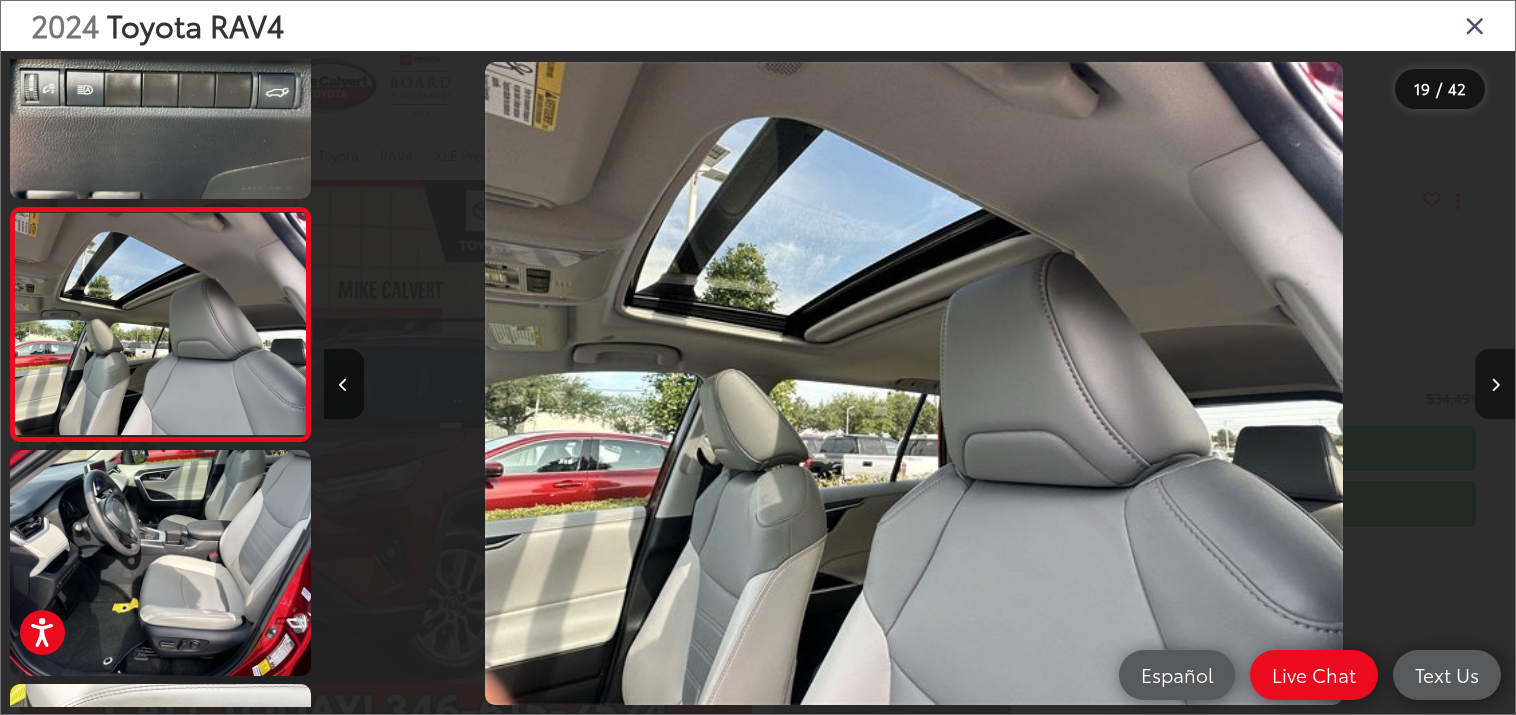 click at bounding box center [1495, 384] 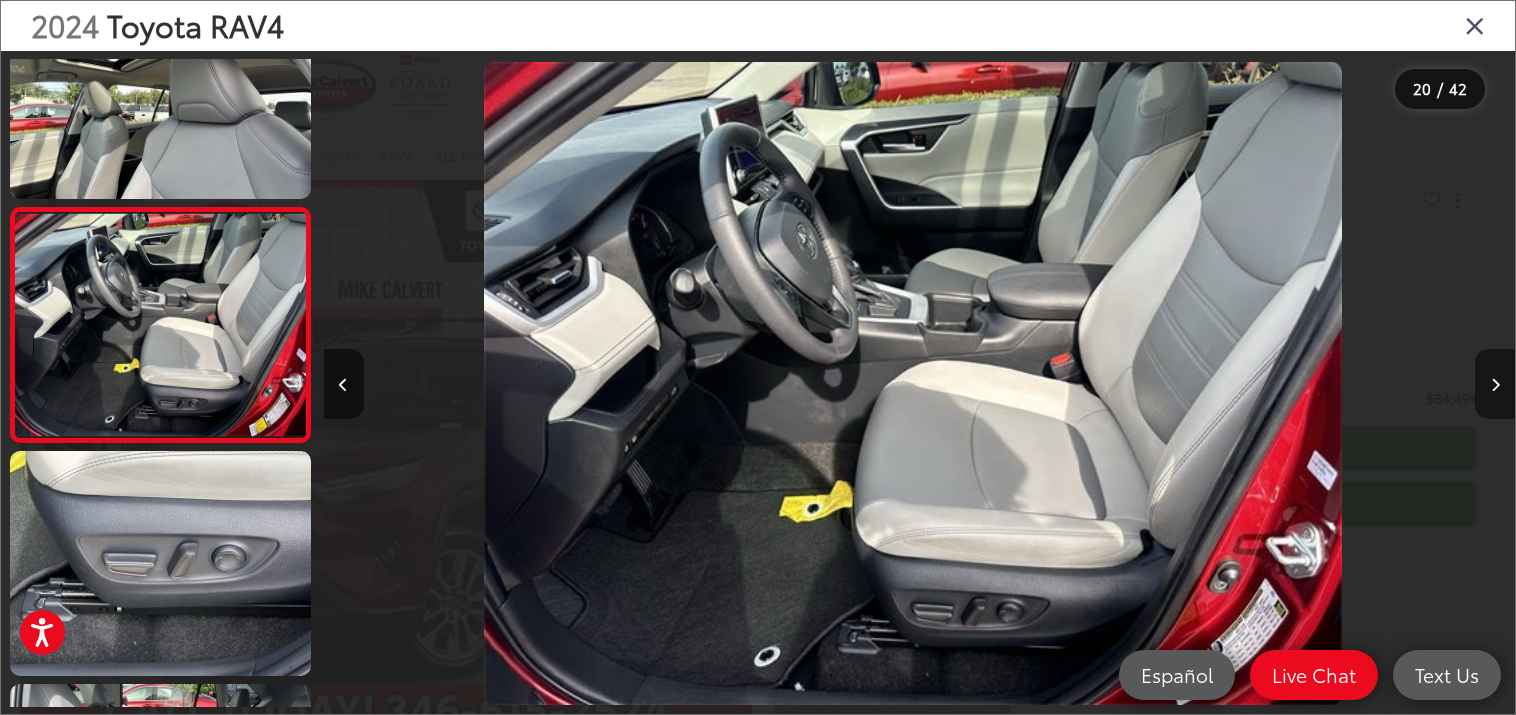 click at bounding box center (1495, 385) 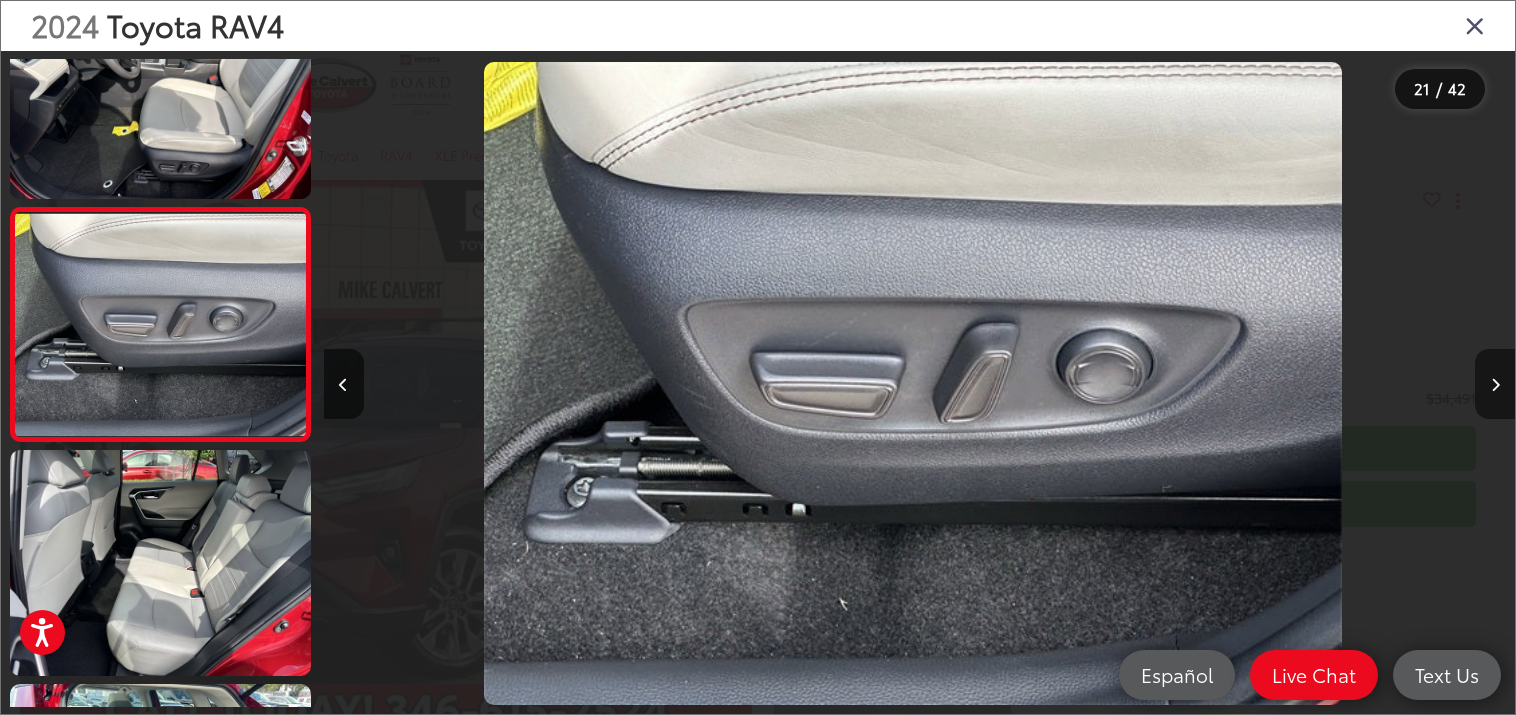 click at bounding box center [1495, 385] 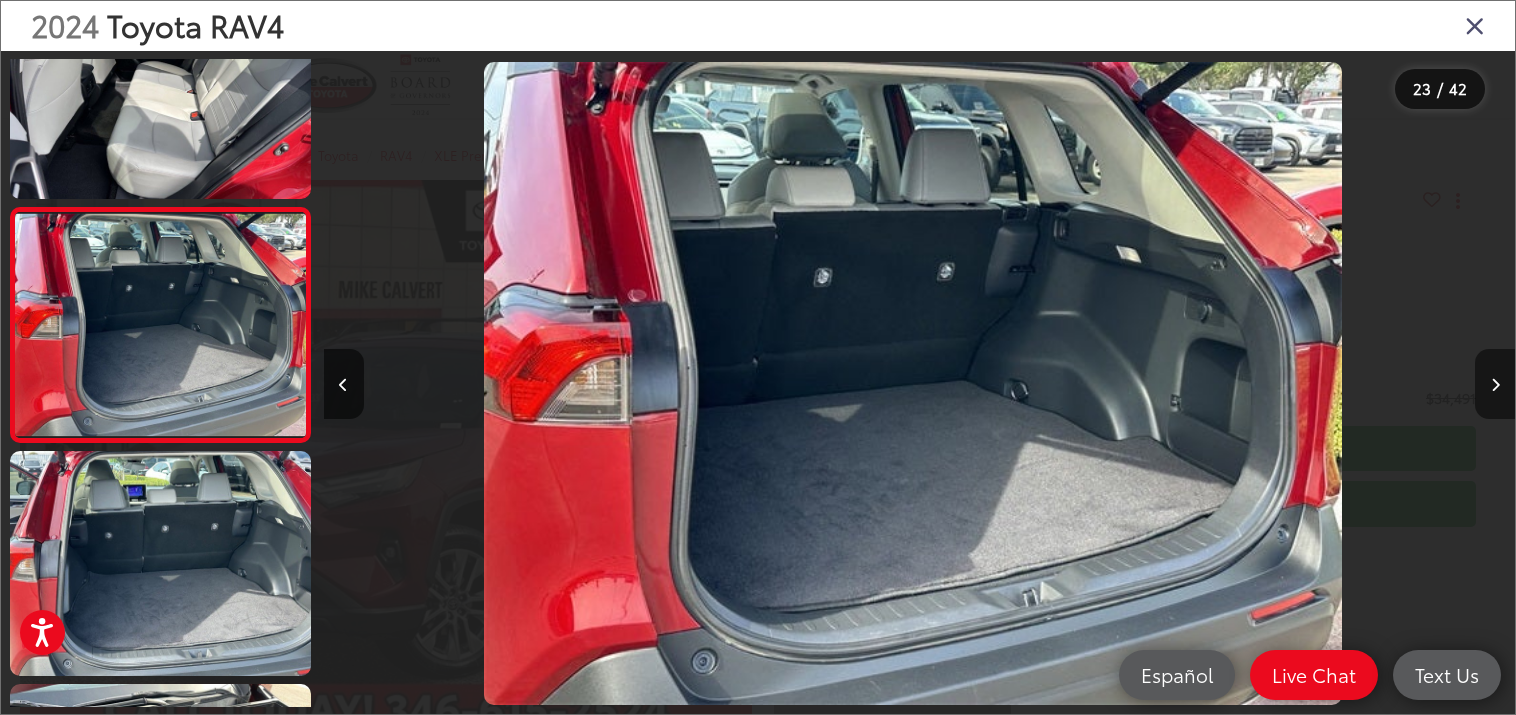 click at bounding box center [1495, 385] 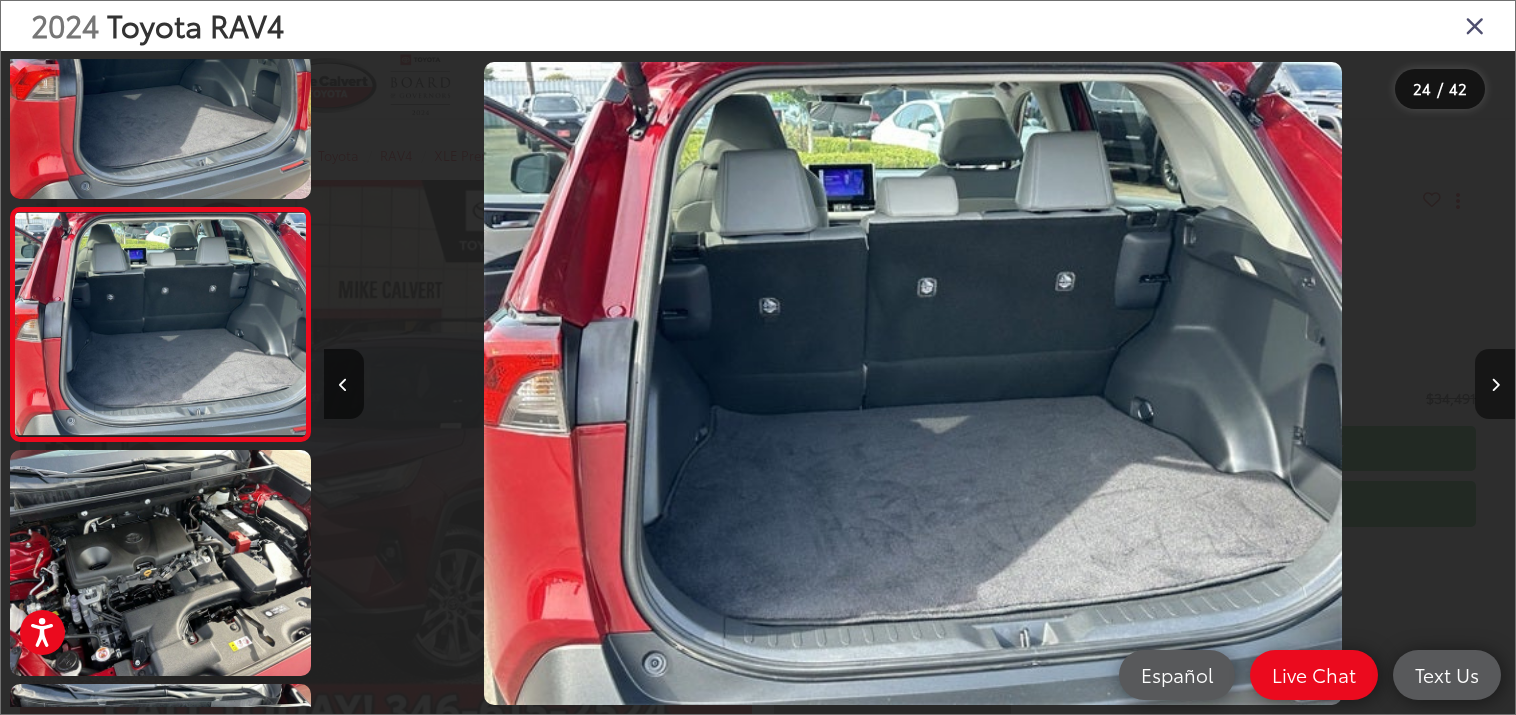 click at bounding box center (1495, 385) 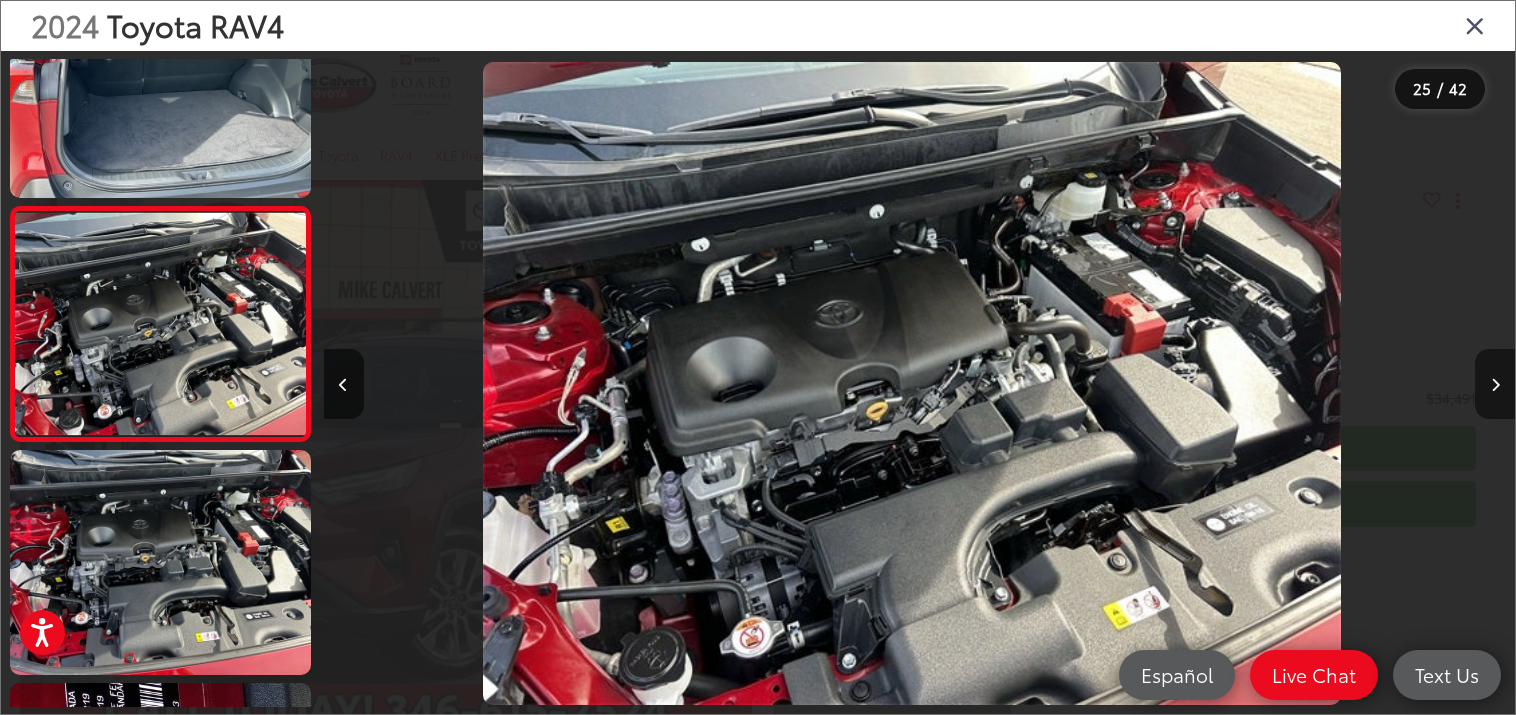 click at bounding box center [1495, 385] 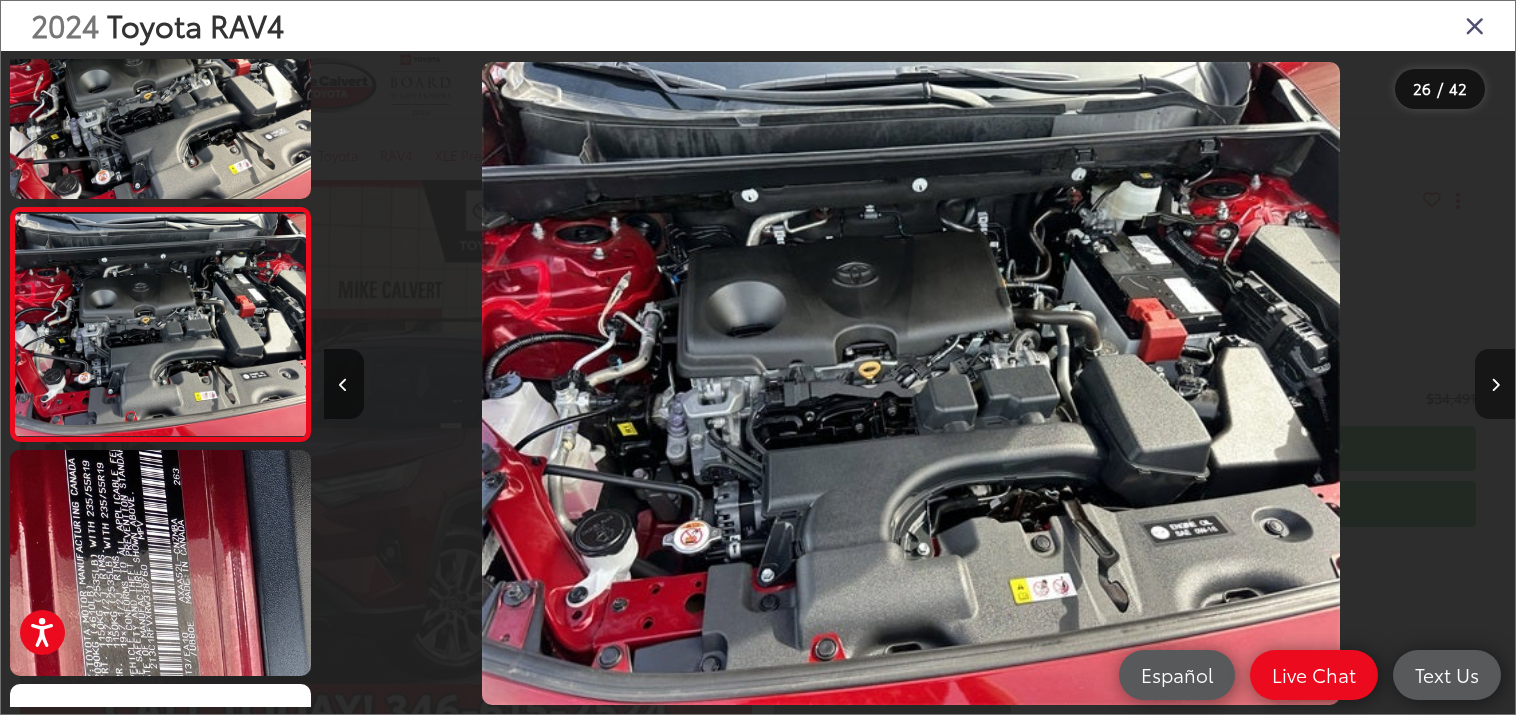 click at bounding box center [1495, 385] 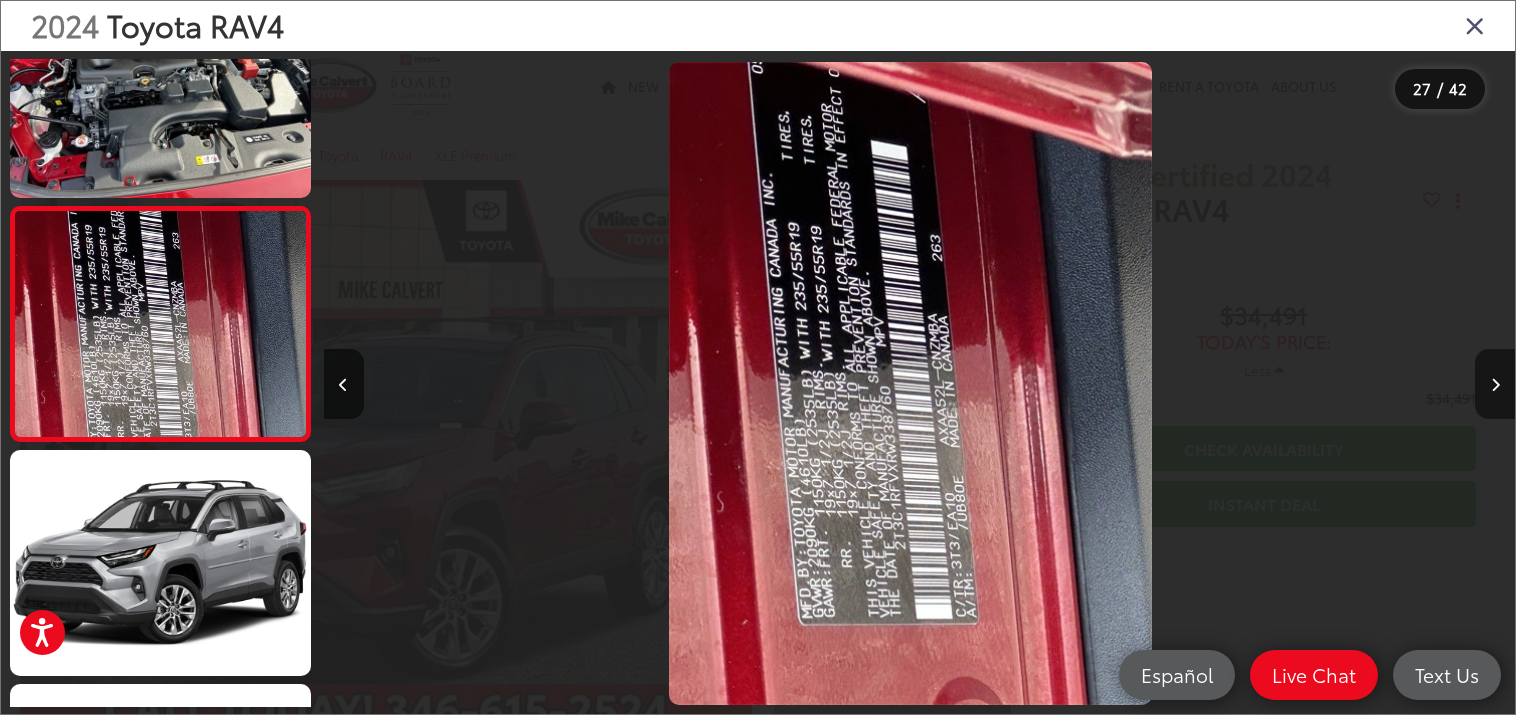 click at bounding box center [1495, 385] 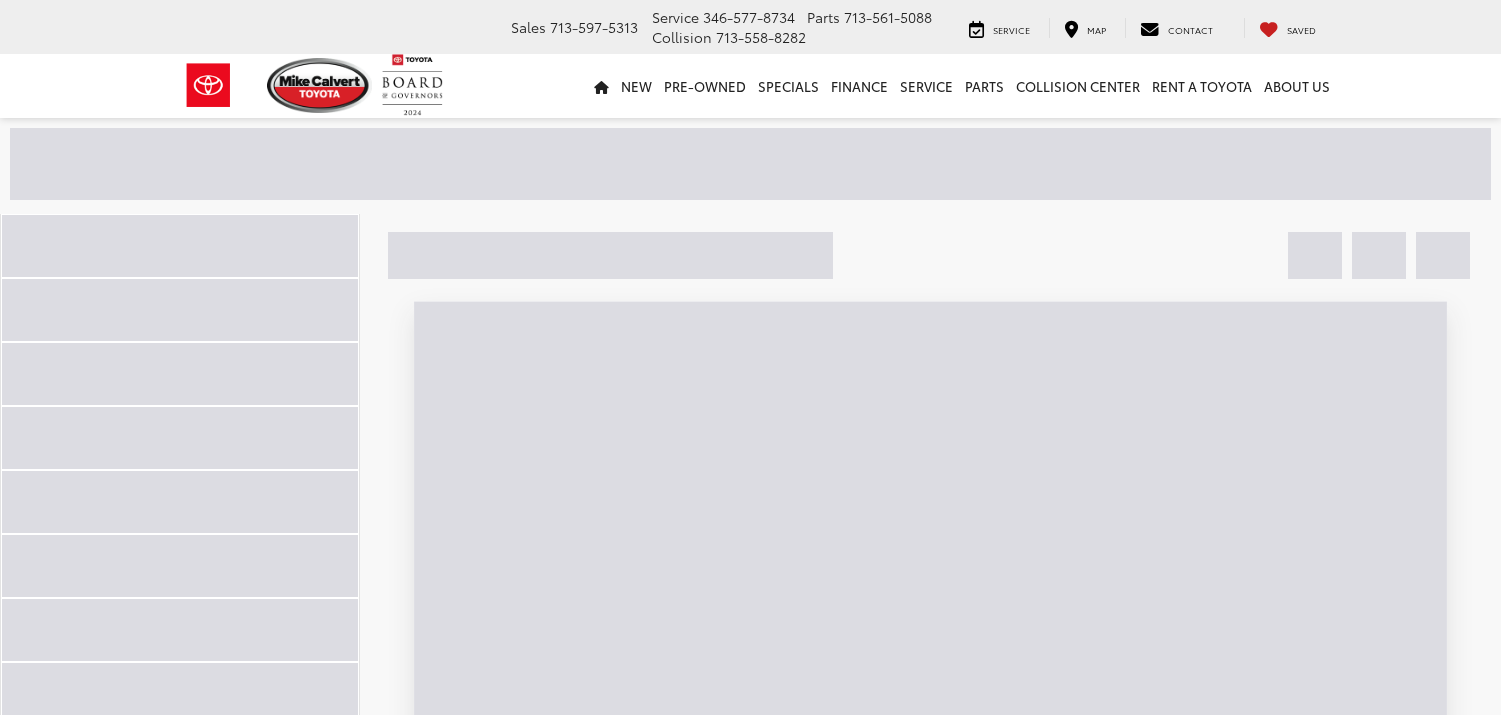 scroll, scrollTop: 0, scrollLeft: 0, axis: both 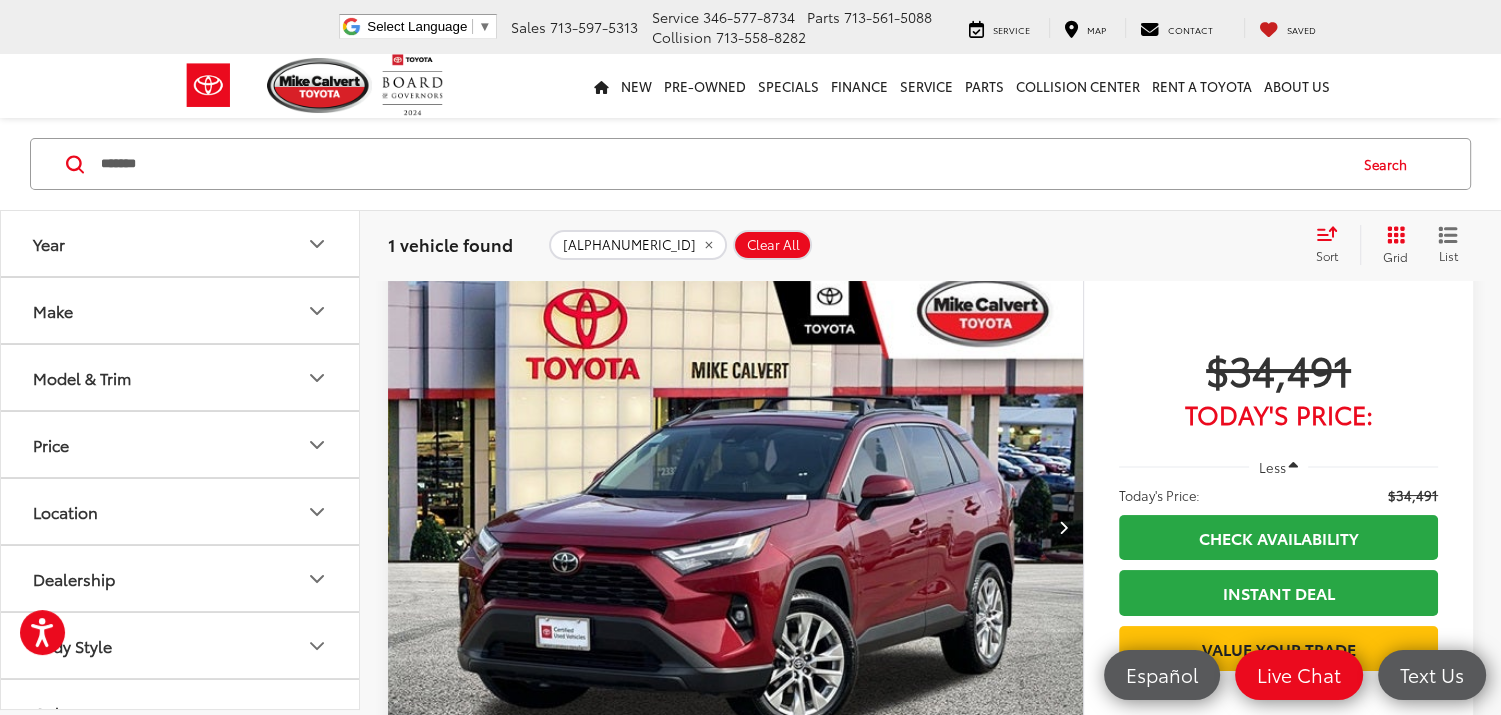 drag, startPoint x: 224, startPoint y: 164, endPoint x: 88, endPoint y: 160, distance: 136.0588 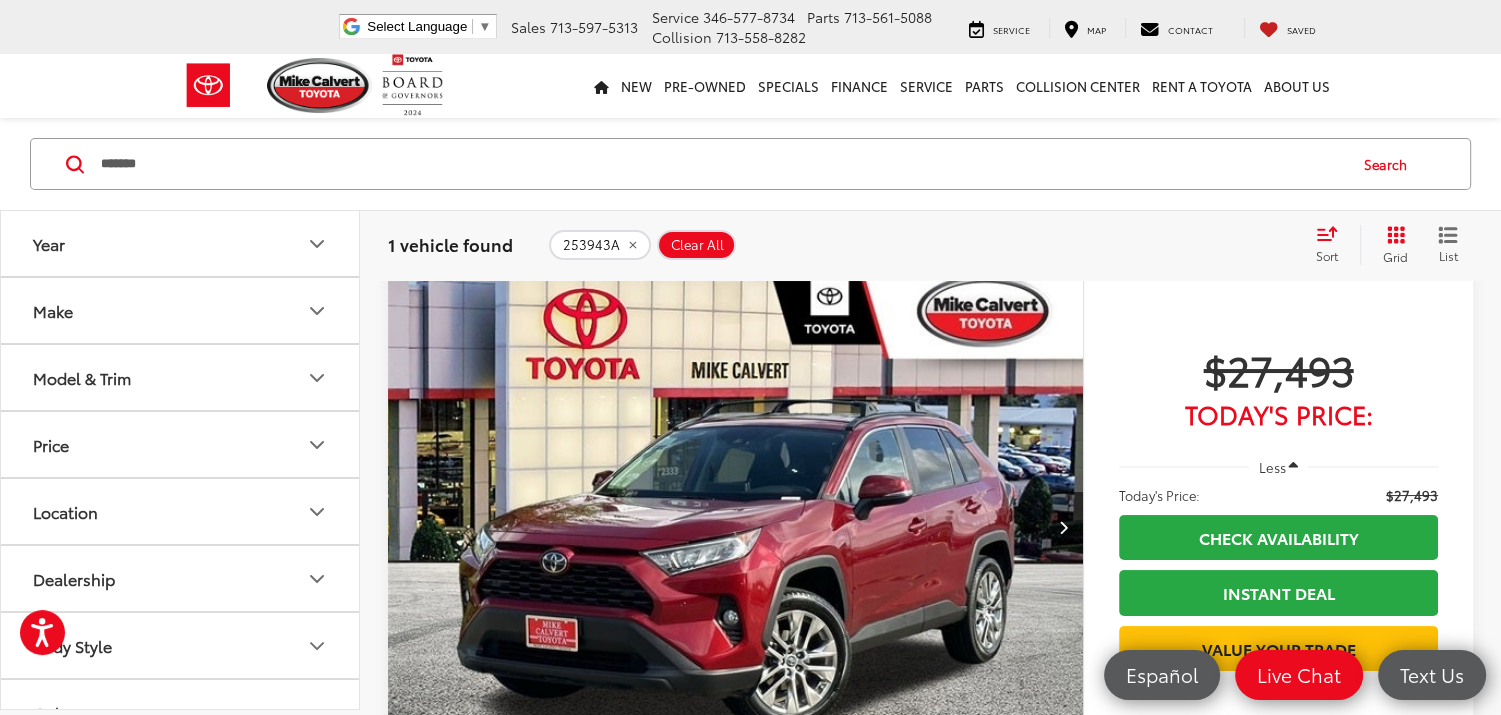 scroll, scrollTop: 100, scrollLeft: 0, axis: vertical 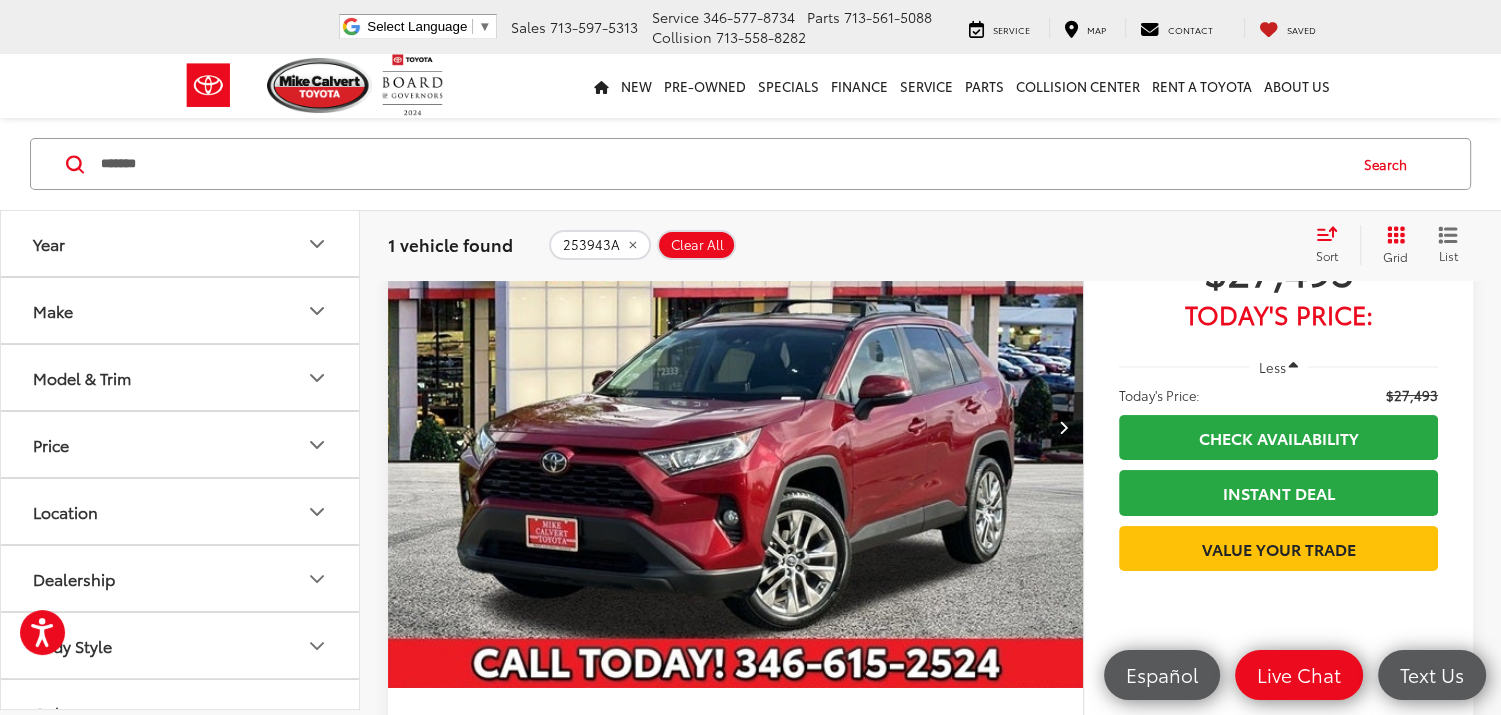 drag, startPoint x: 899, startPoint y: 488, endPoint x: 910, endPoint y: 488, distance: 11 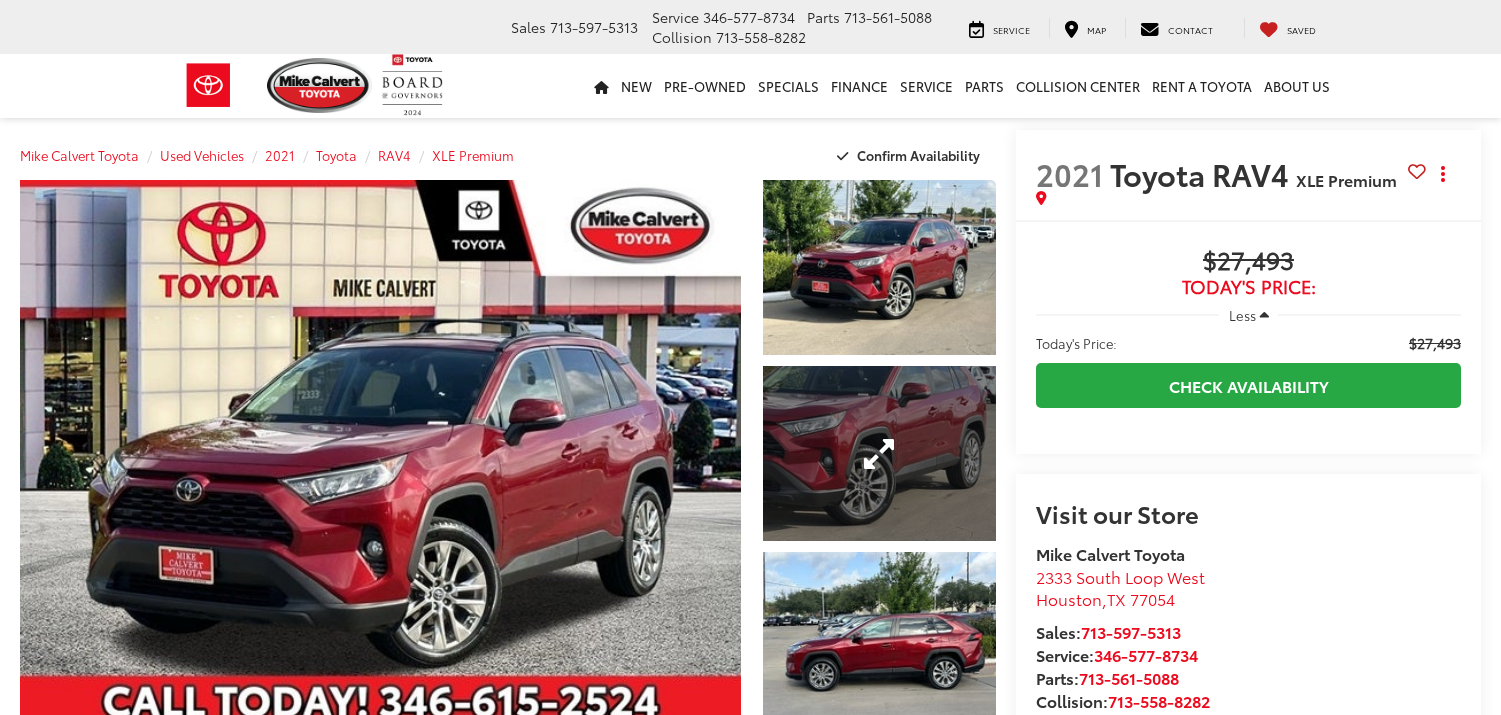 scroll, scrollTop: 0, scrollLeft: 0, axis: both 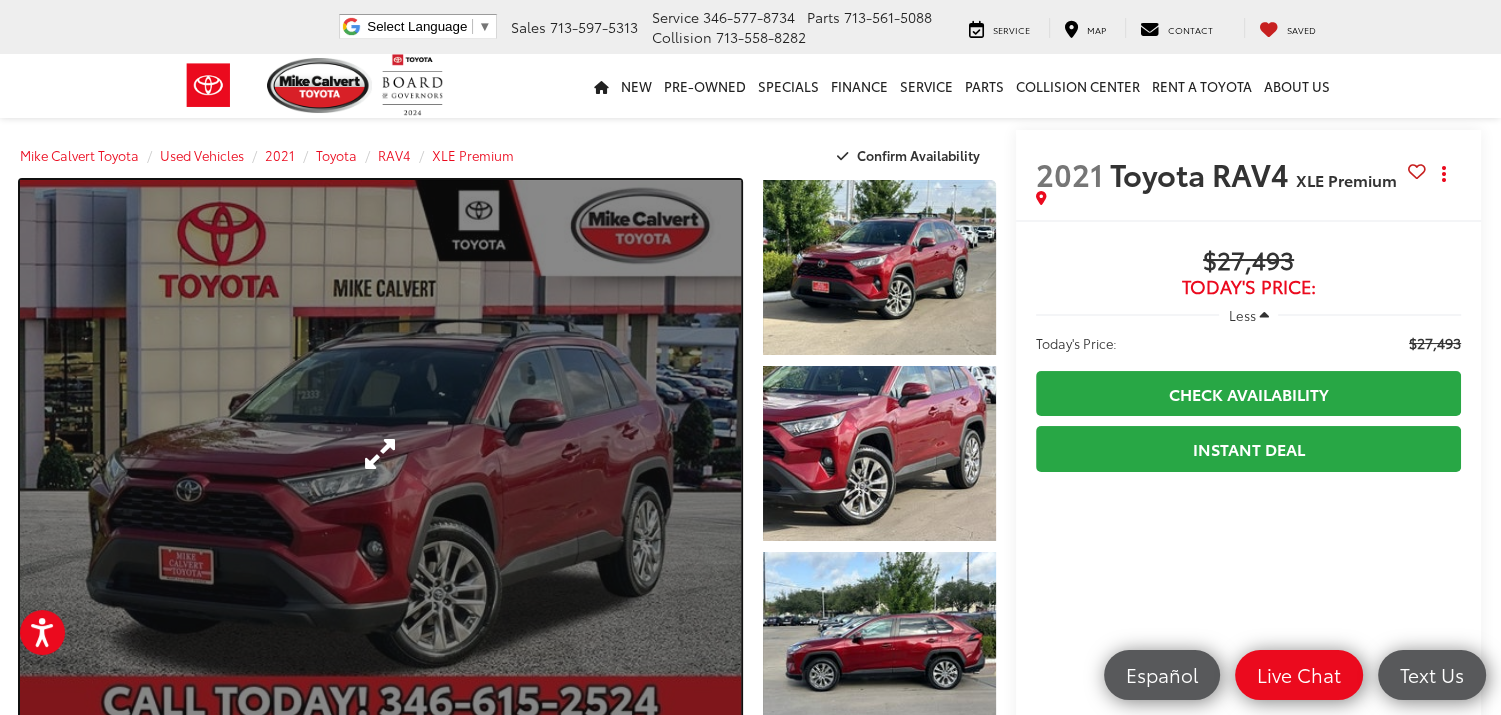 click at bounding box center (380, 453) 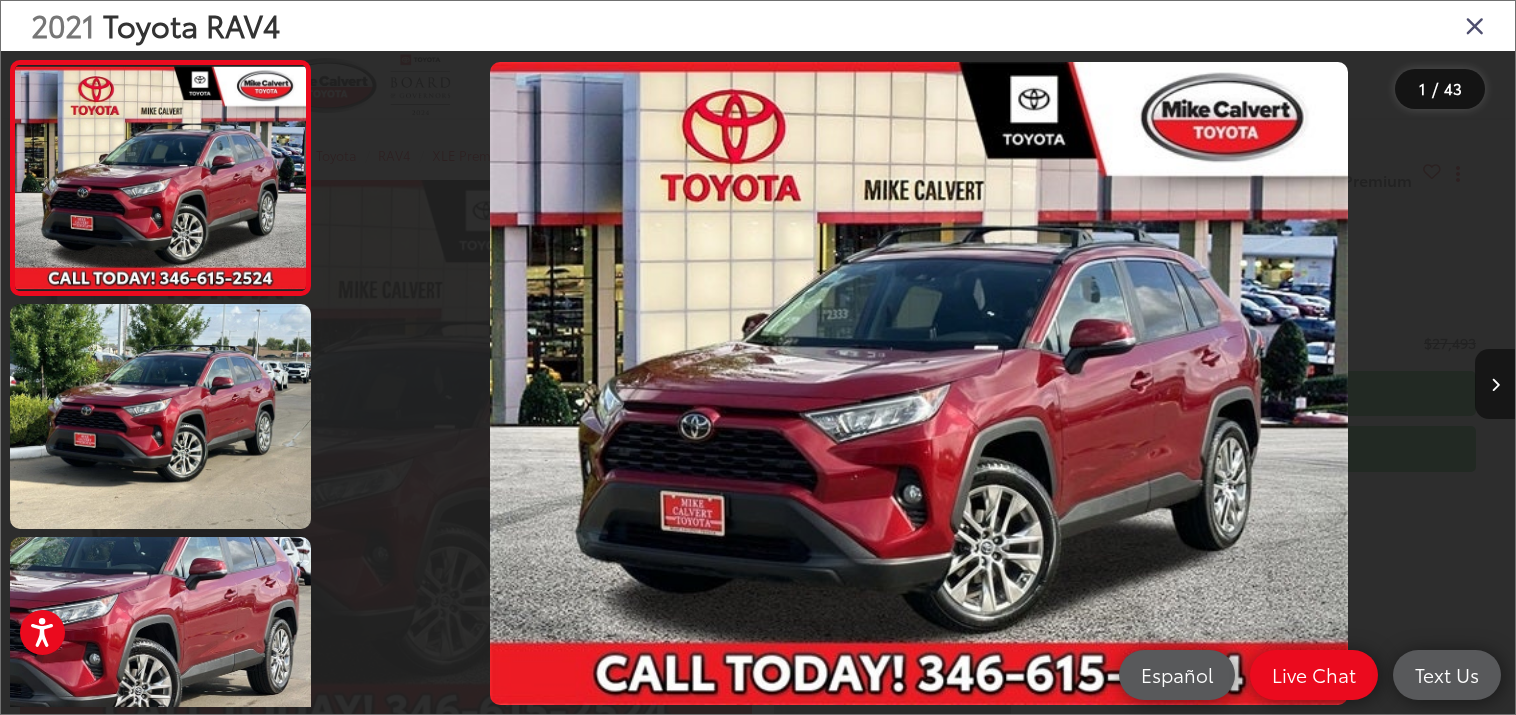 click at bounding box center [1495, 384] 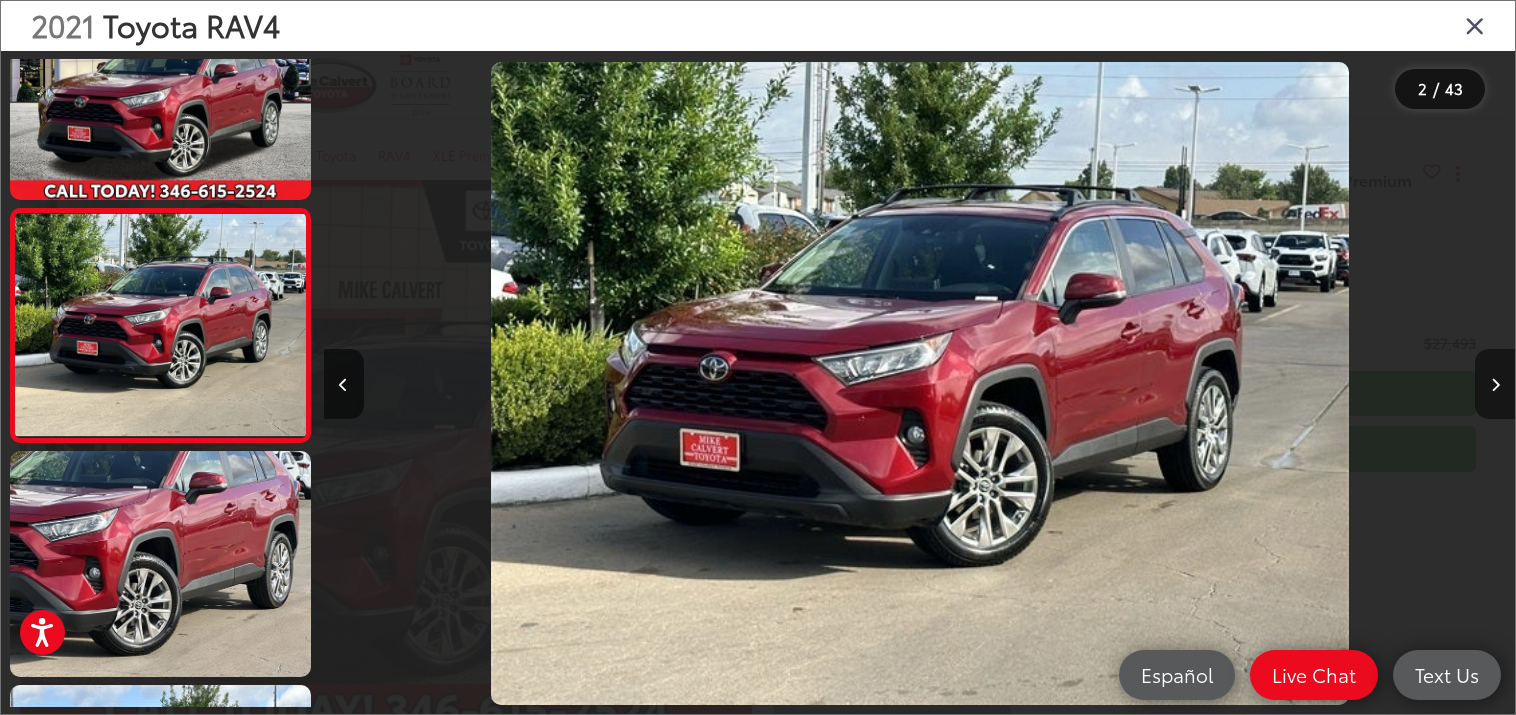 click at bounding box center (1495, 384) 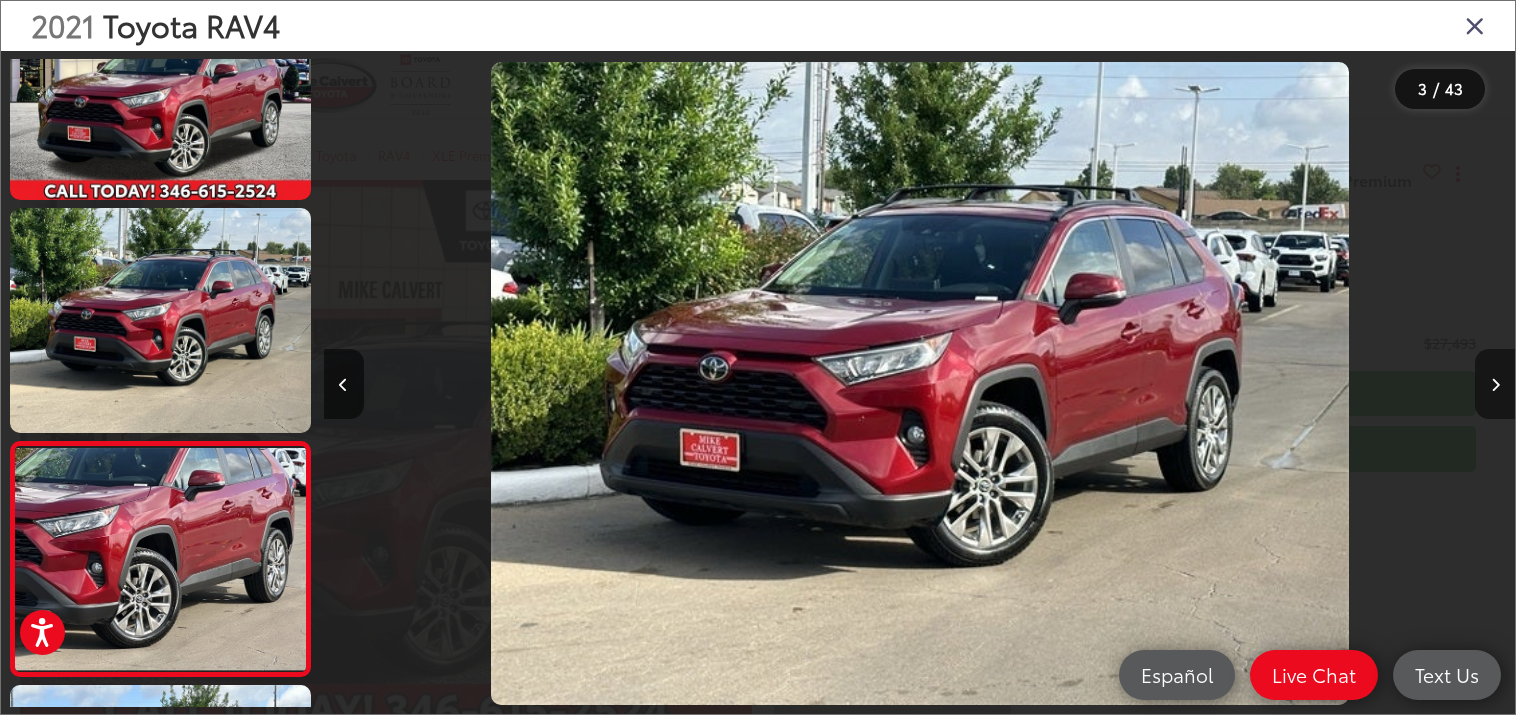 scroll, scrollTop: 0, scrollLeft: 2383, axis: horizontal 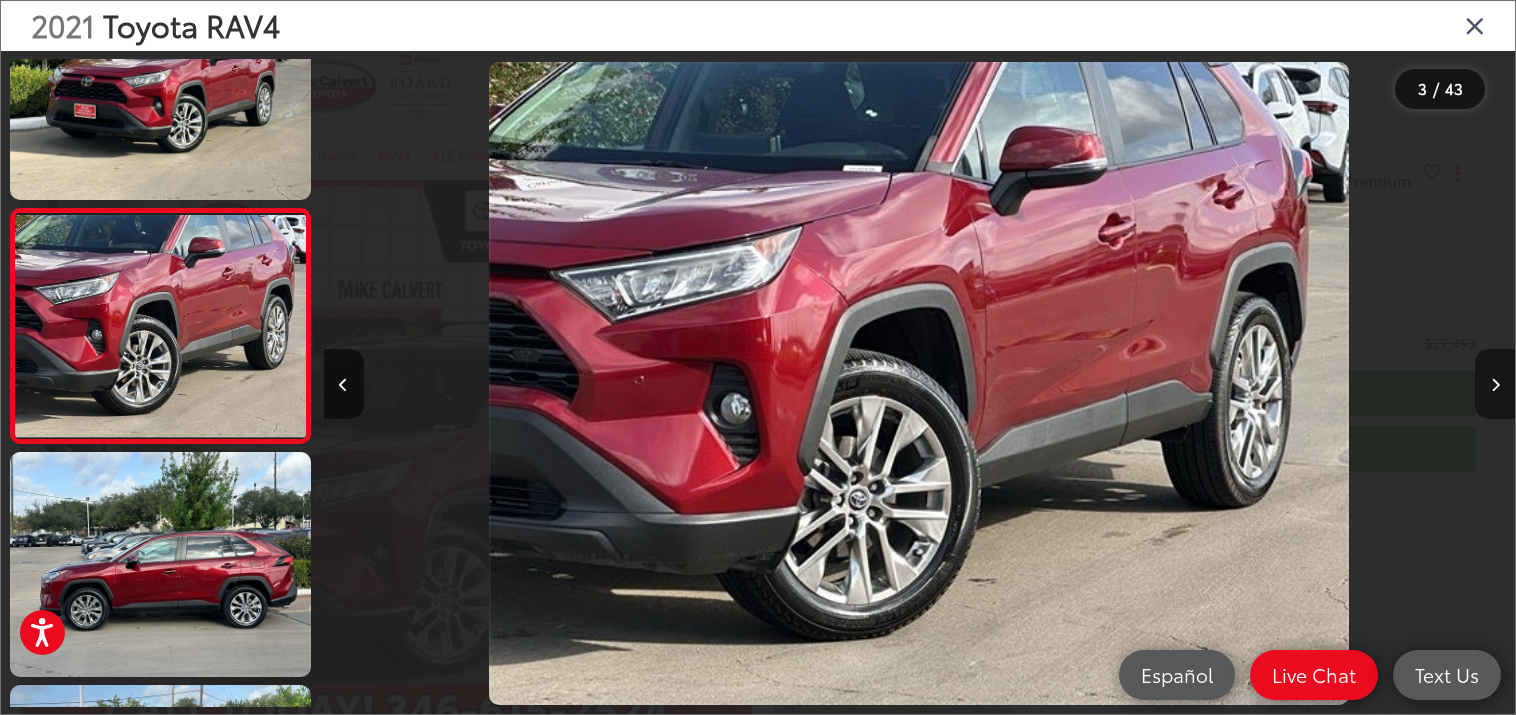 click at bounding box center [1495, 384] 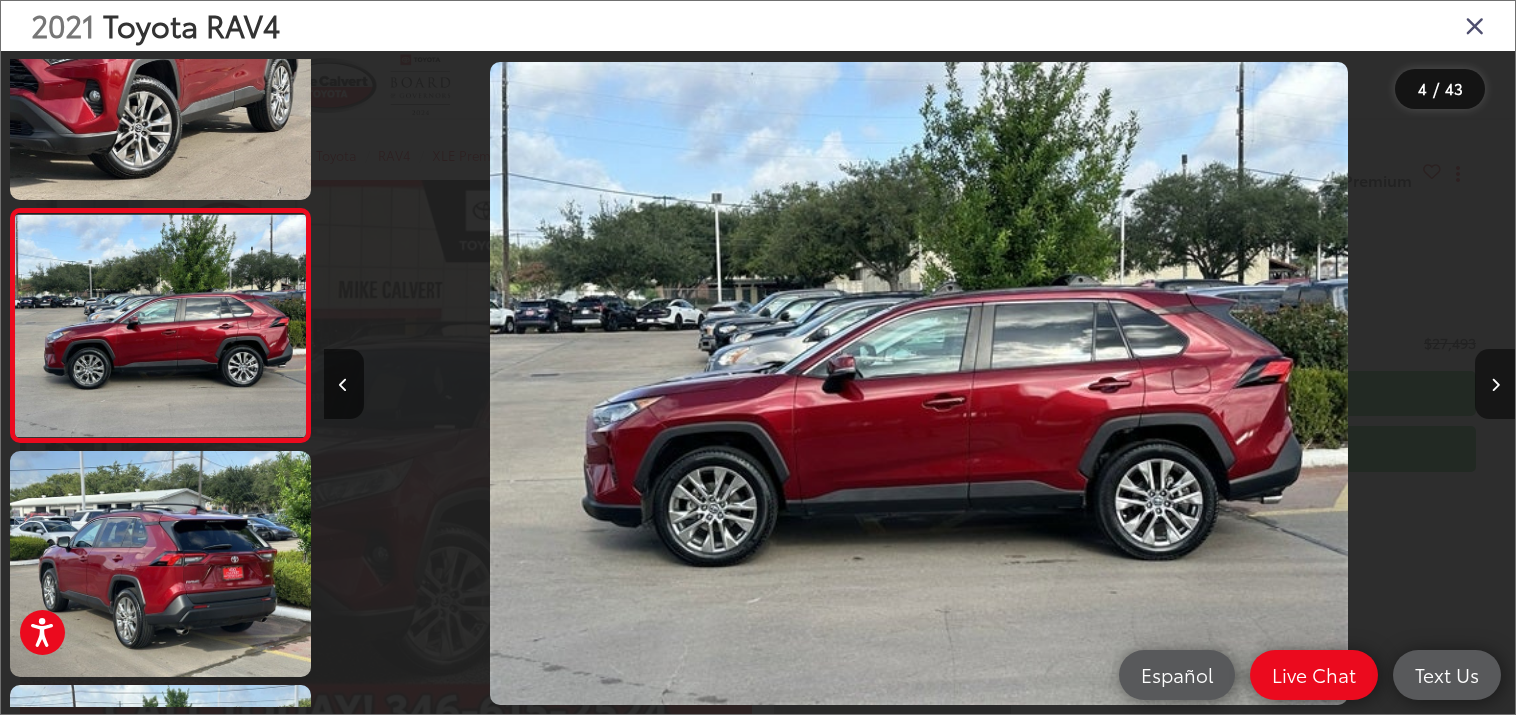 click at bounding box center [1495, 384] 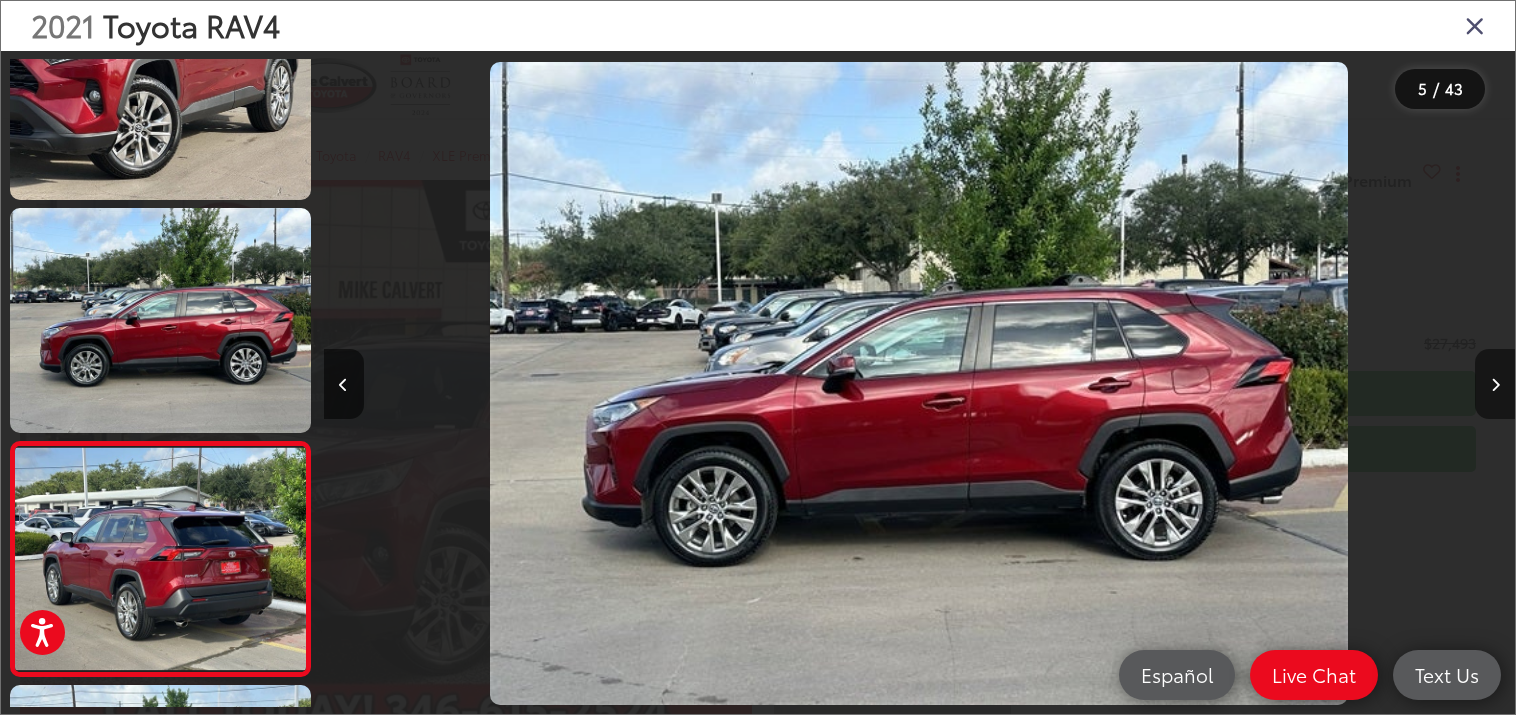 scroll, scrollTop: 0, scrollLeft: 4766, axis: horizontal 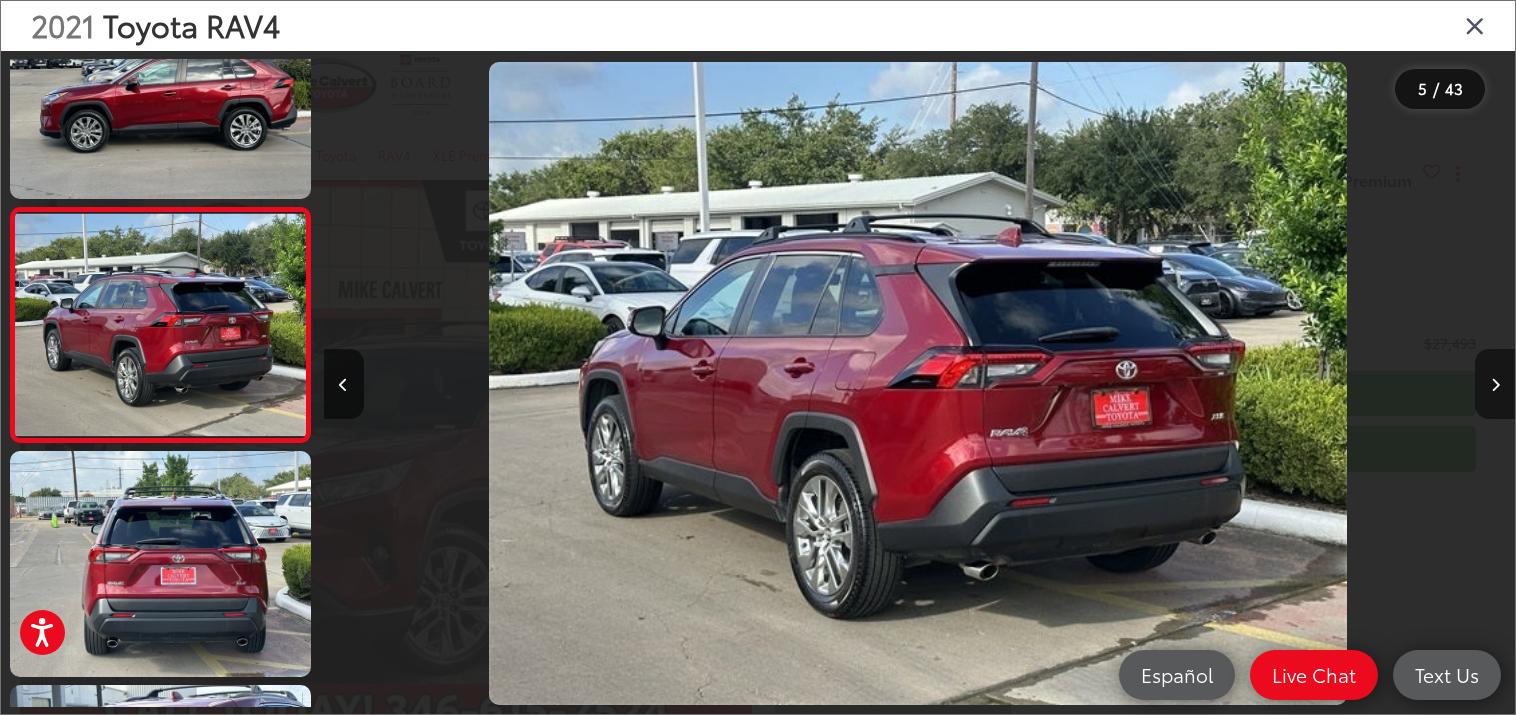 click at bounding box center (1495, 384) 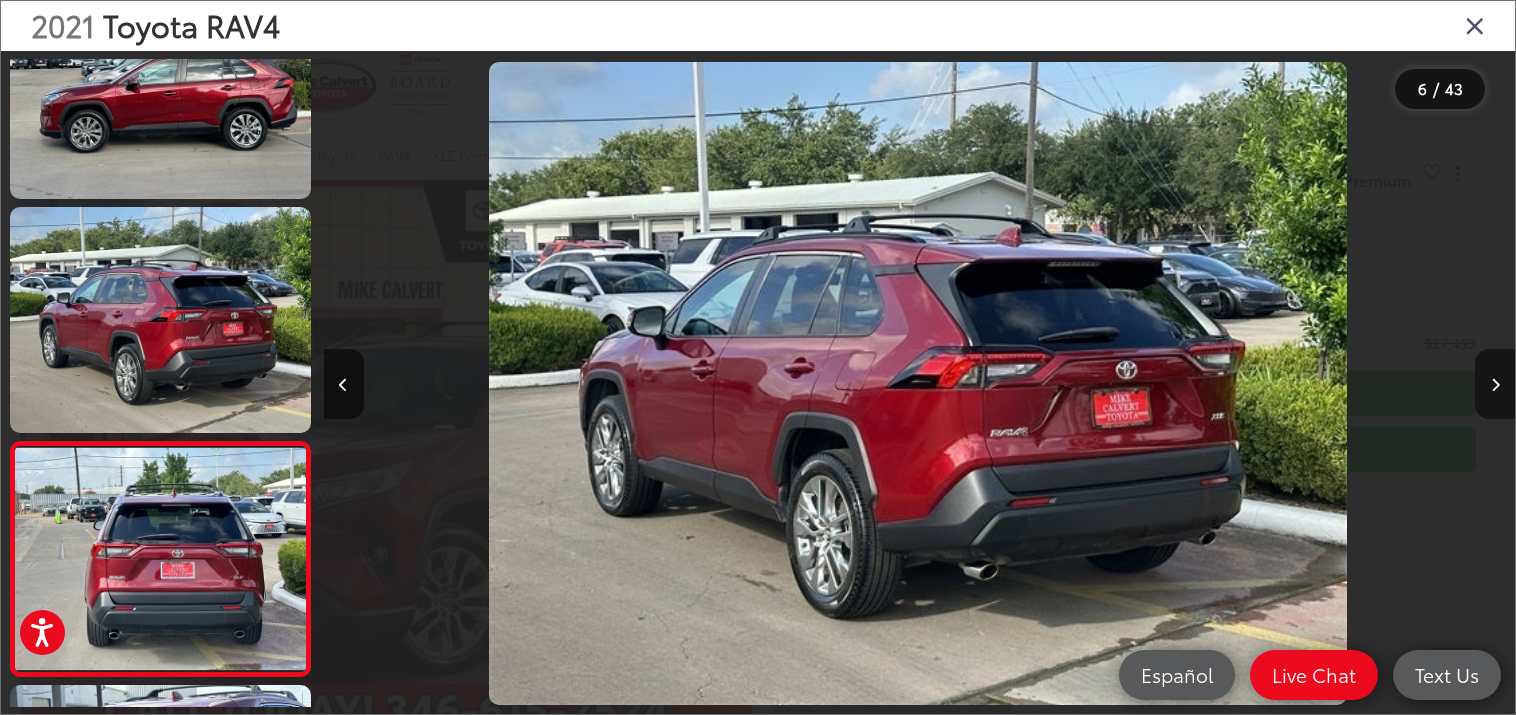 scroll, scrollTop: 0, scrollLeft: 5957, axis: horizontal 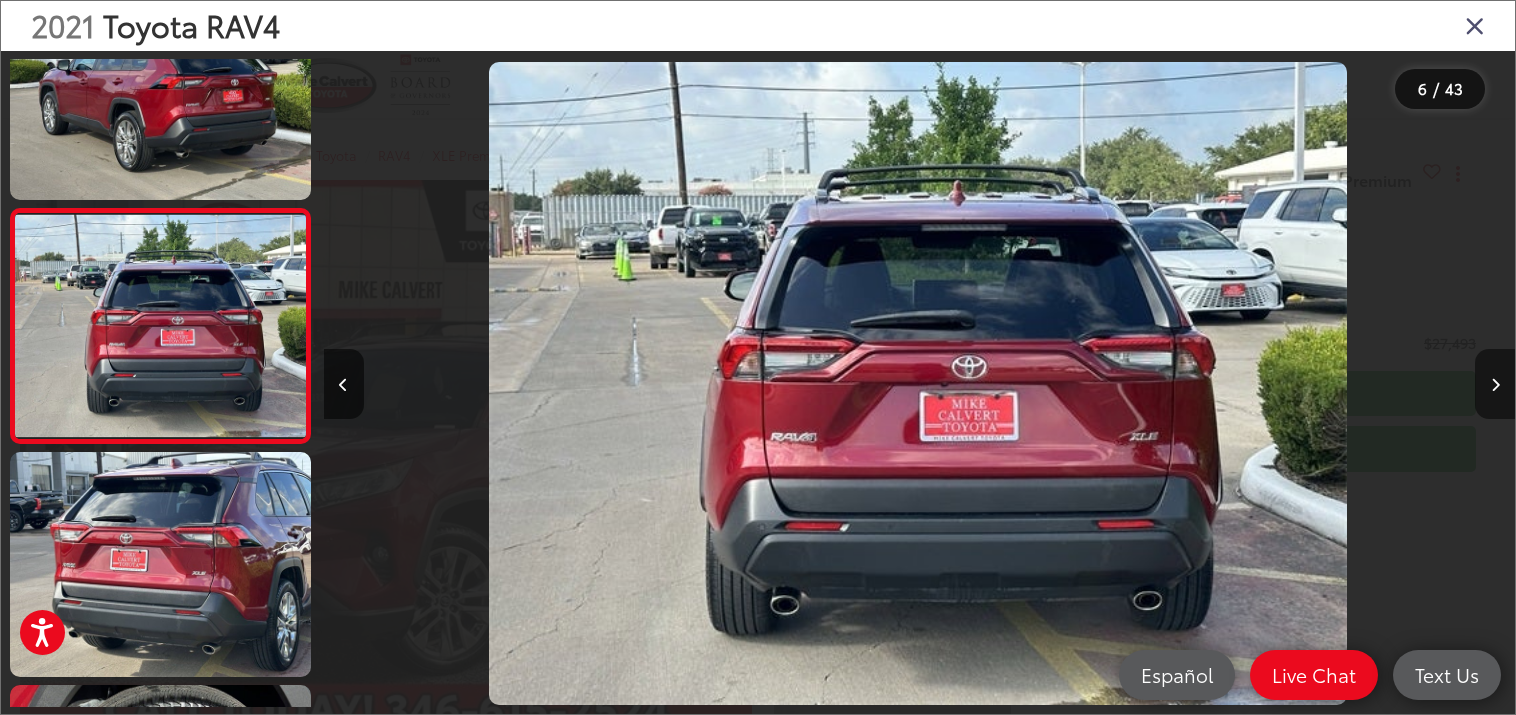 click at bounding box center (1495, 384) 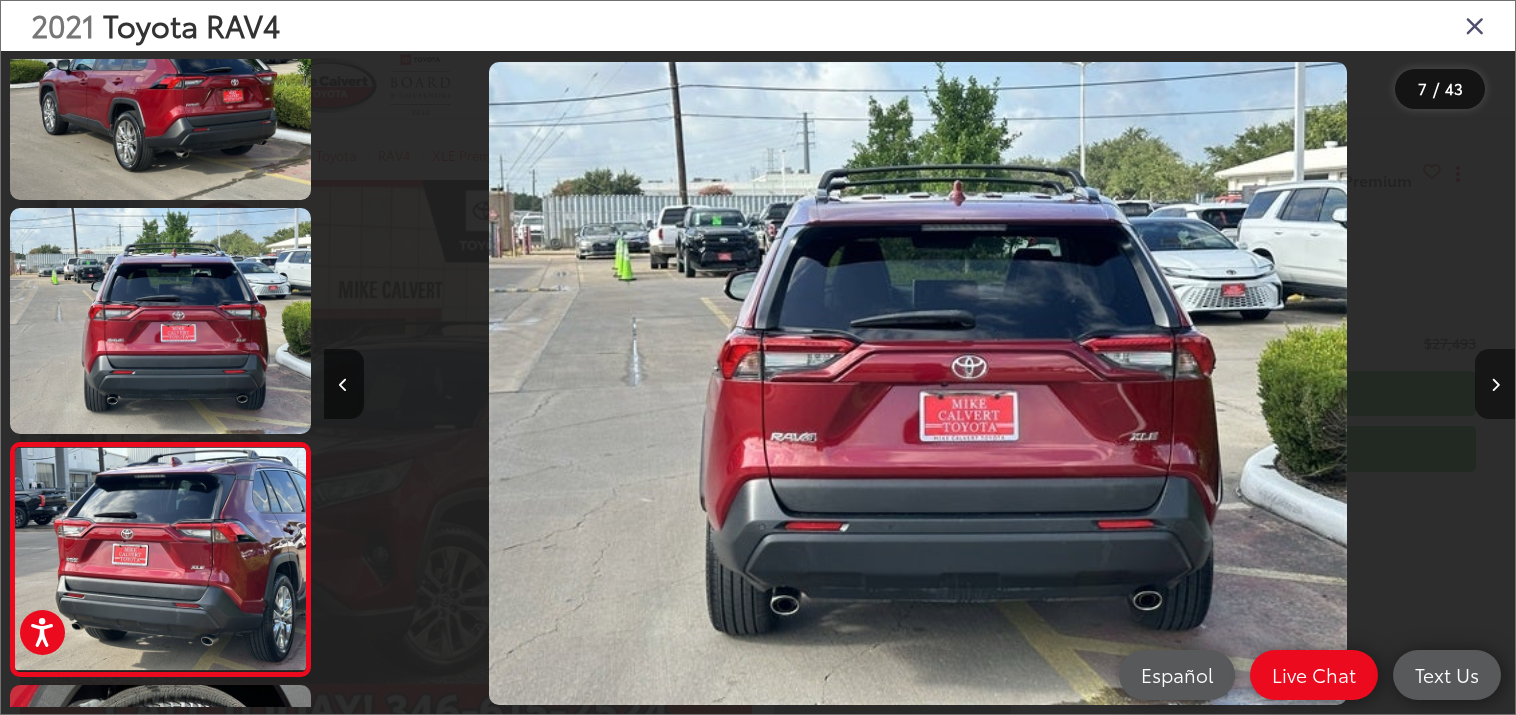 scroll, scrollTop: 0, scrollLeft: 7148, axis: horizontal 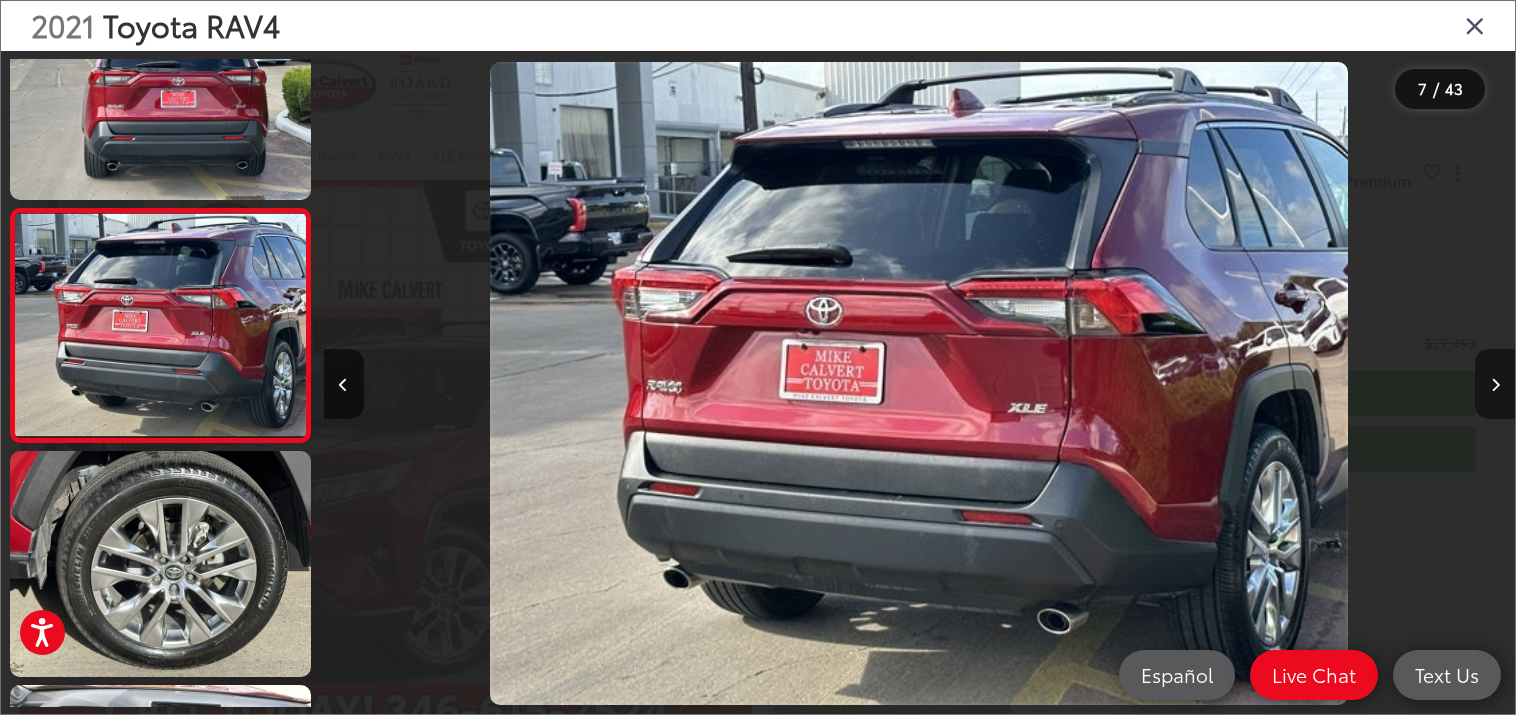 click at bounding box center (1495, 384) 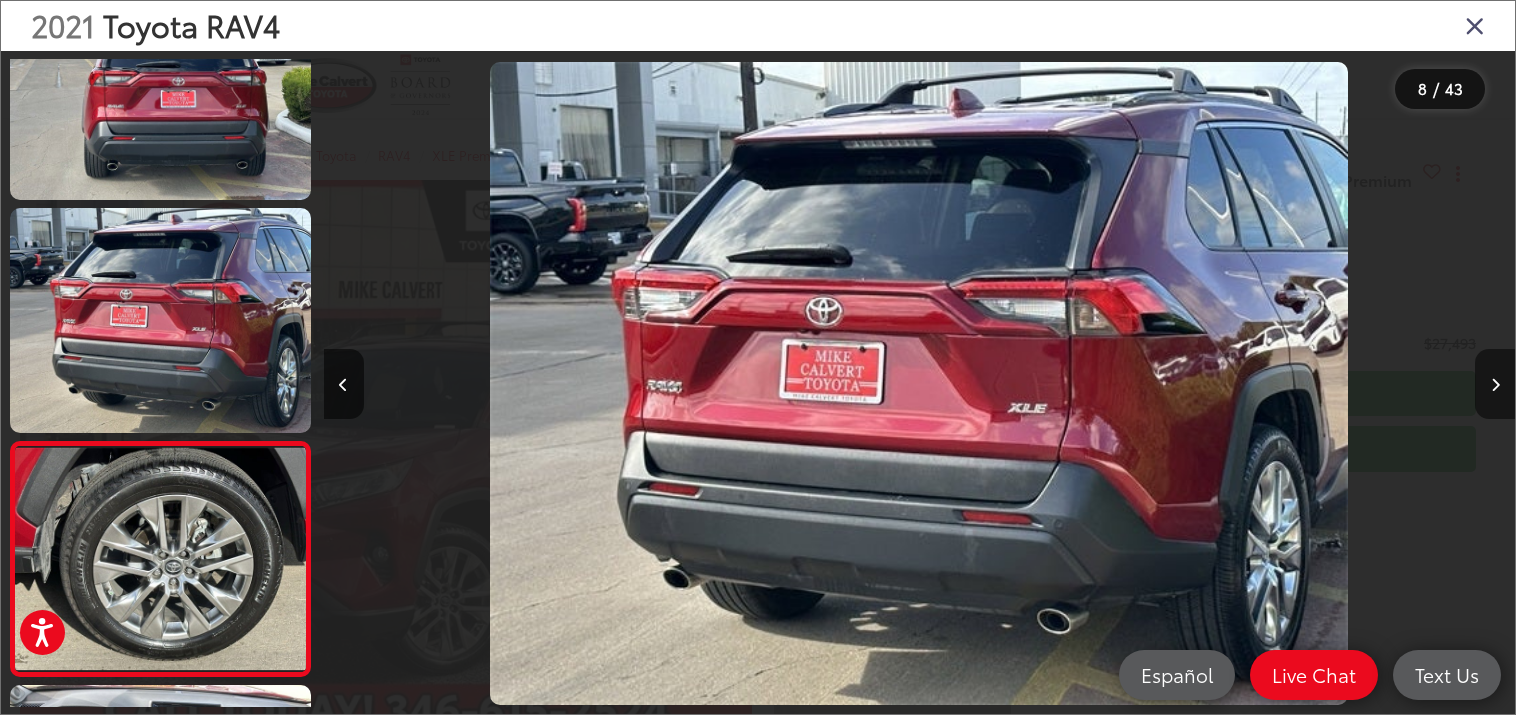 scroll, scrollTop: 0, scrollLeft: 8340, axis: horizontal 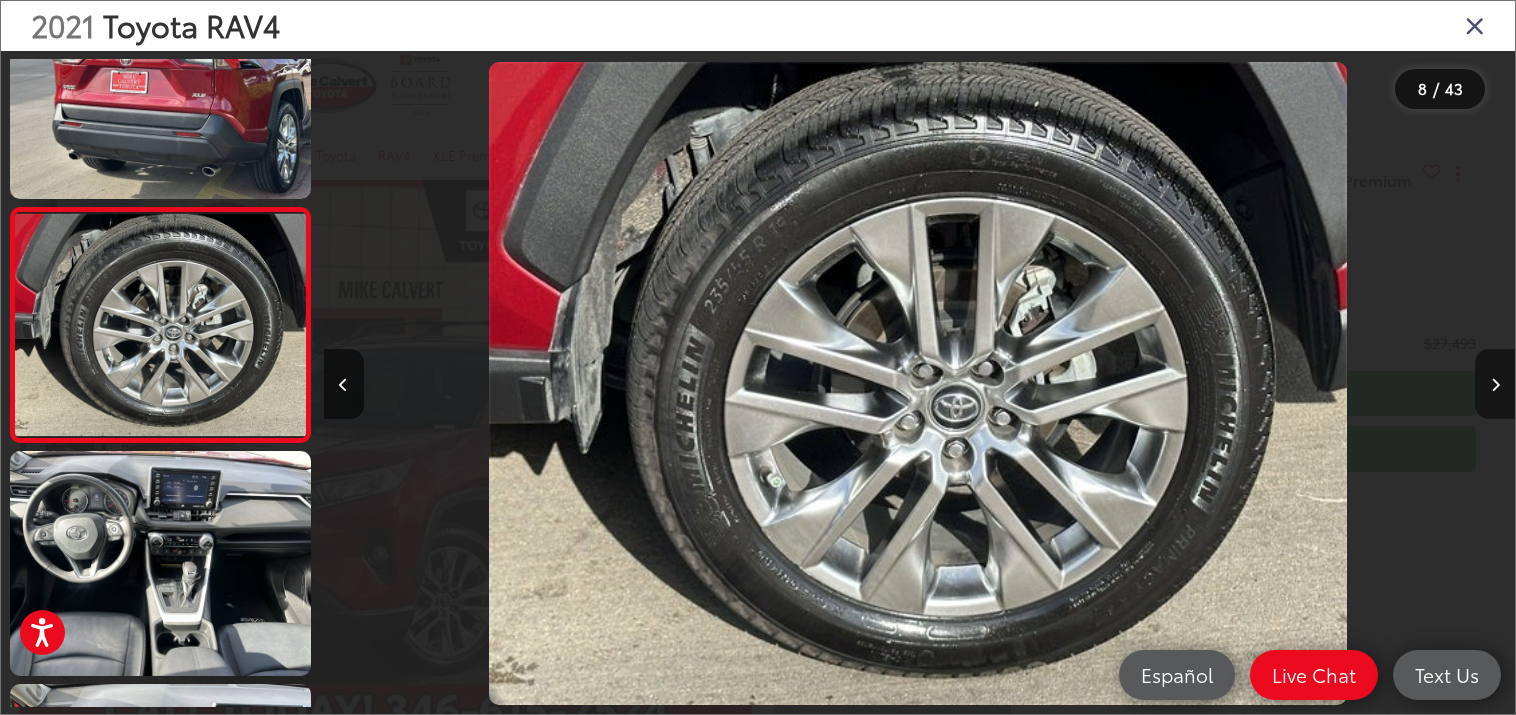 click at bounding box center [1495, 384] 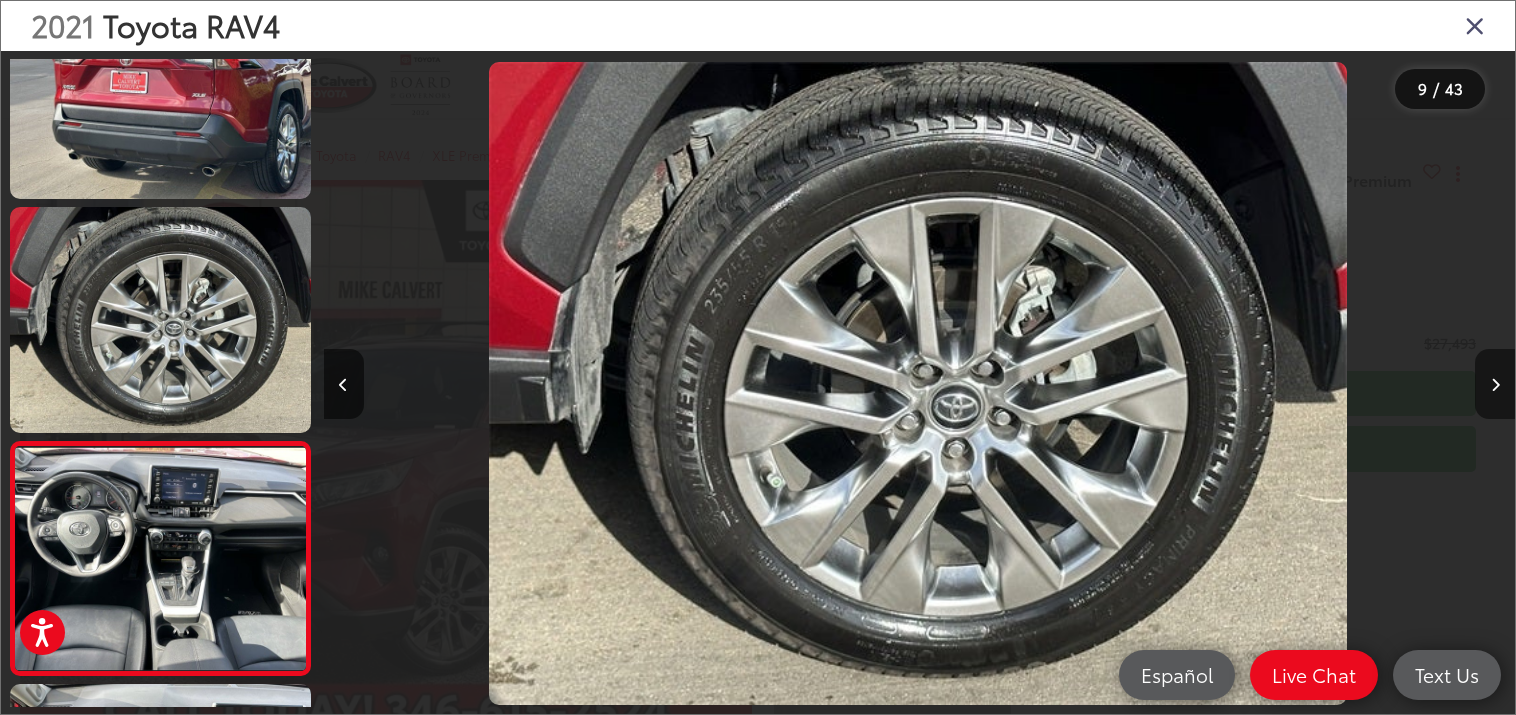 scroll, scrollTop: 0, scrollLeft: 9532, axis: horizontal 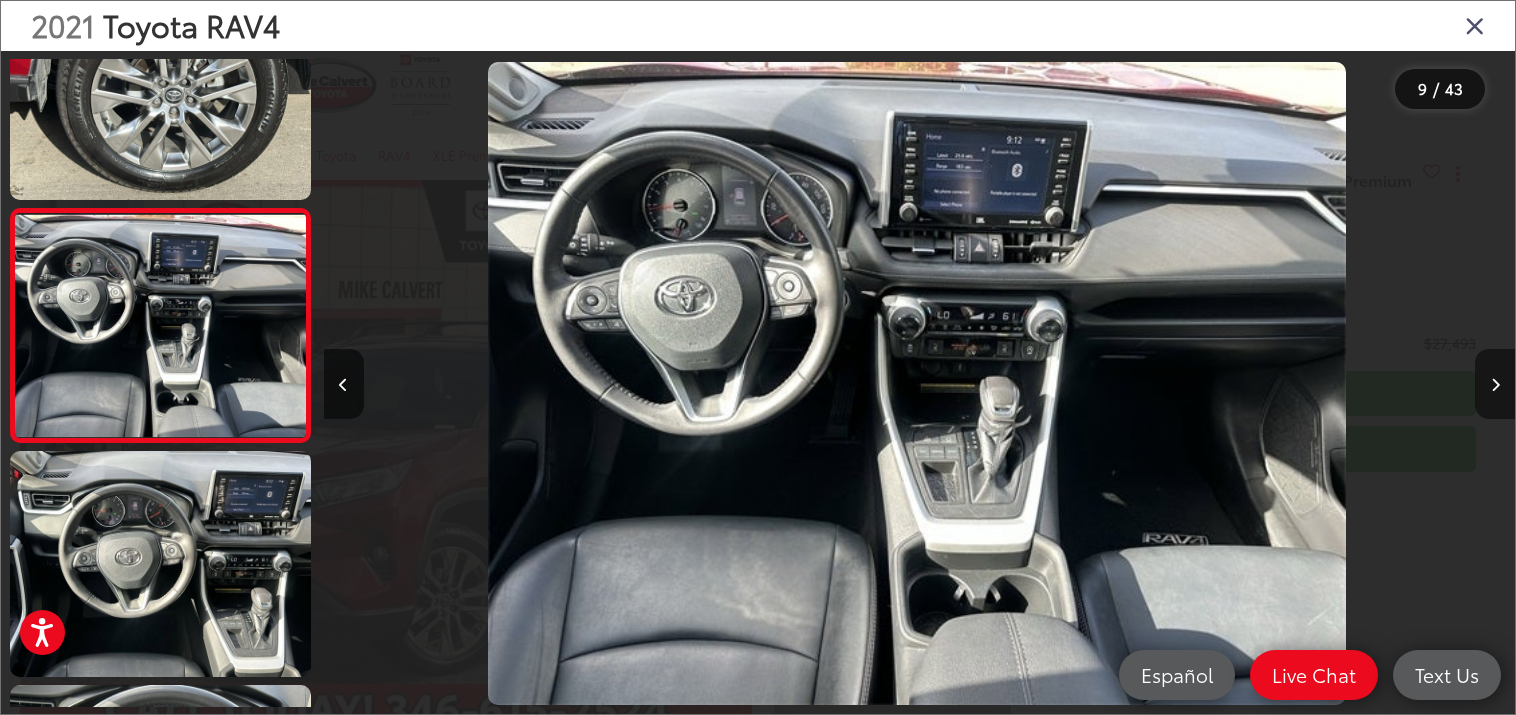click at bounding box center (1495, 384) 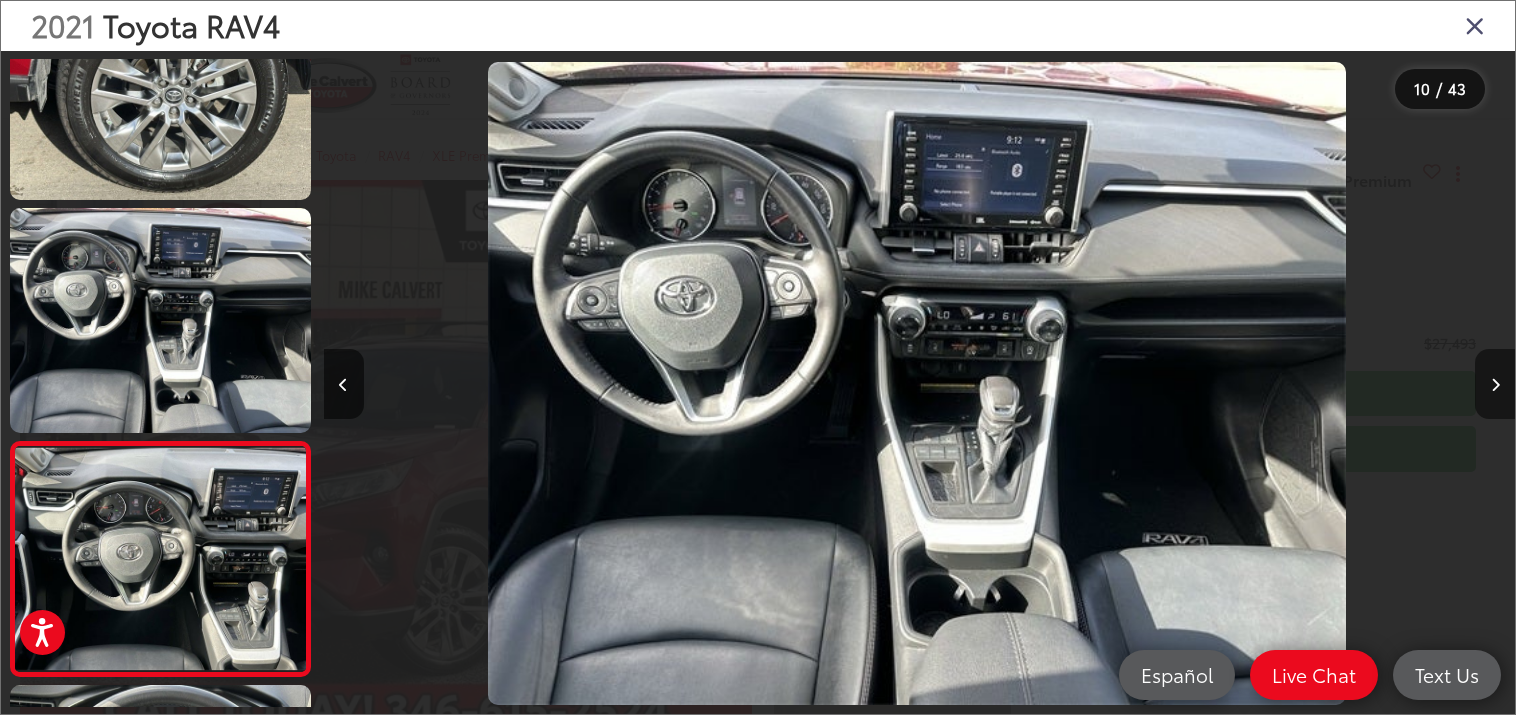 scroll, scrollTop: 0, scrollLeft: 10724, axis: horizontal 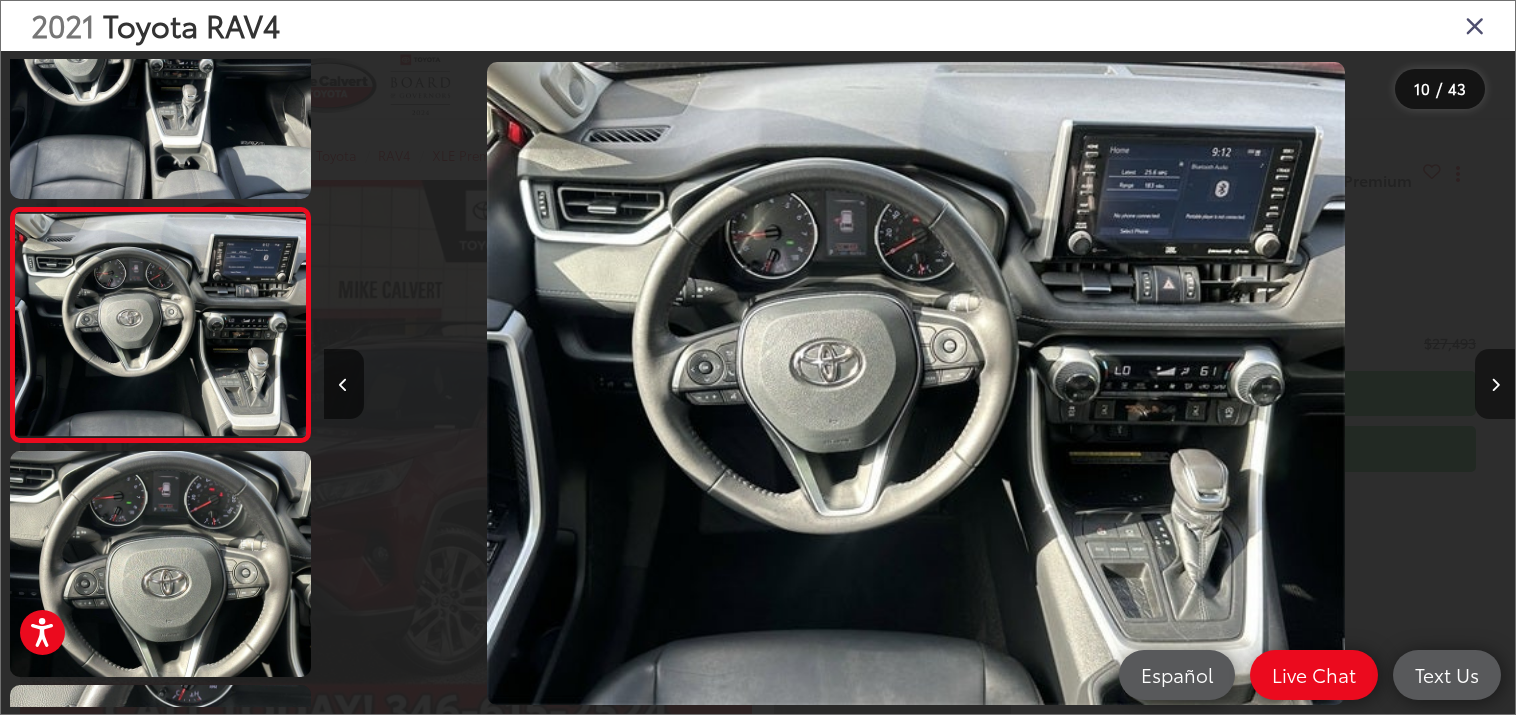 click at bounding box center [1495, 384] 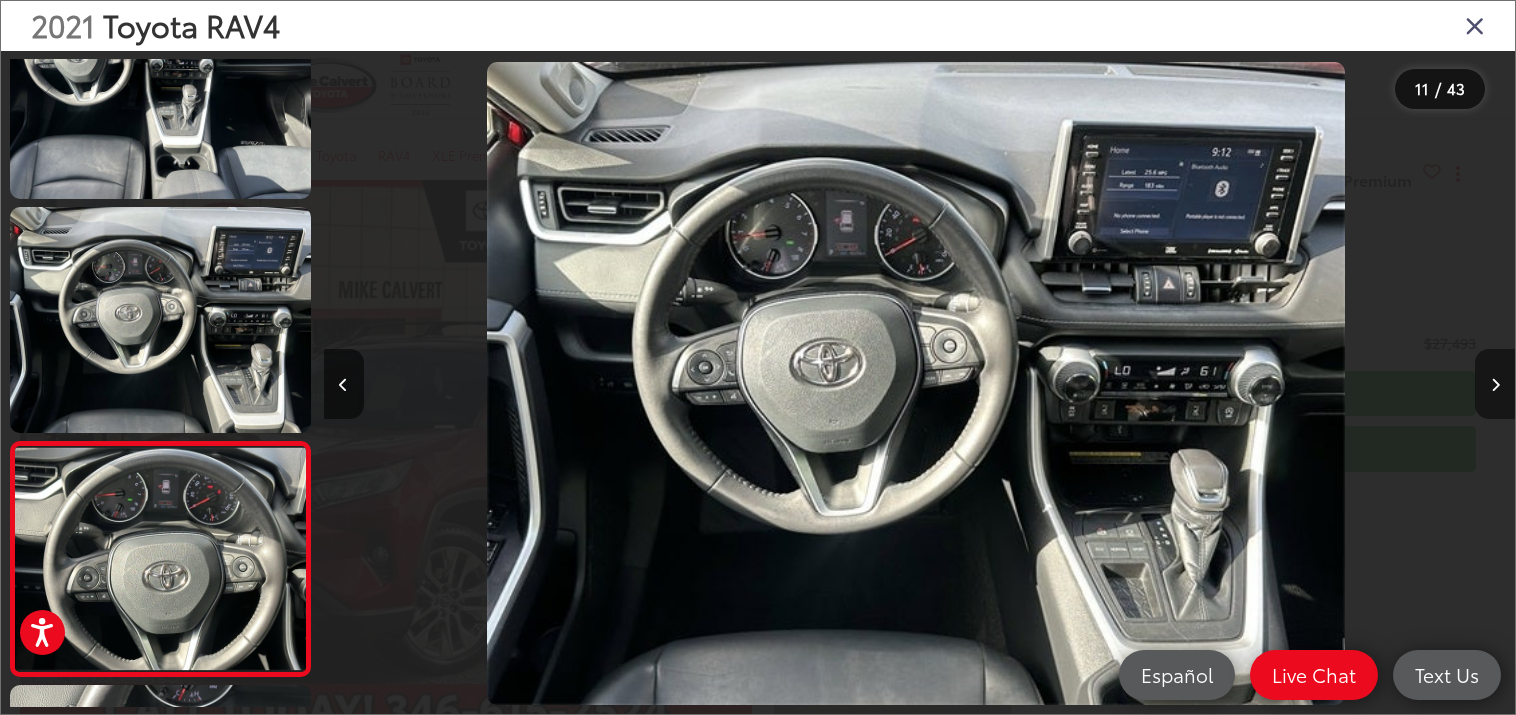 scroll, scrollTop: 0, scrollLeft: 11915, axis: horizontal 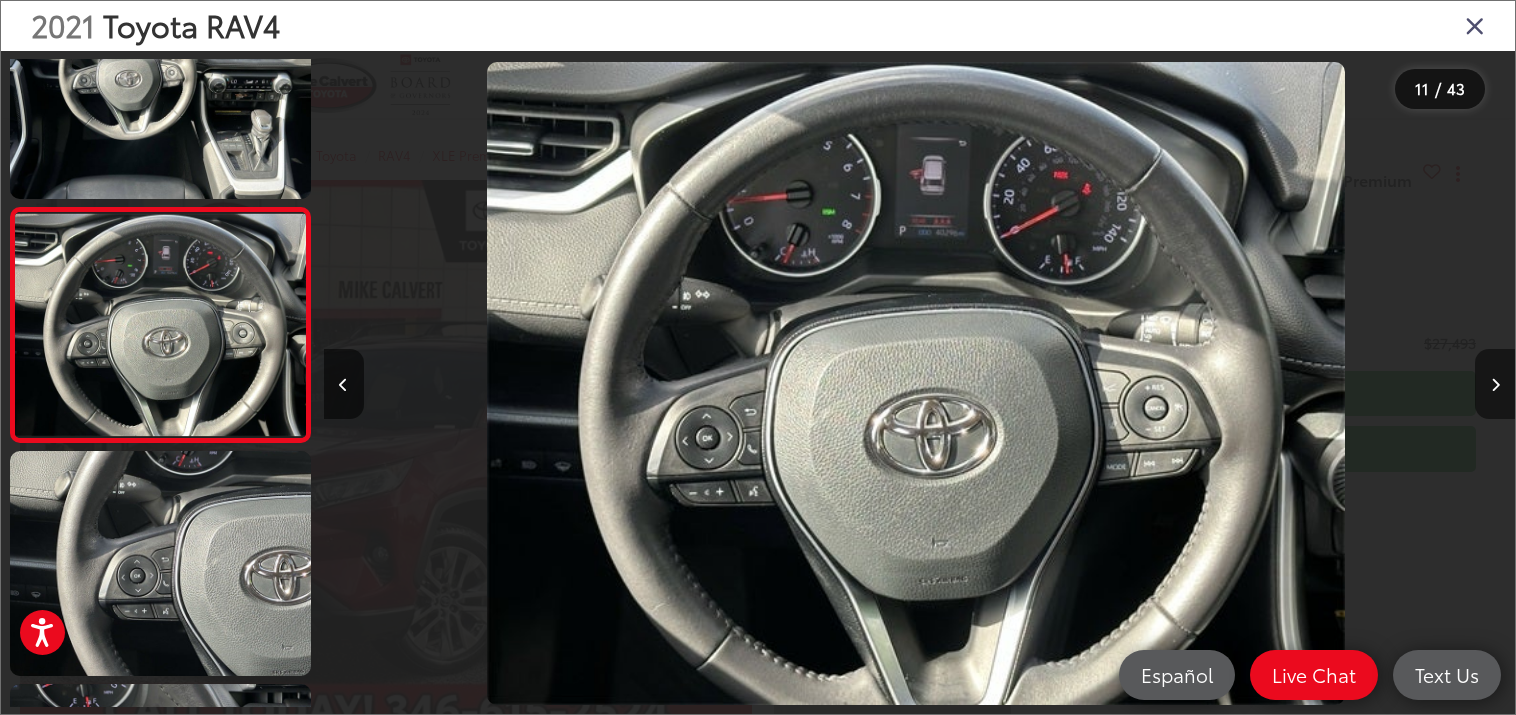 click at bounding box center [1495, 384] 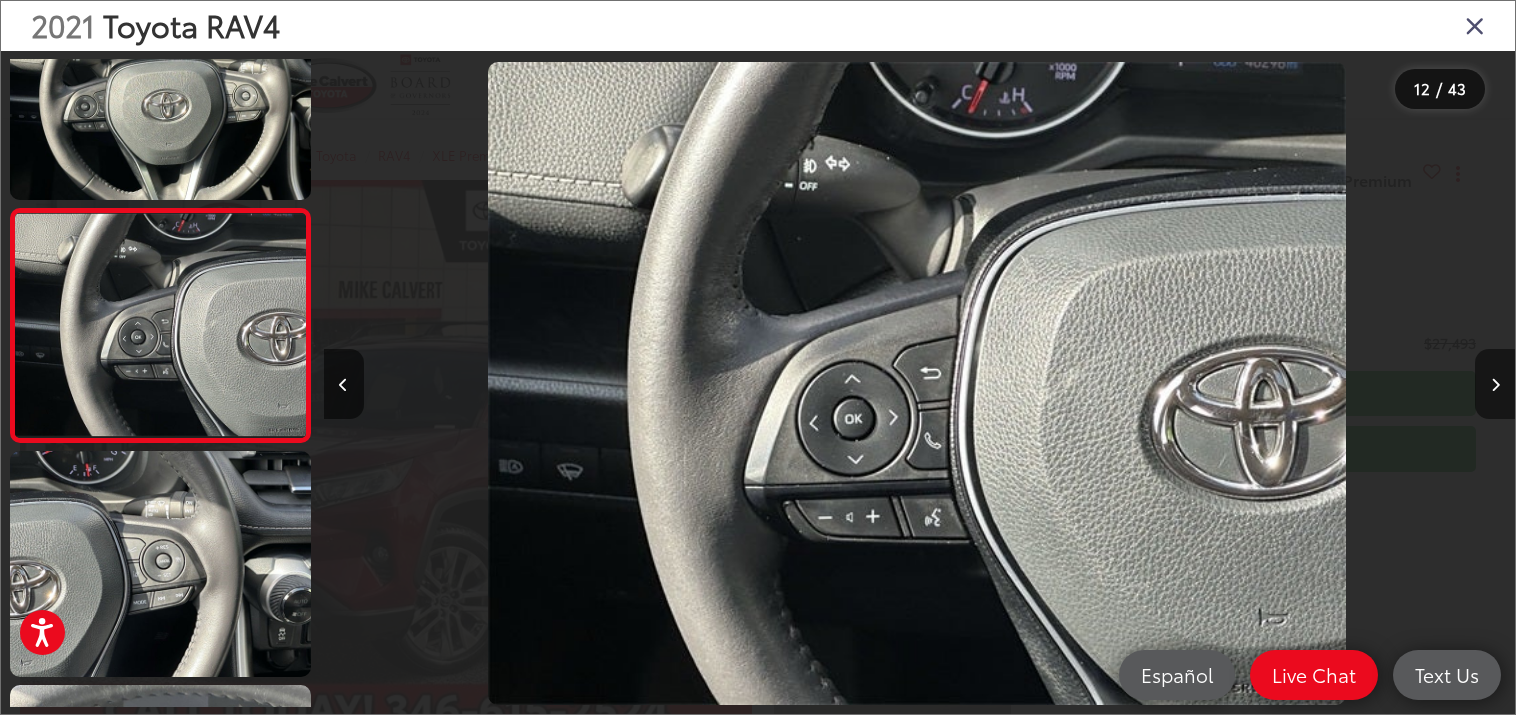 click at bounding box center [1495, 384] 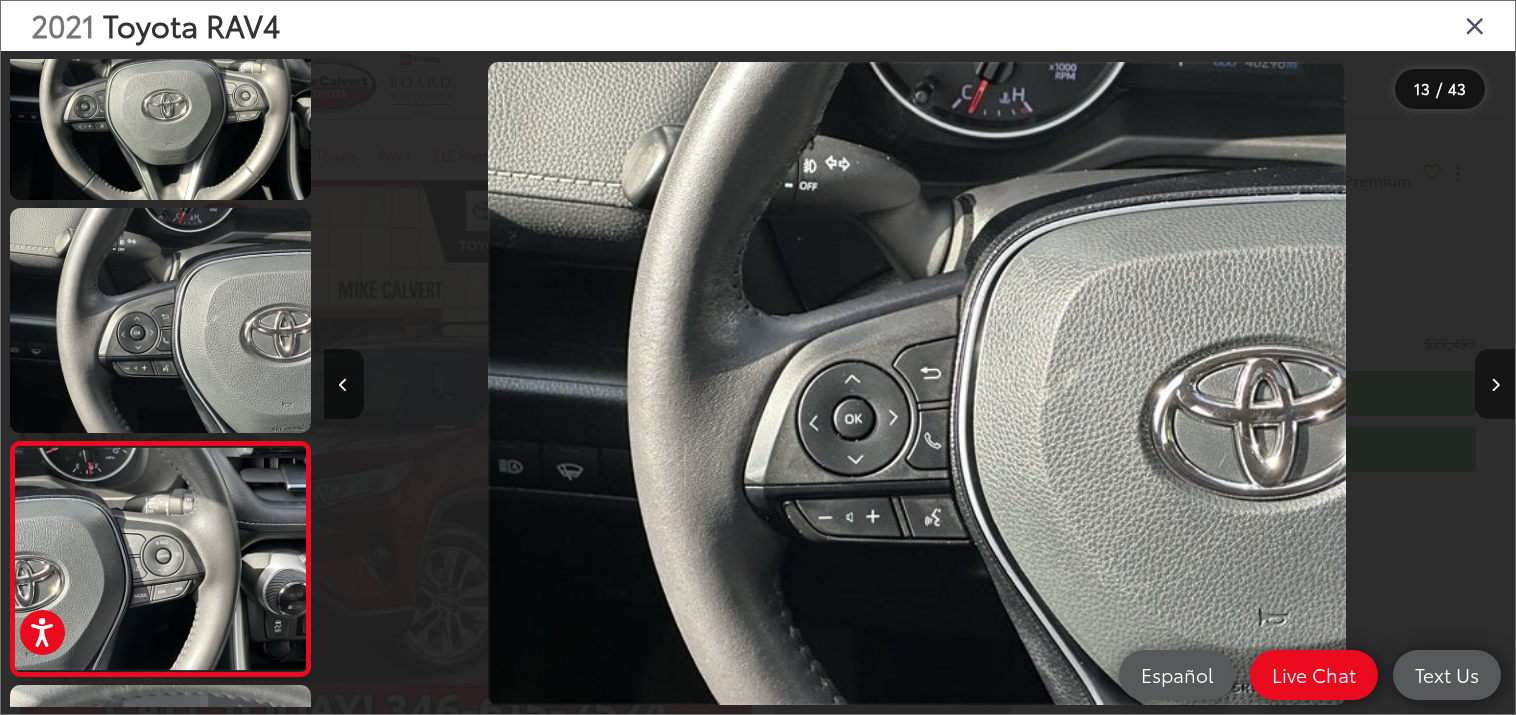 scroll, scrollTop: 0, scrollLeft: 14298, axis: horizontal 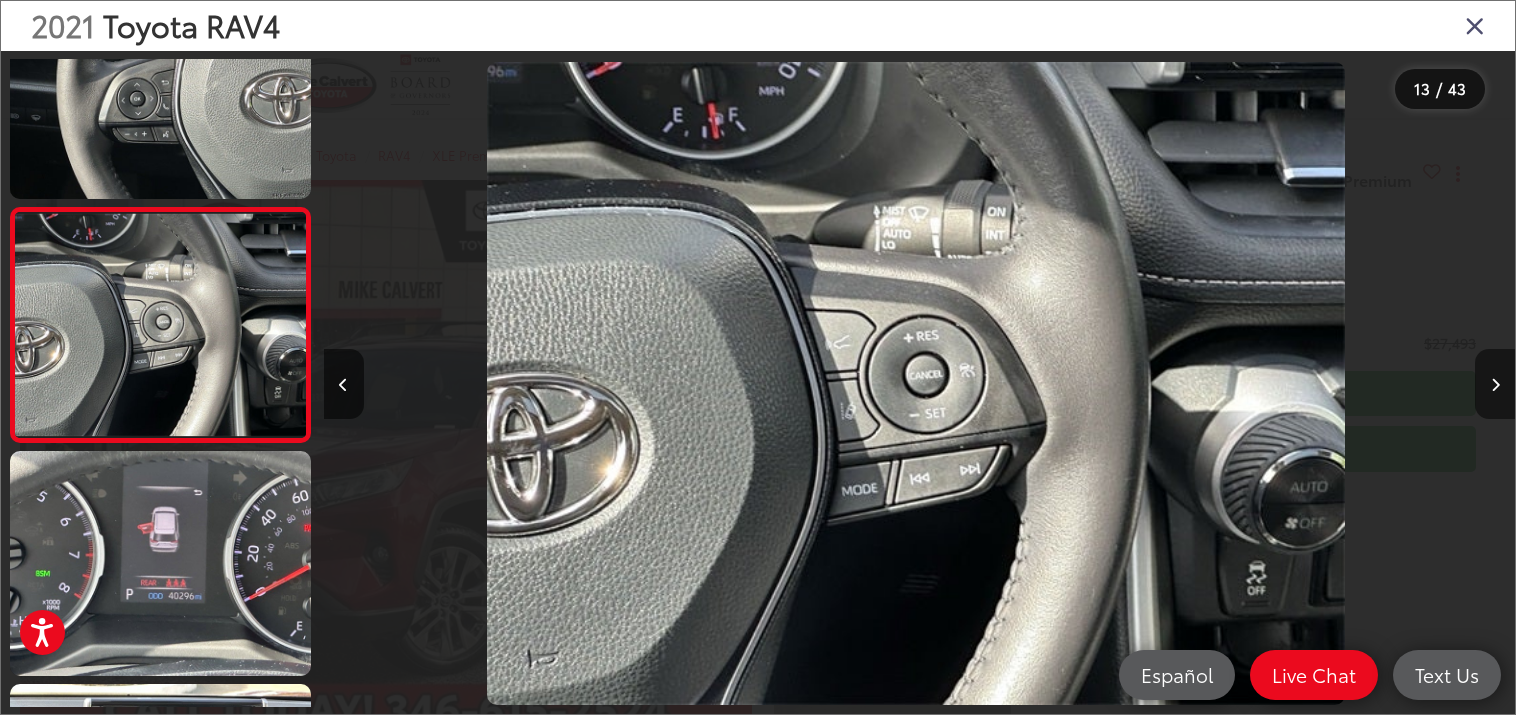 click at bounding box center (1495, 384) 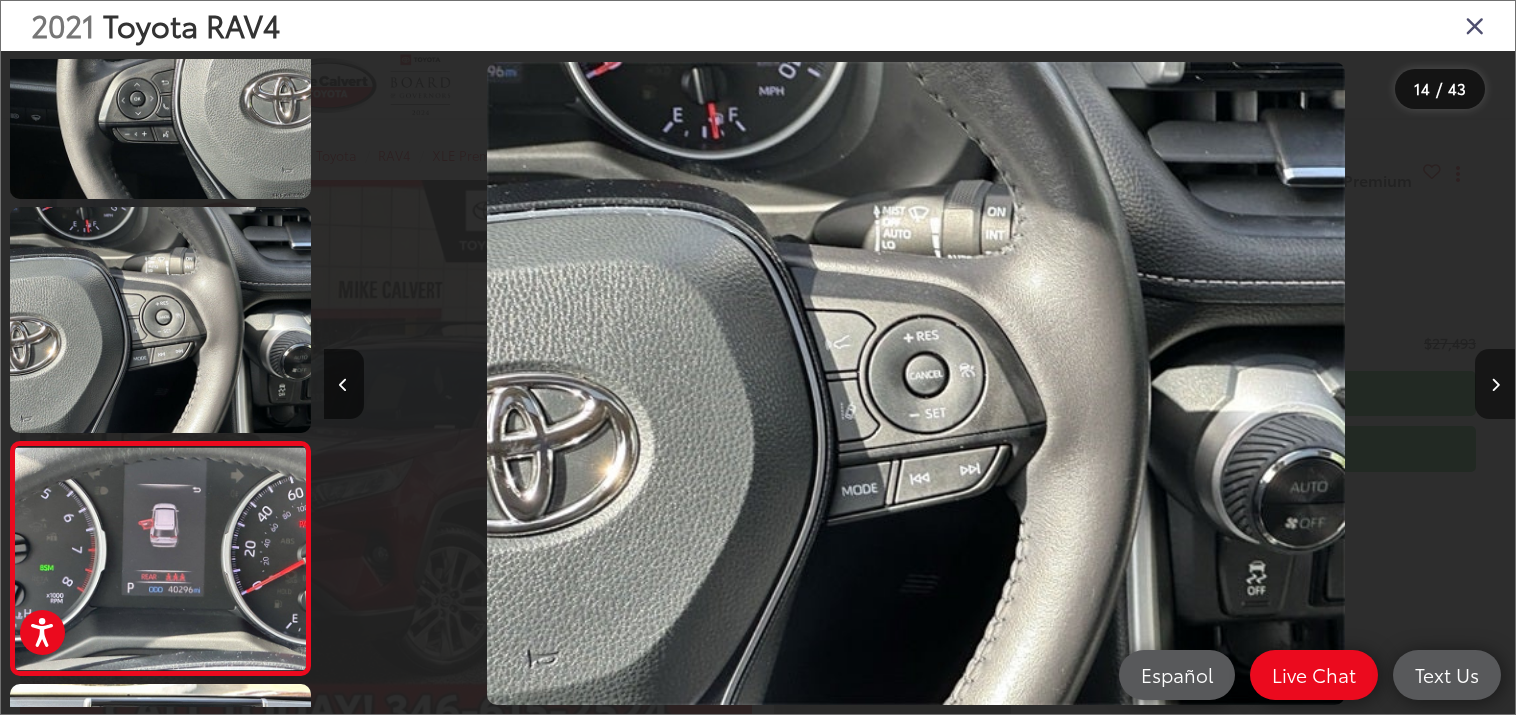 scroll, scrollTop: 0, scrollLeft: 15489, axis: horizontal 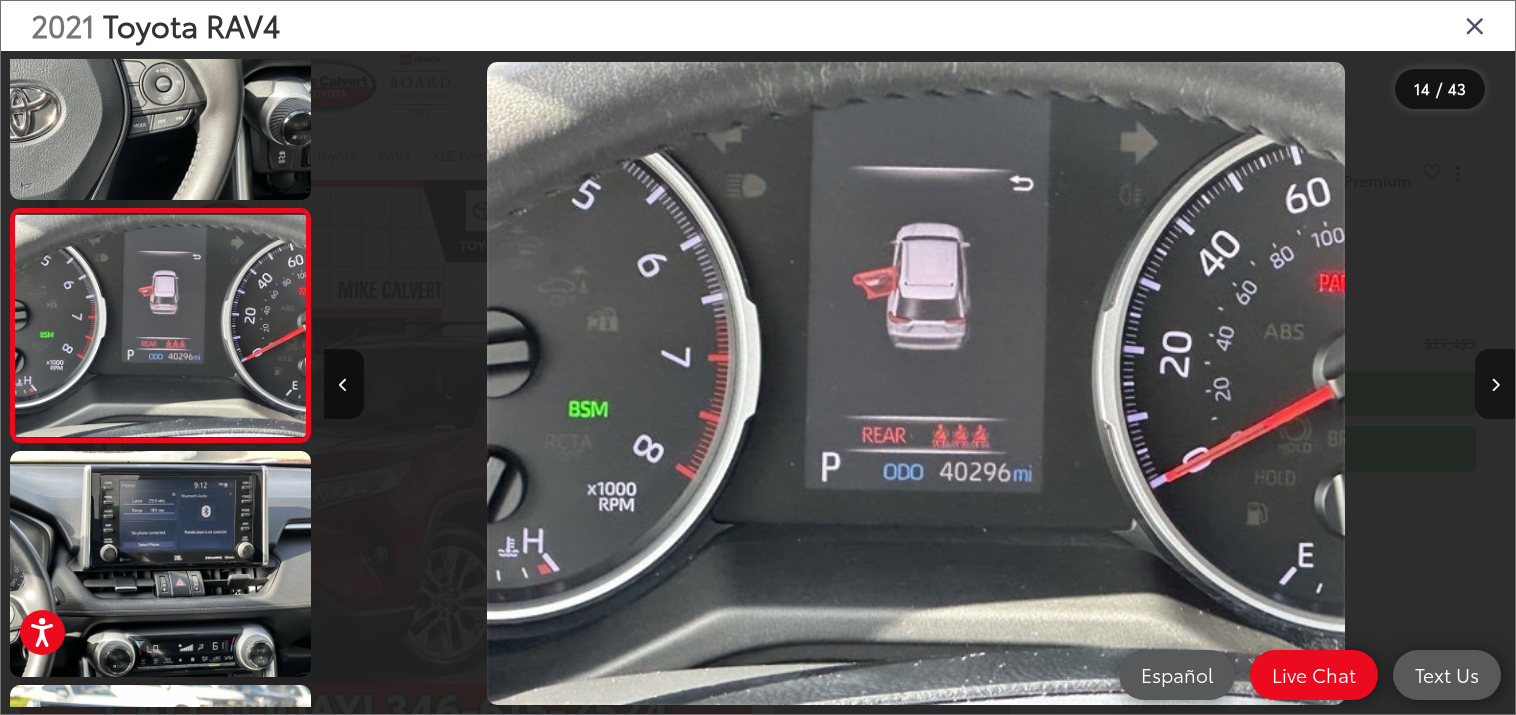 click at bounding box center (1495, 384) 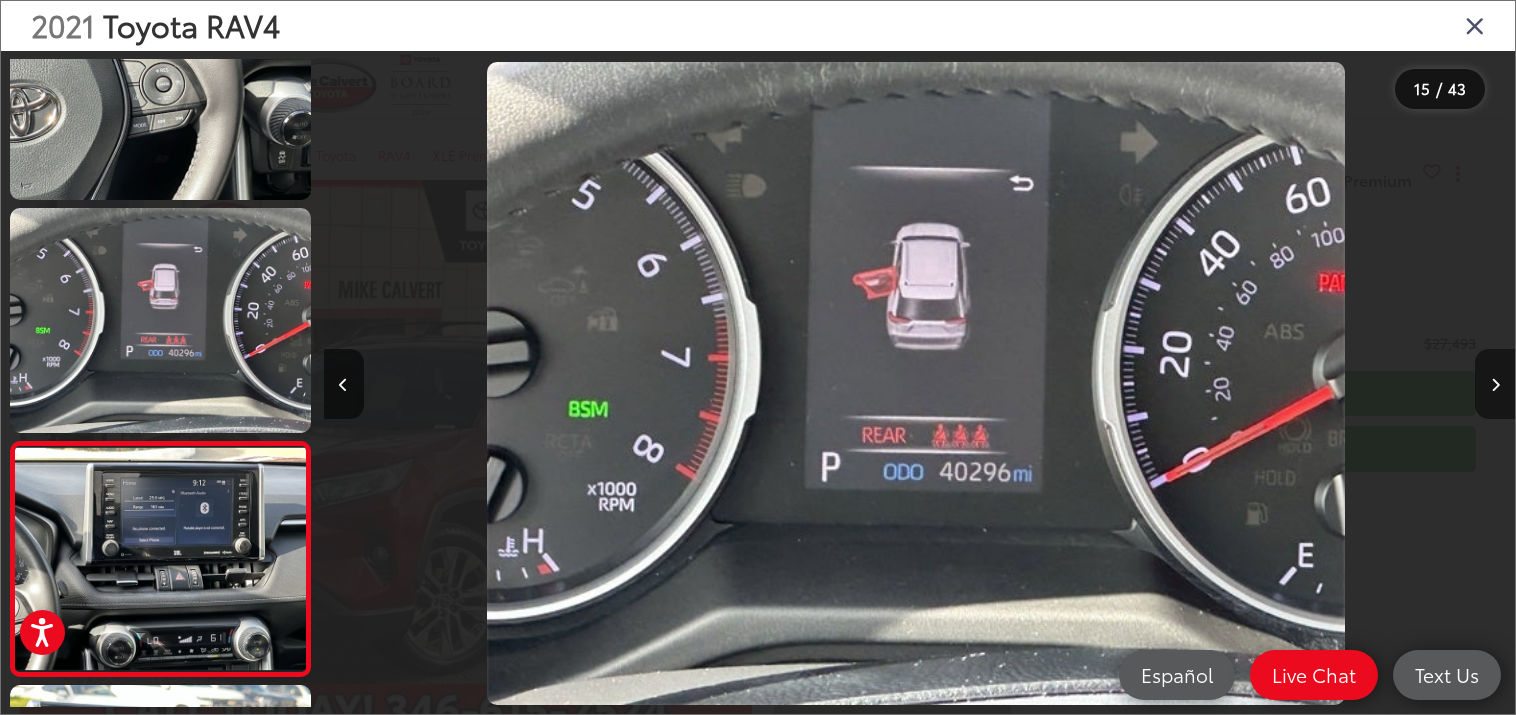 scroll, scrollTop: 0, scrollLeft: 16681, axis: horizontal 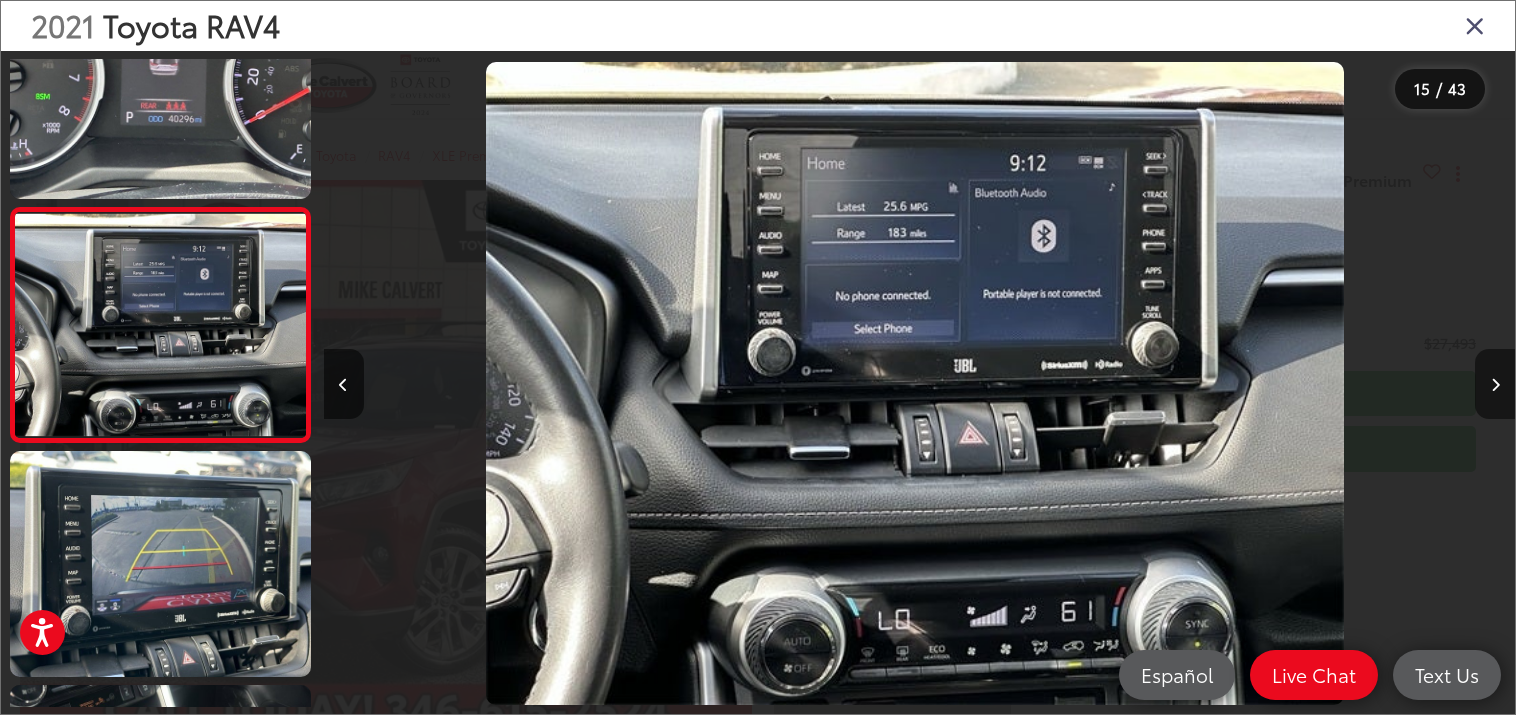 click at bounding box center [1495, 384] 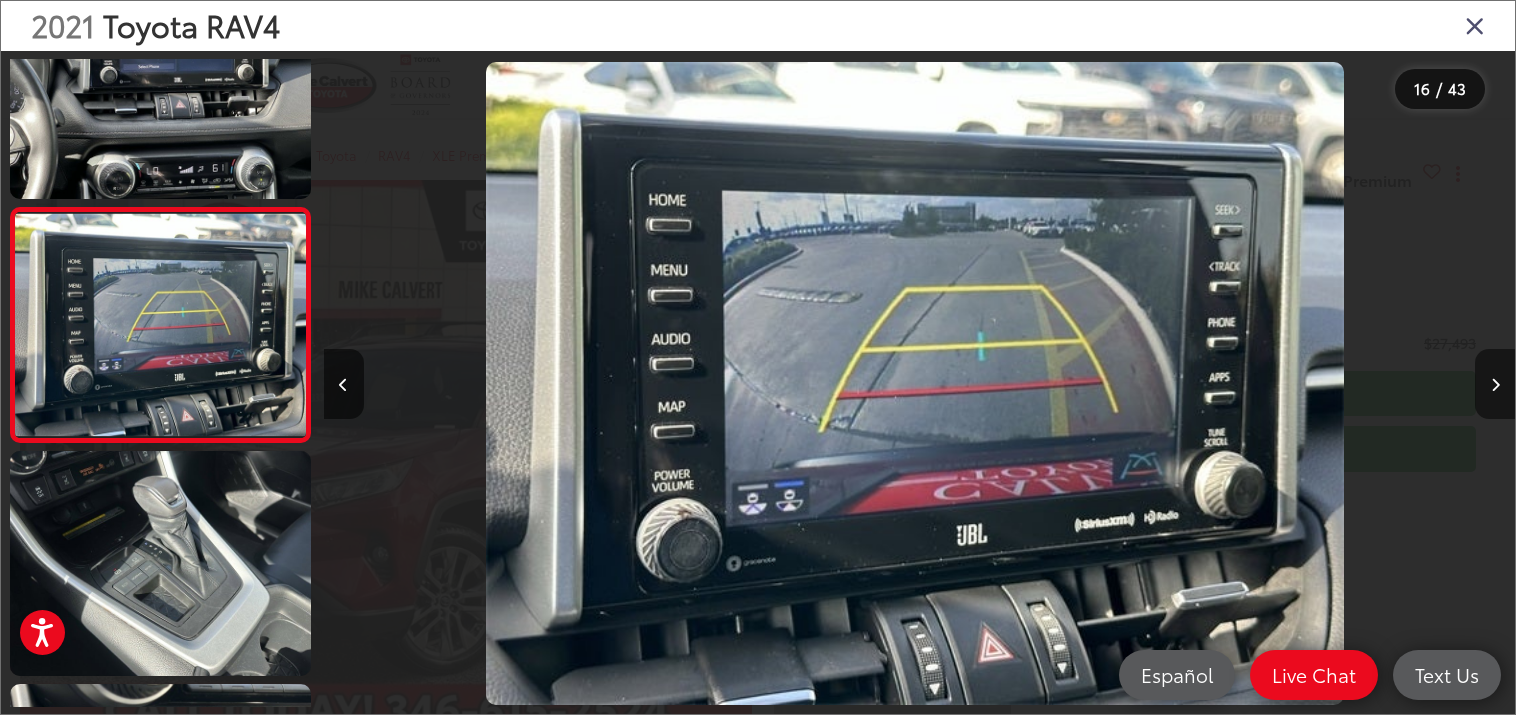 click at bounding box center [1495, 384] 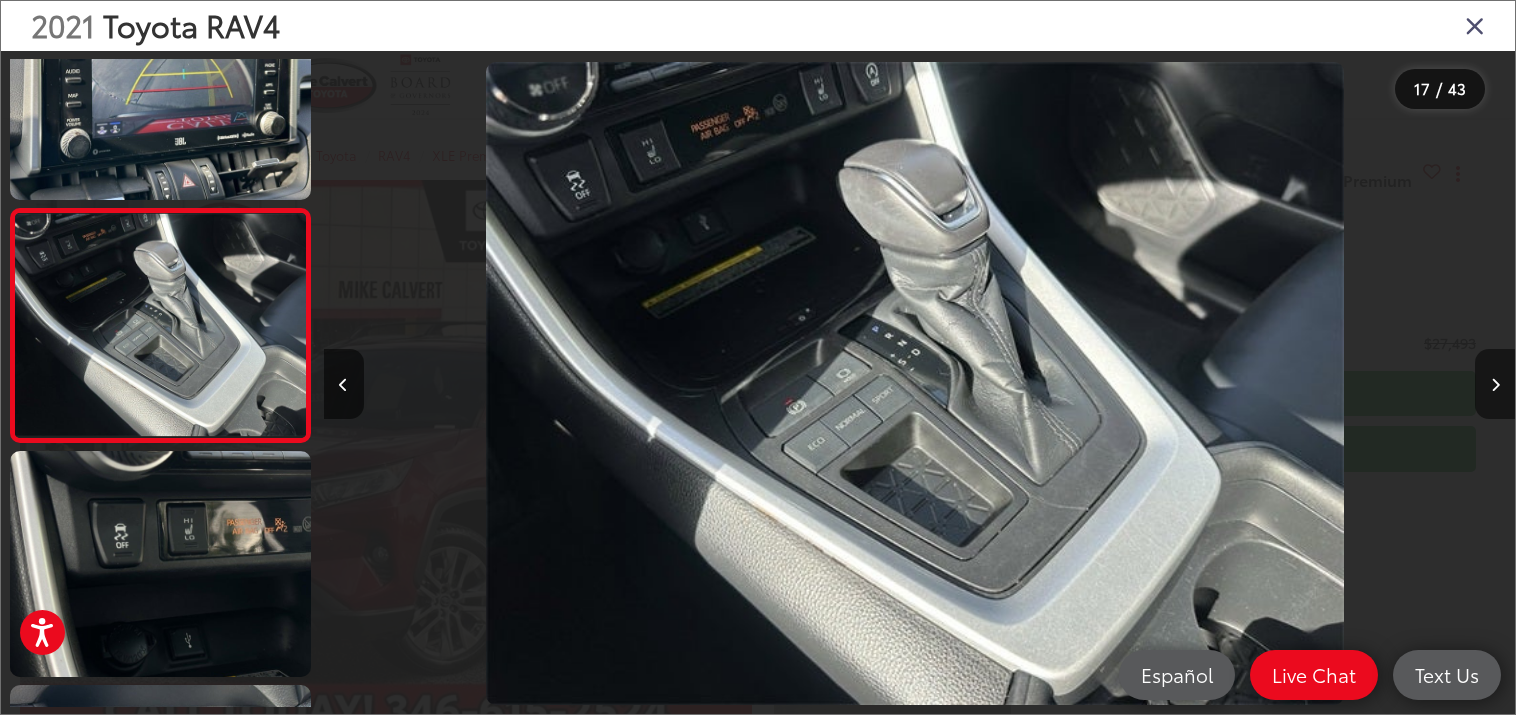 click at bounding box center [1495, 384] 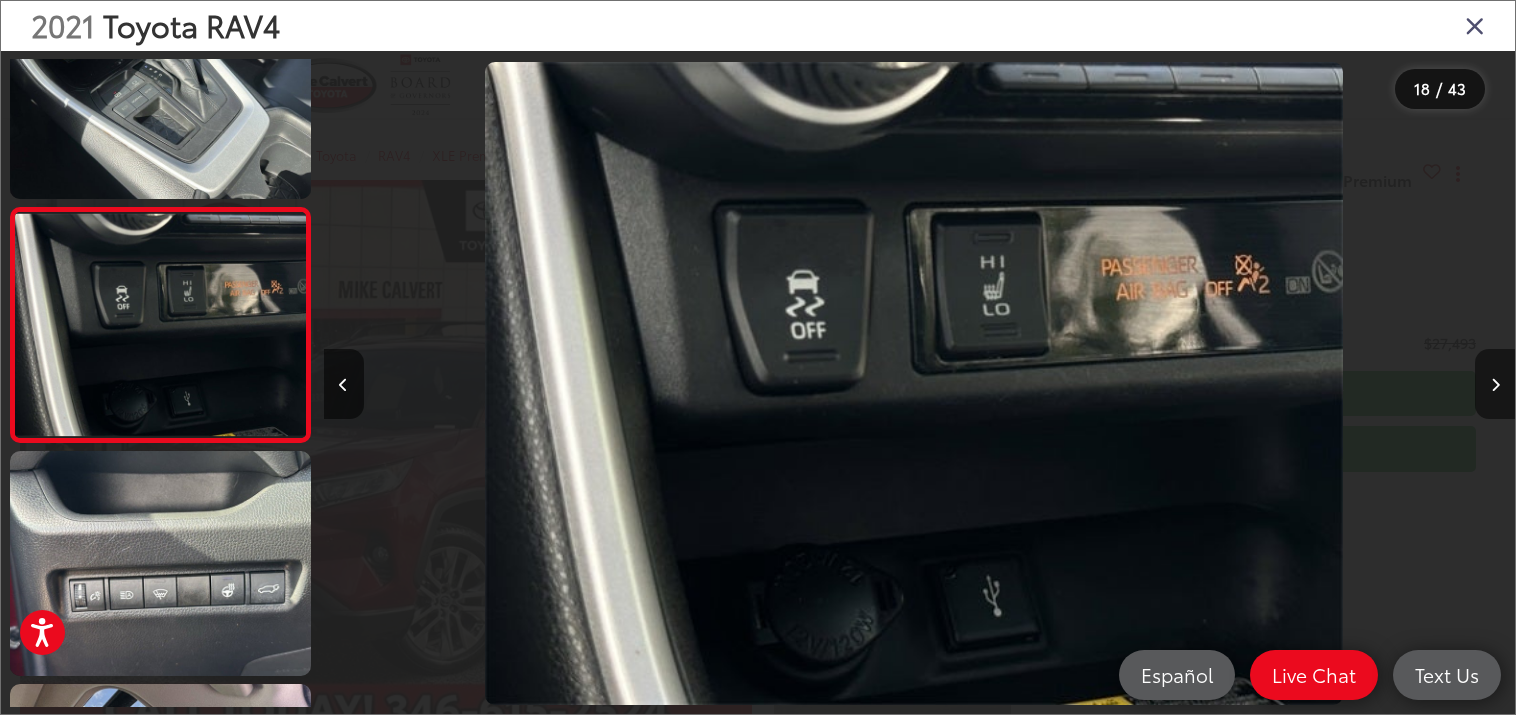 click at bounding box center (1495, 384) 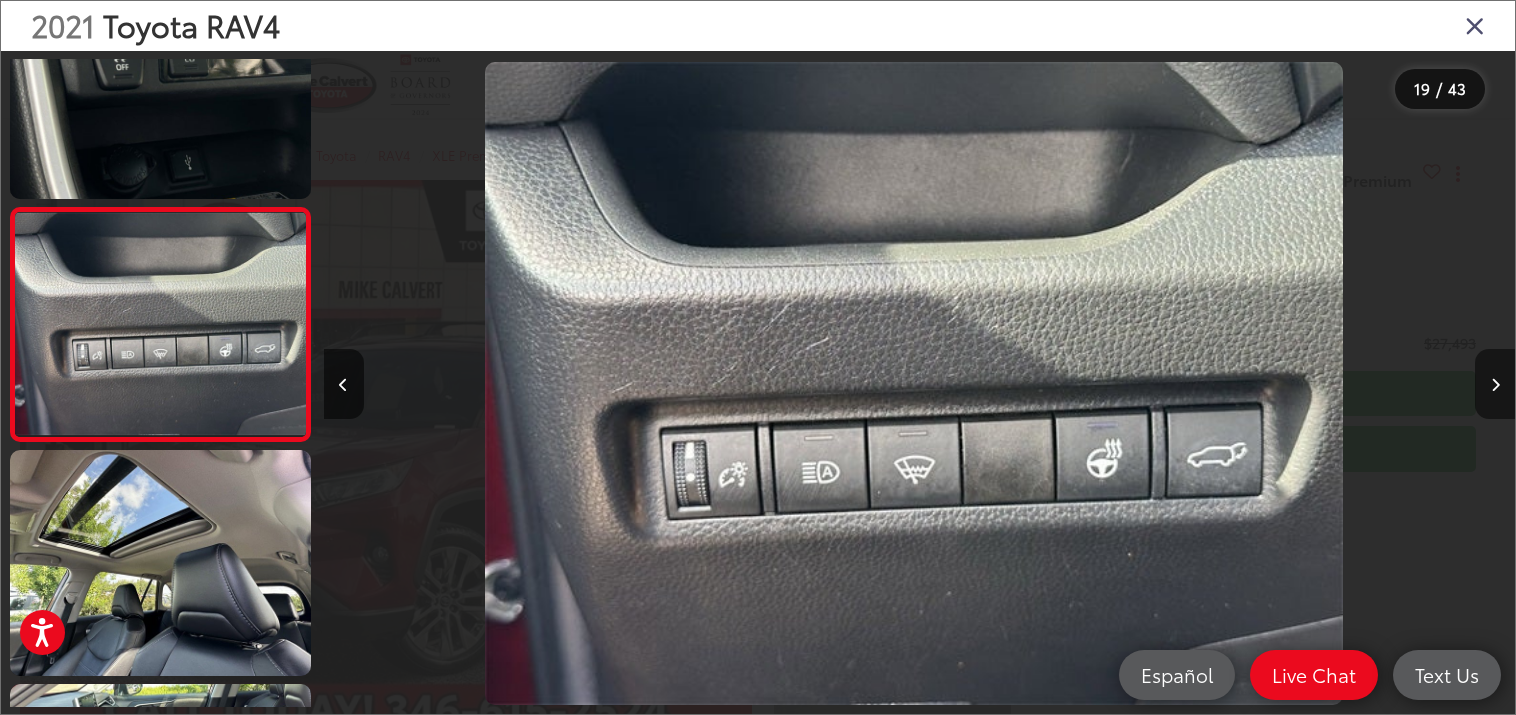 click at bounding box center (1495, 384) 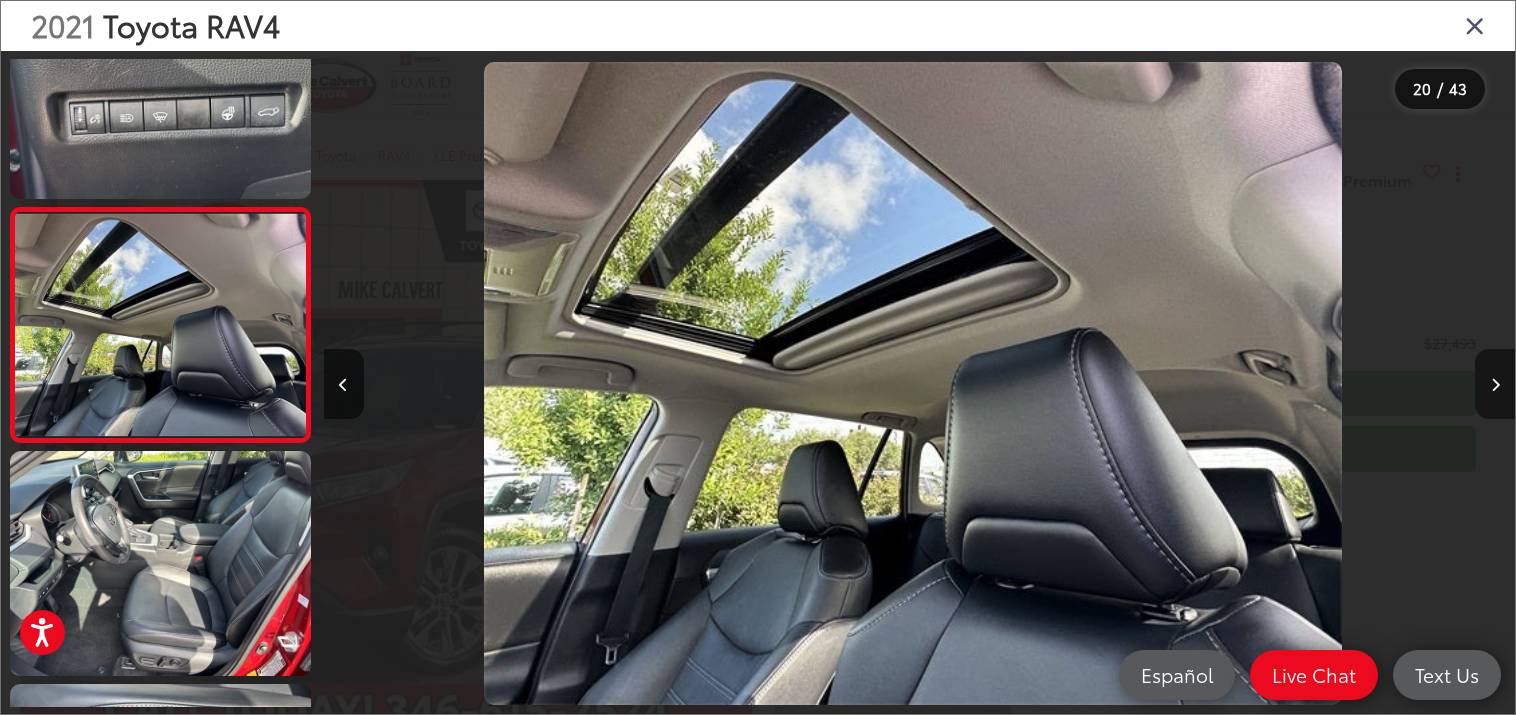click at bounding box center [1495, 384] 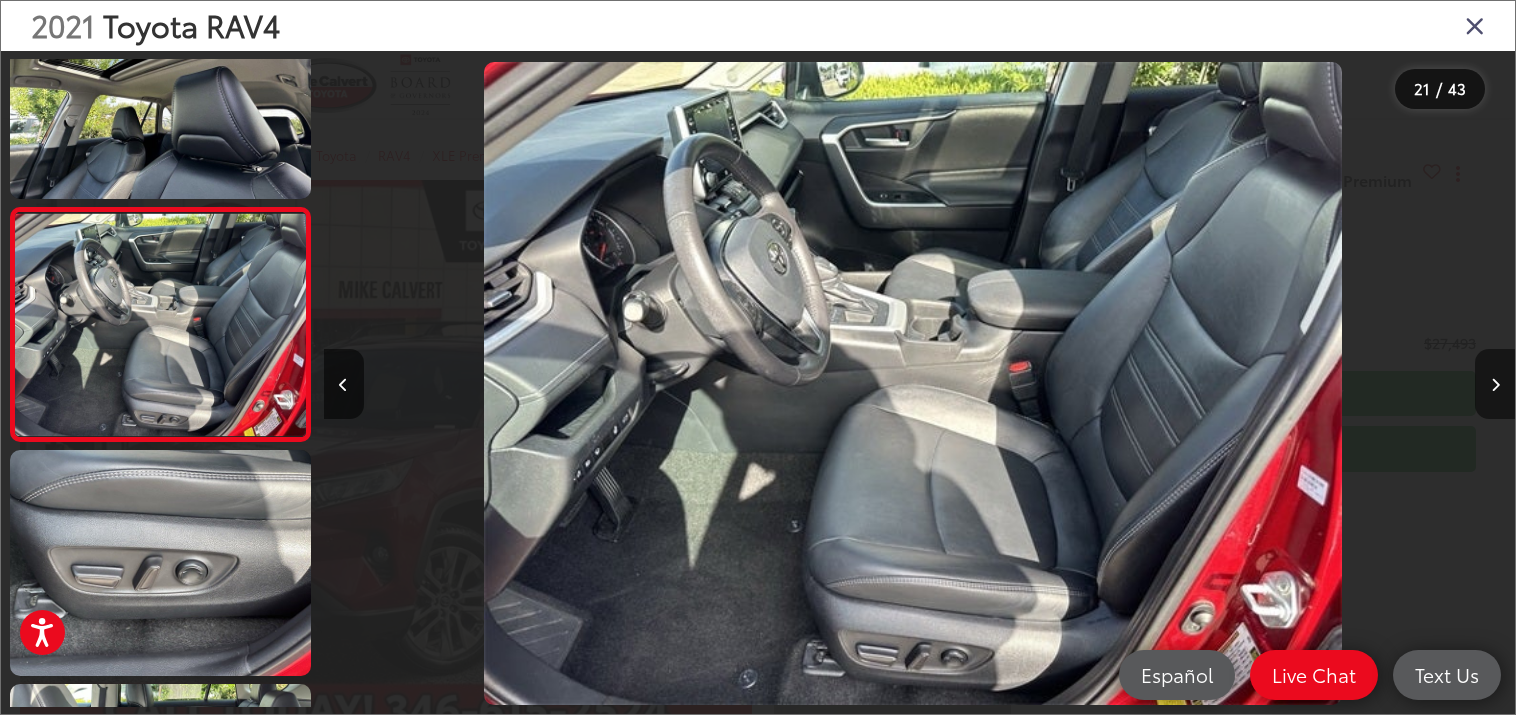 click at bounding box center [1495, 384] 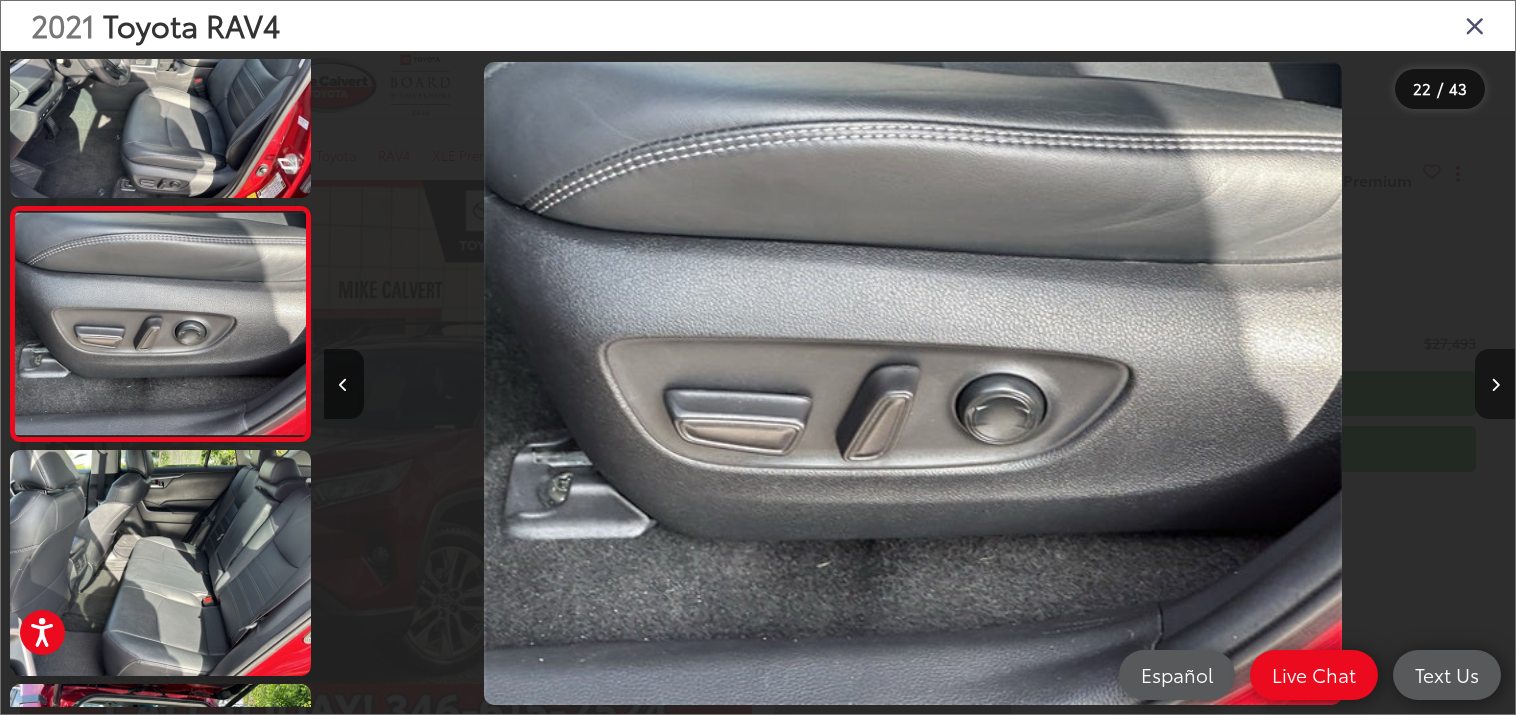 click at bounding box center [1495, 384] 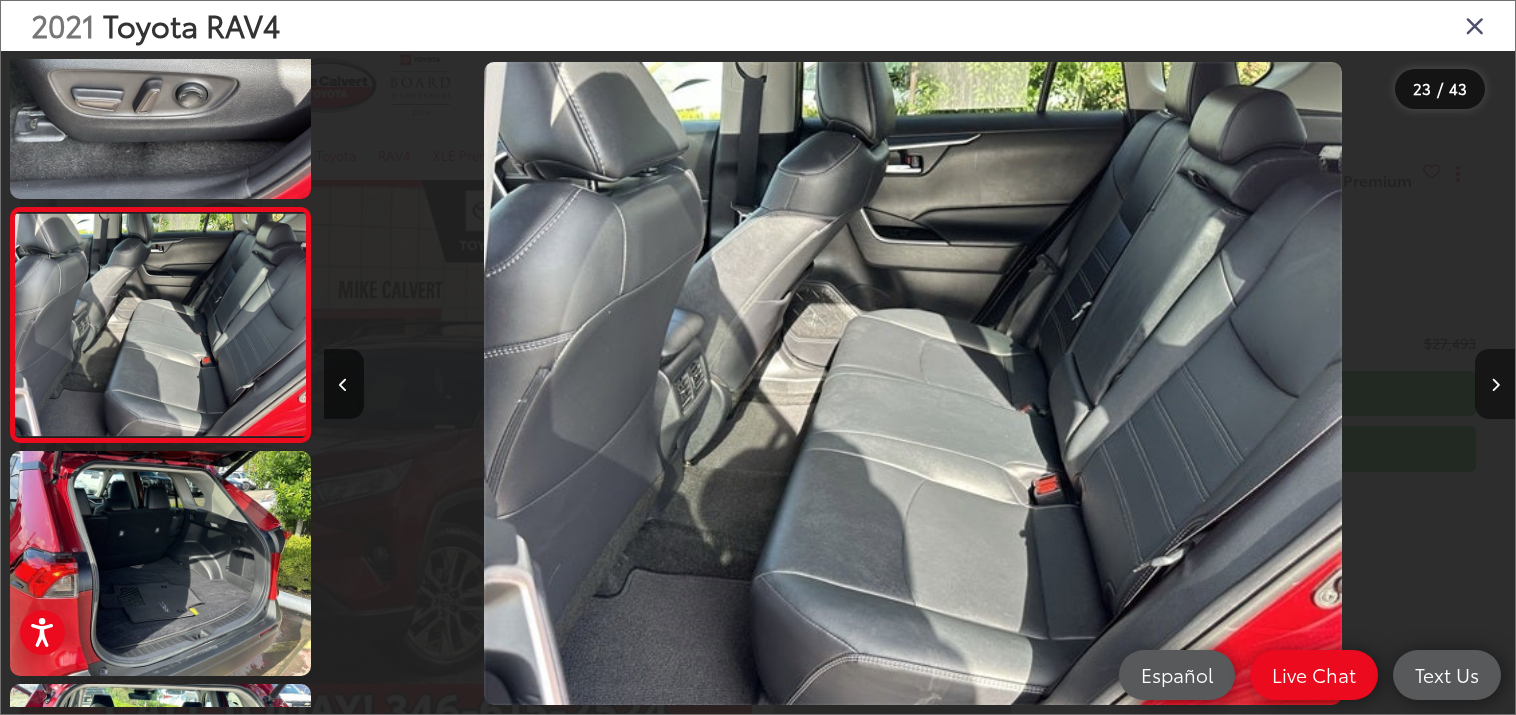 click at bounding box center (1495, 384) 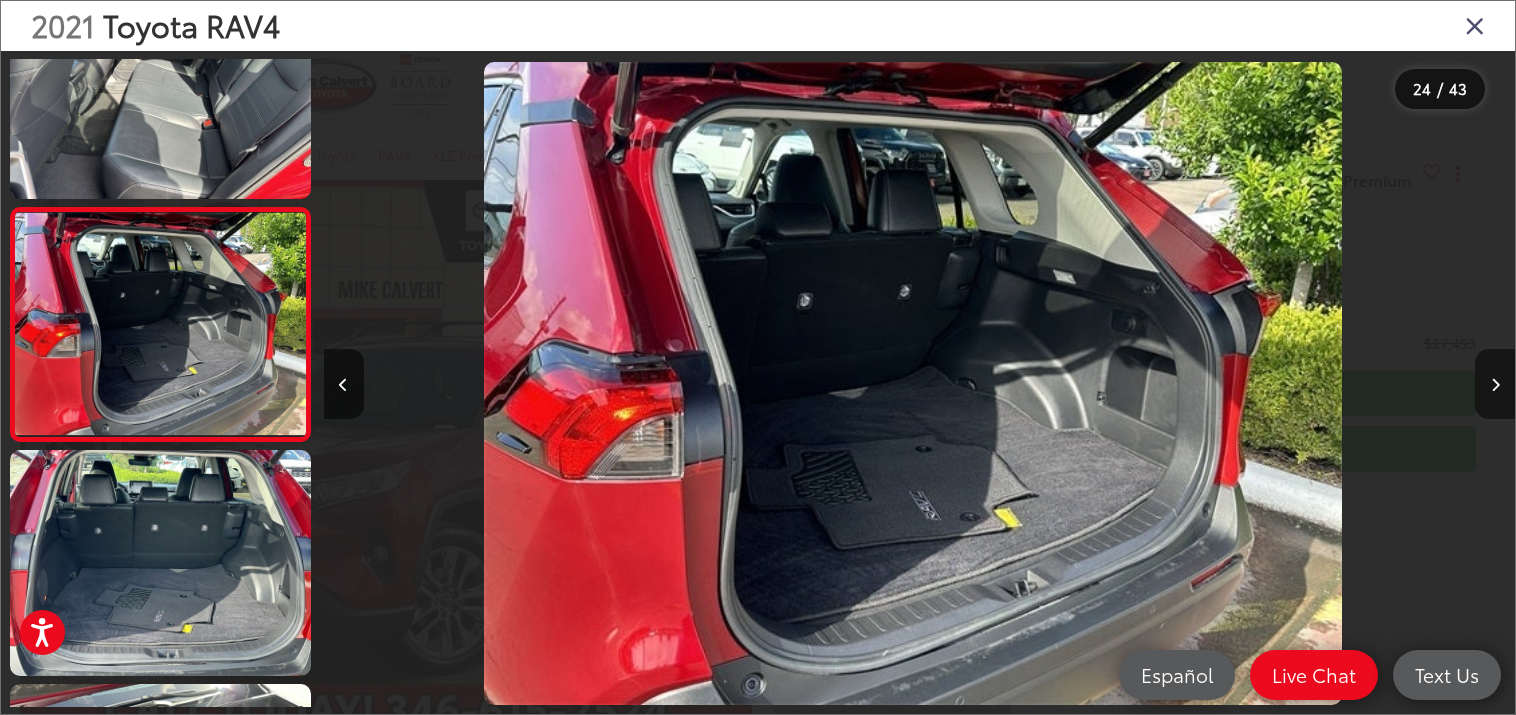 click at bounding box center (1495, 384) 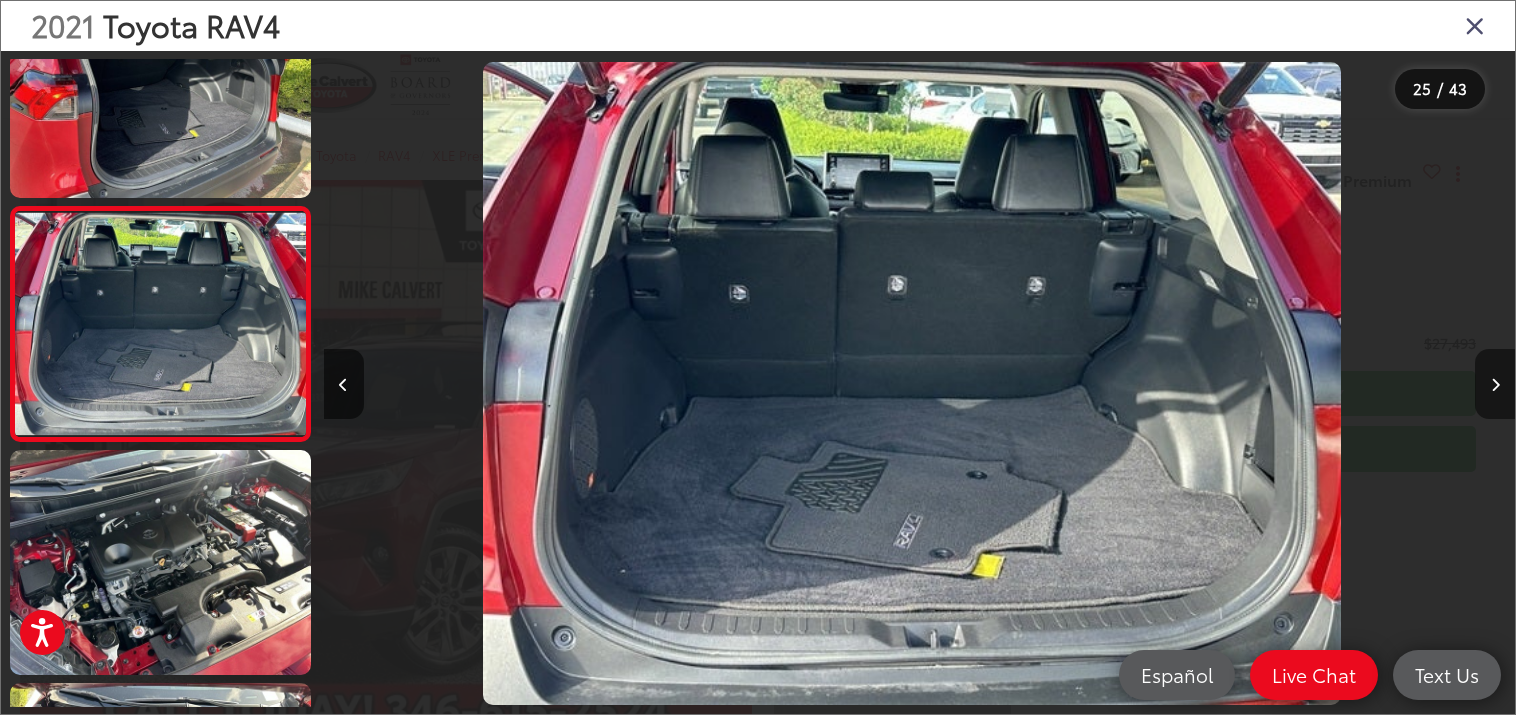 click at bounding box center (1495, 384) 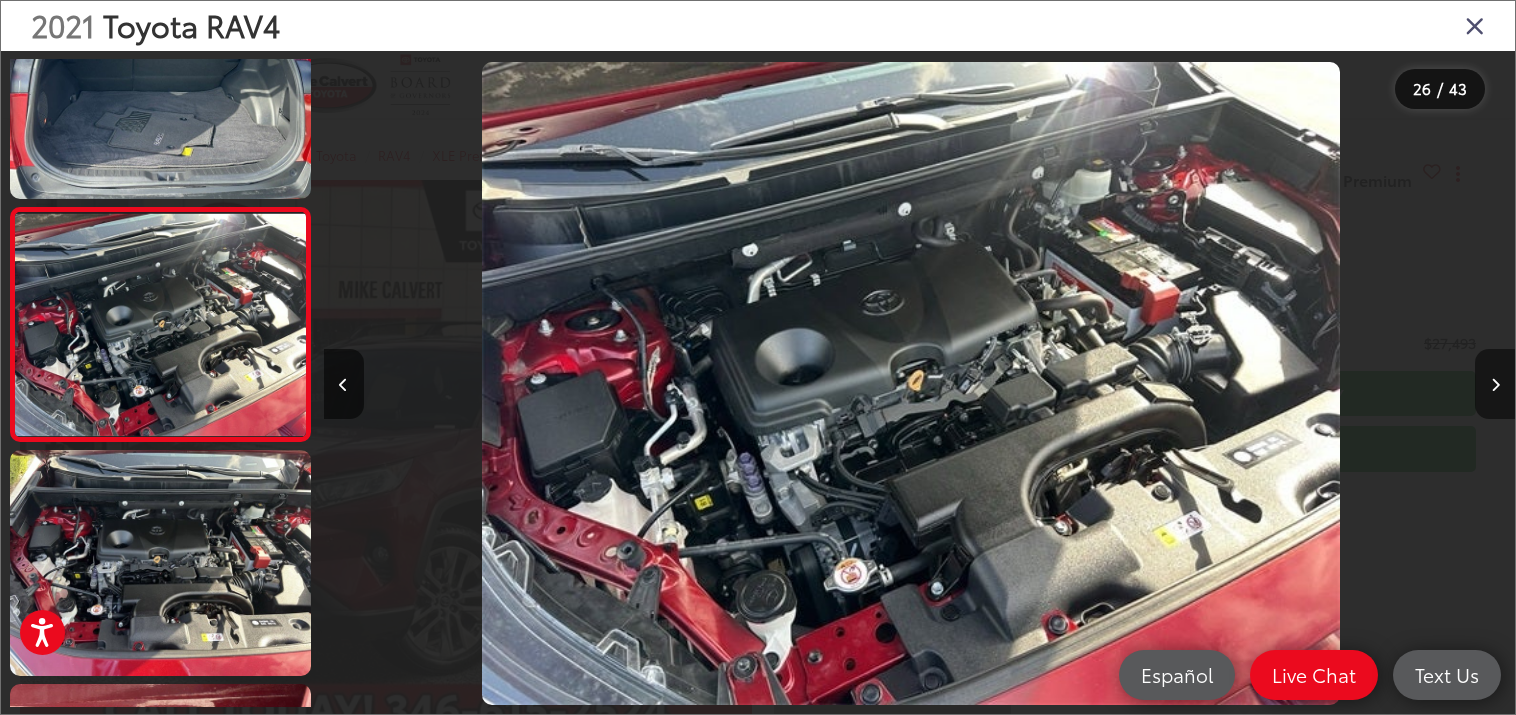 click at bounding box center [1495, 384] 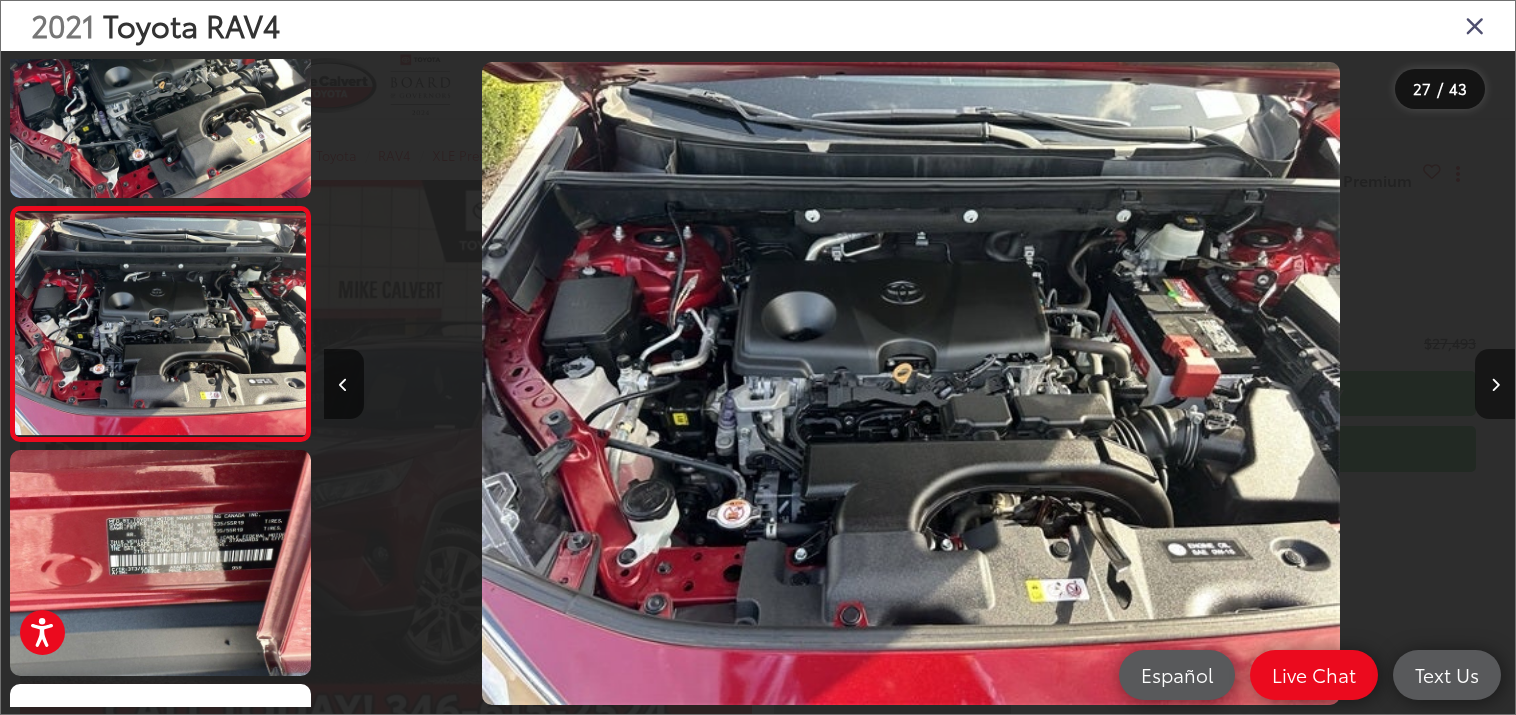 click at bounding box center (1495, 384) 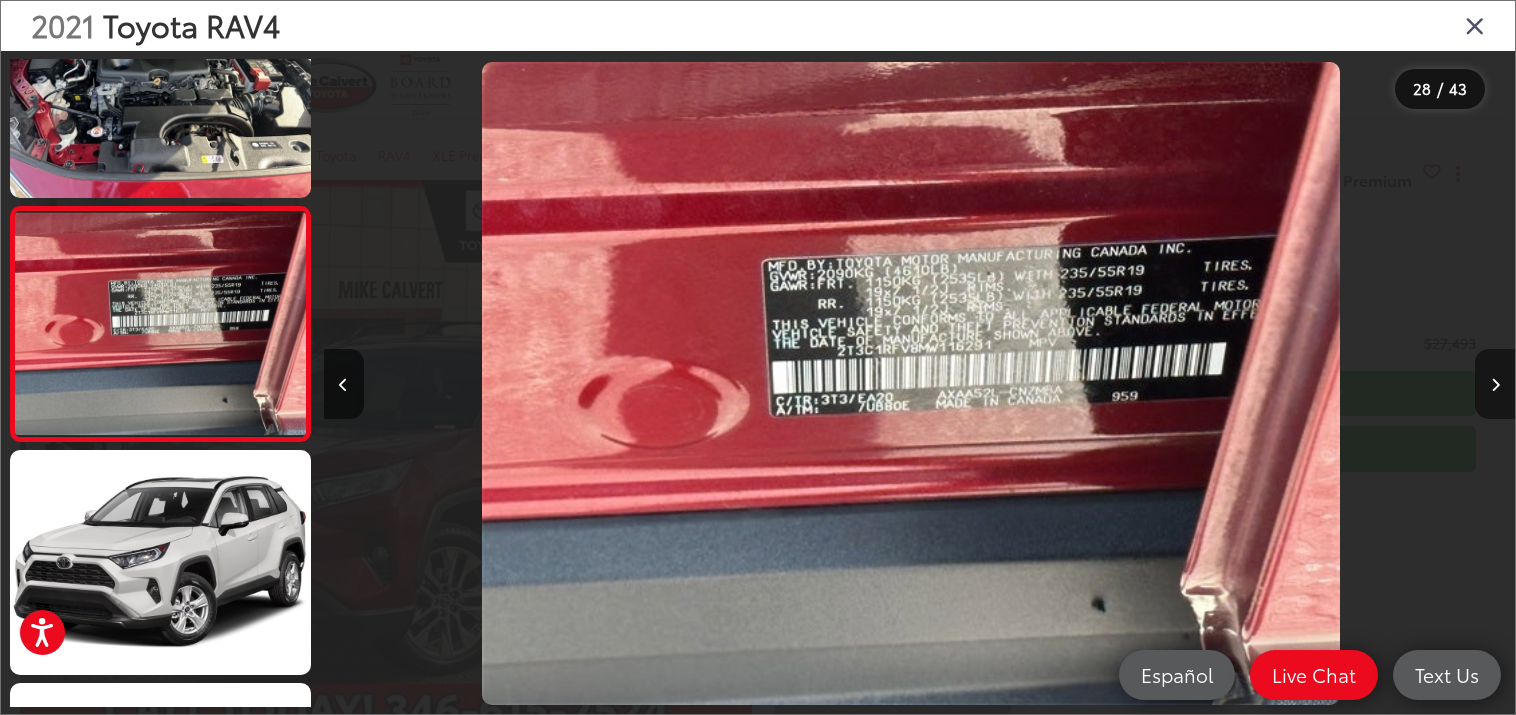 click at bounding box center [1495, 384] 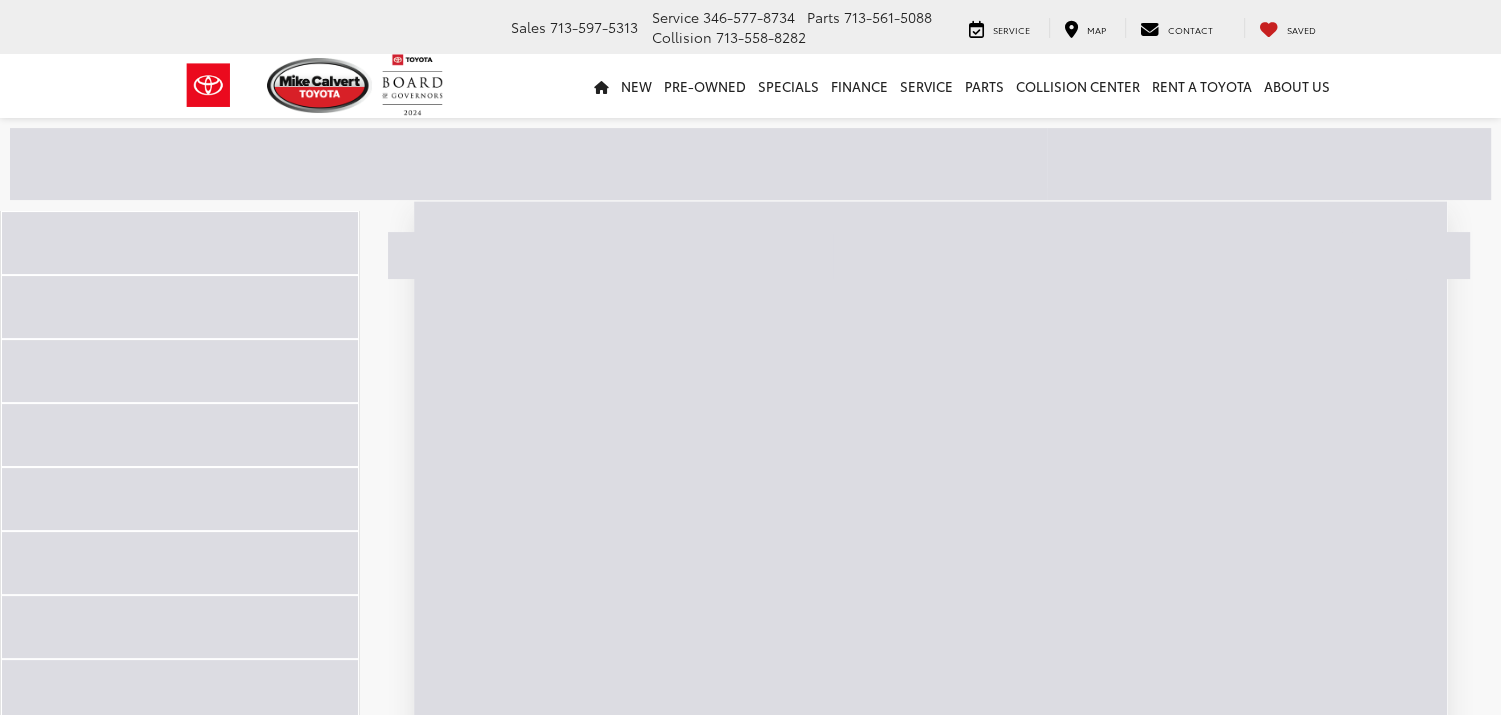 scroll, scrollTop: 0, scrollLeft: 0, axis: both 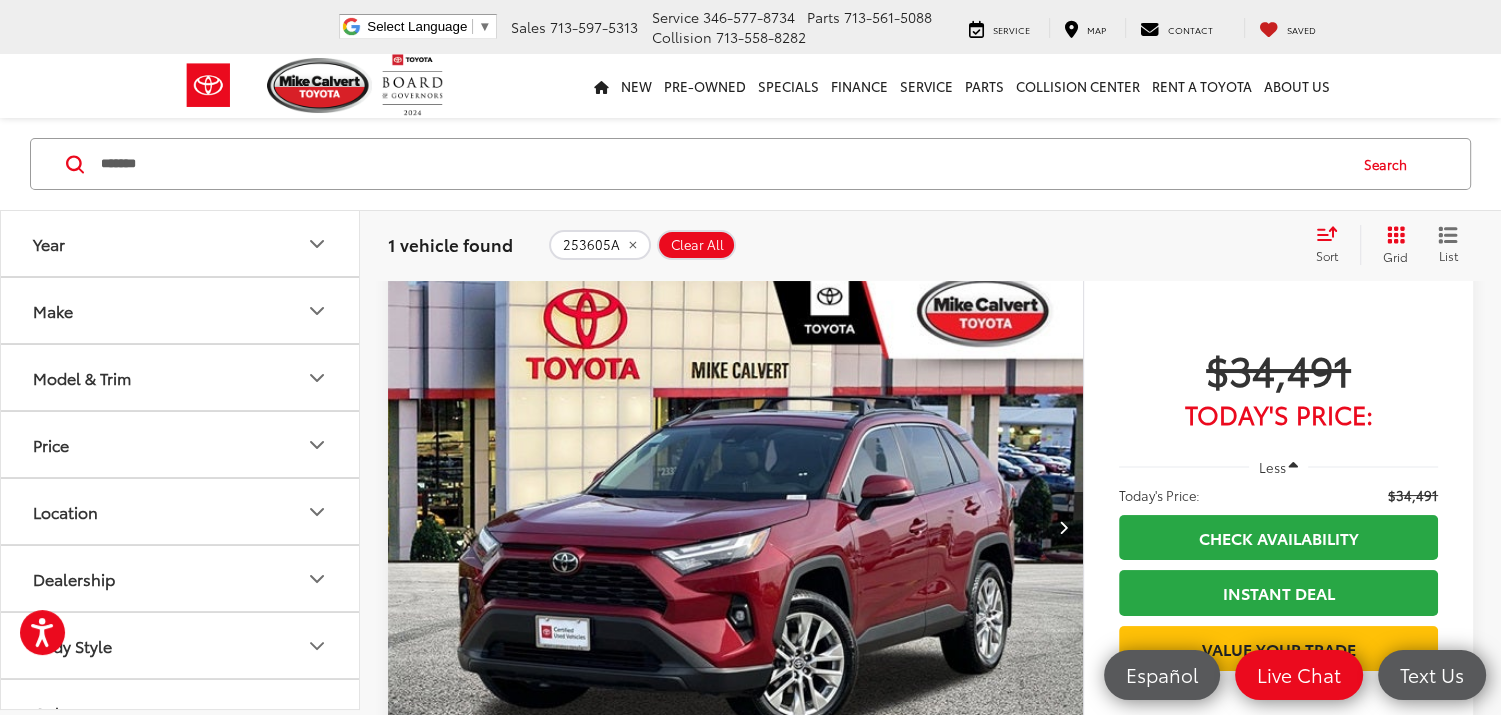 click at bounding box center (736, 527) 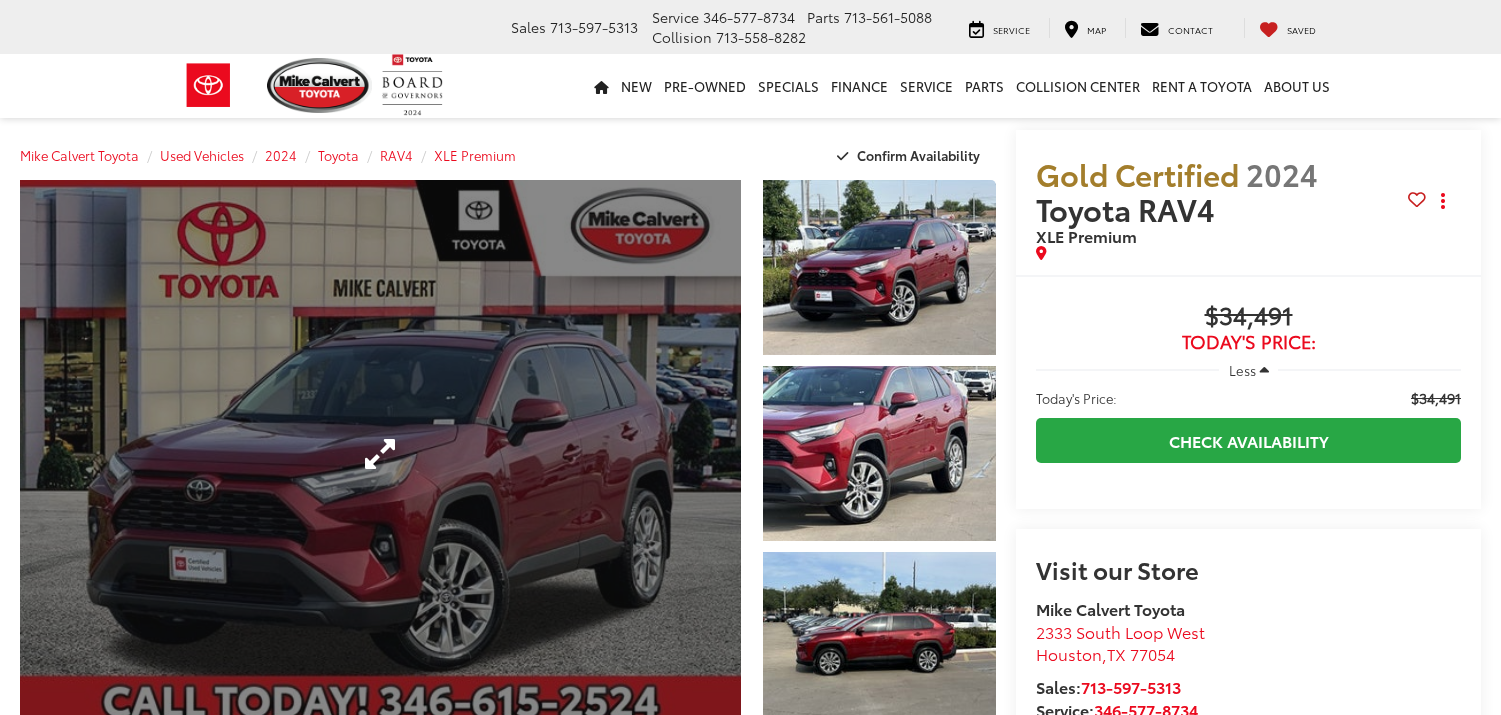 scroll, scrollTop: 0, scrollLeft: 0, axis: both 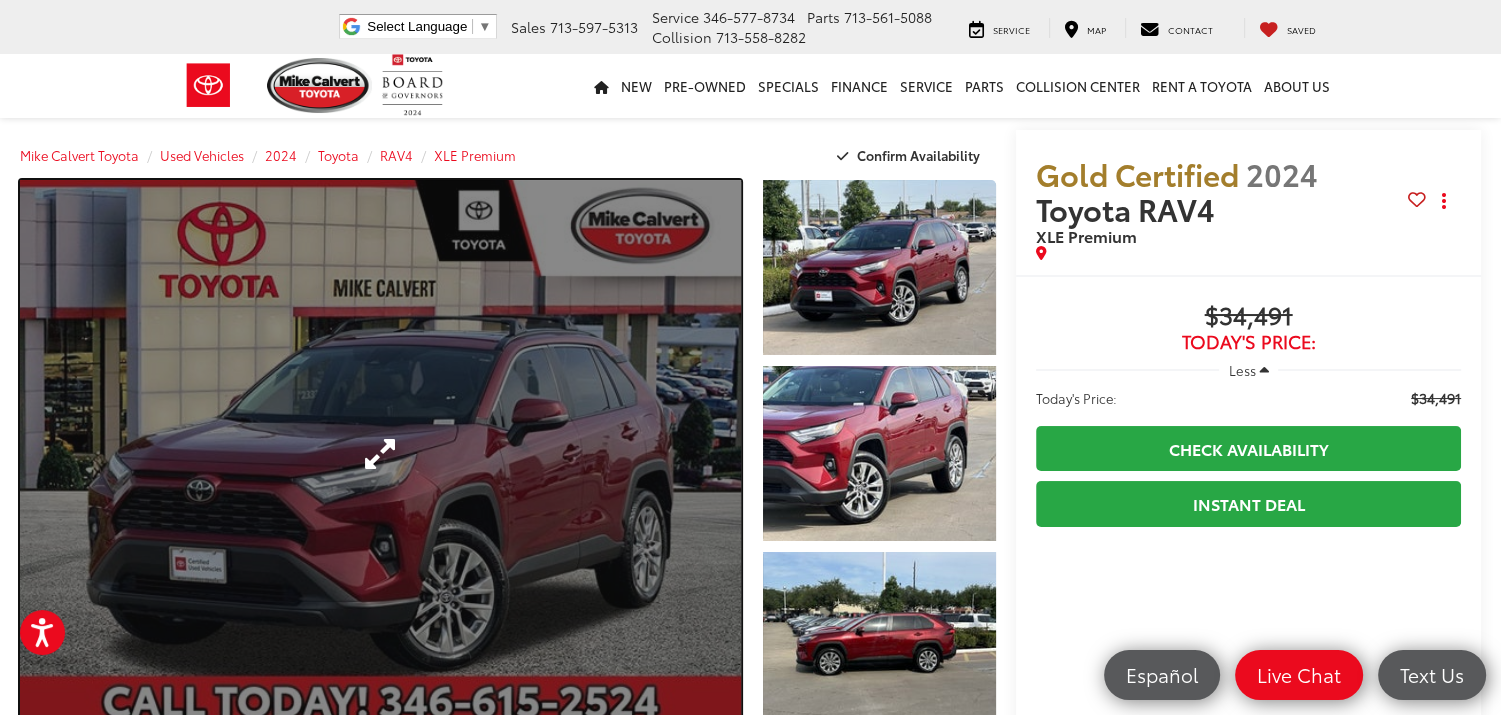 click at bounding box center (380, 453) 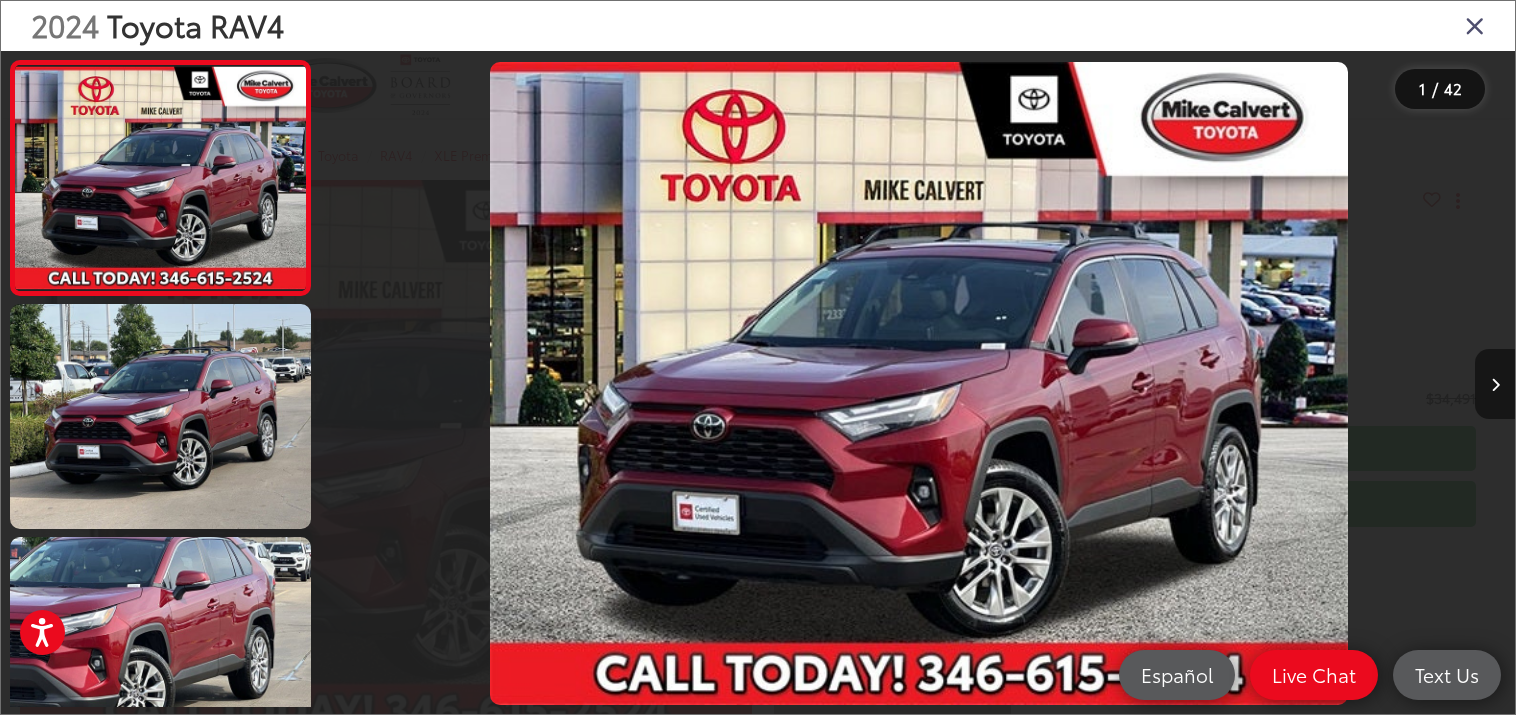 click at bounding box center (1495, 385) 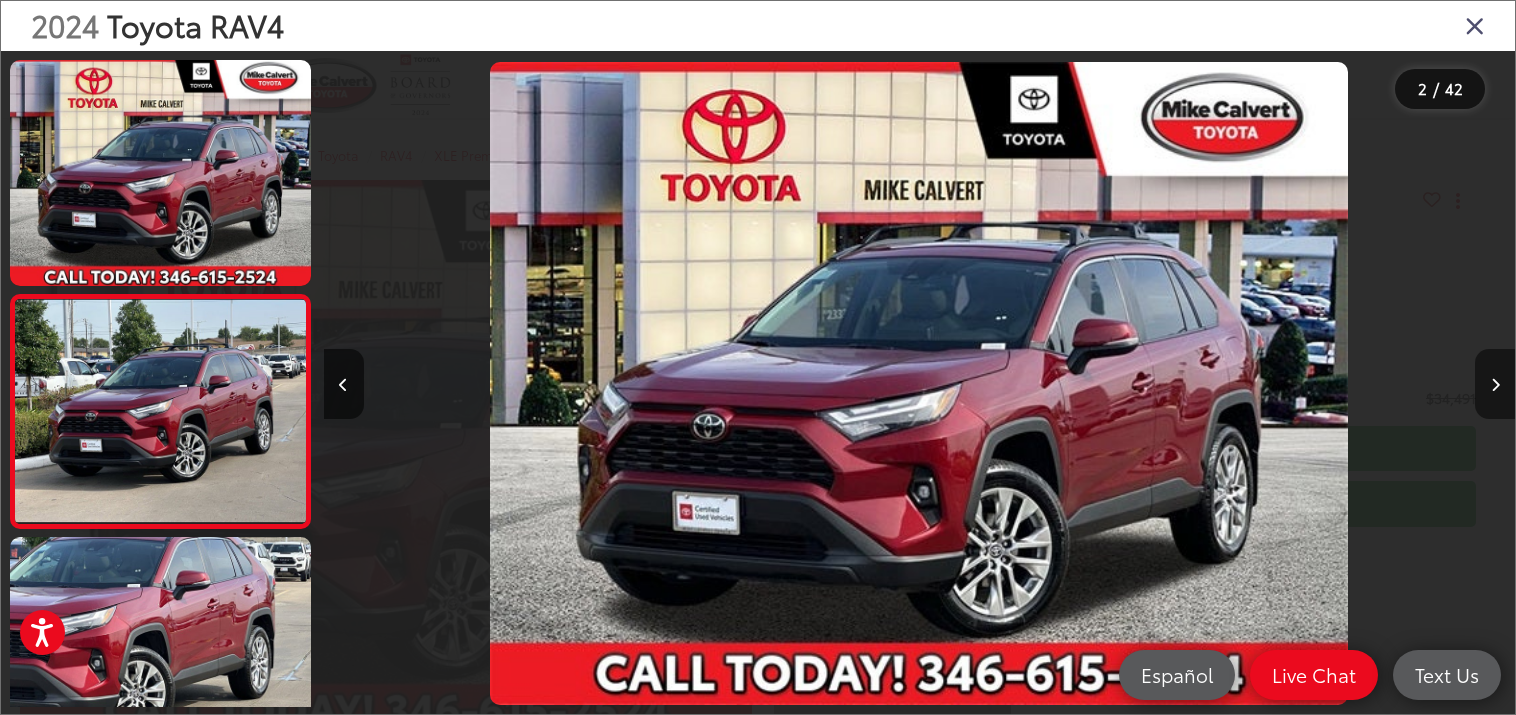 scroll, scrollTop: 0, scrollLeft: 1191, axis: horizontal 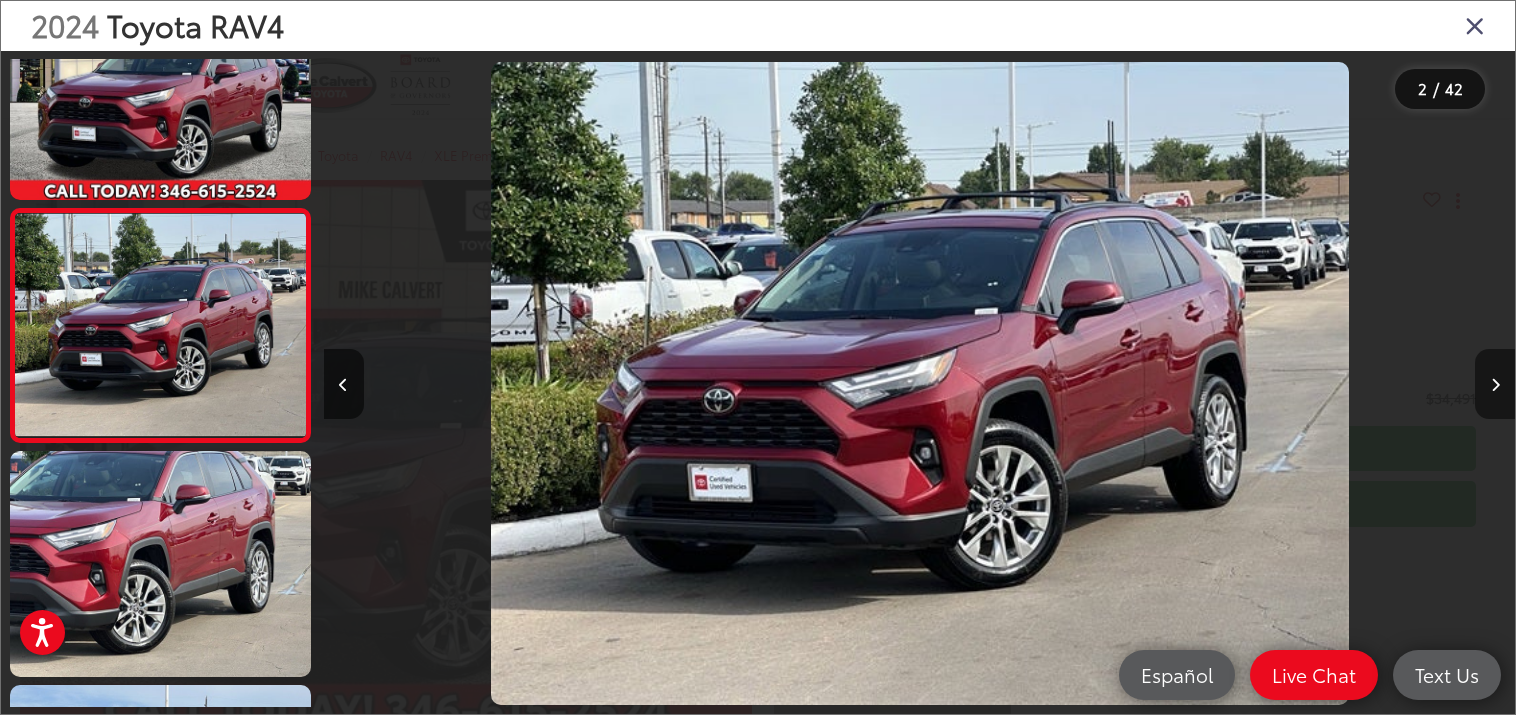 click at bounding box center [1495, 385] 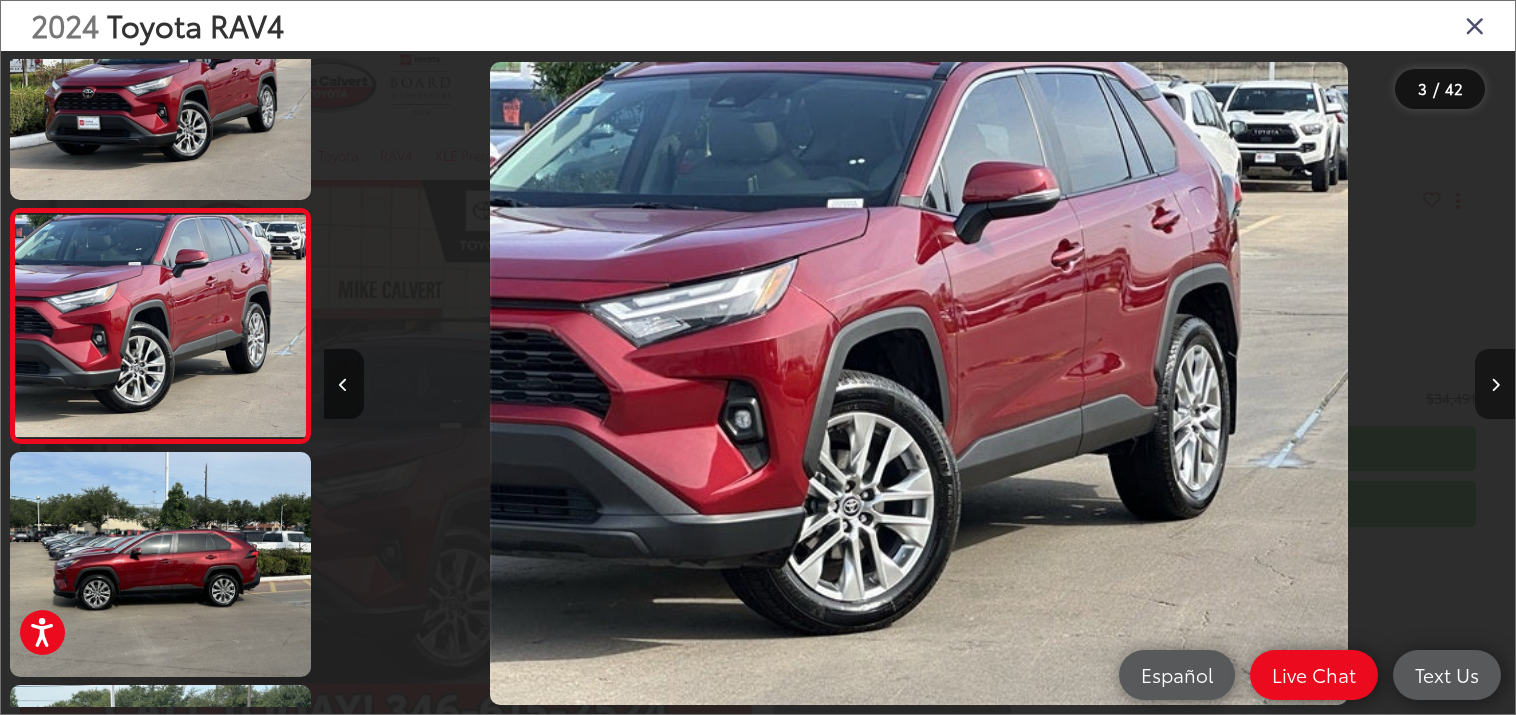 click at bounding box center [1495, 385] 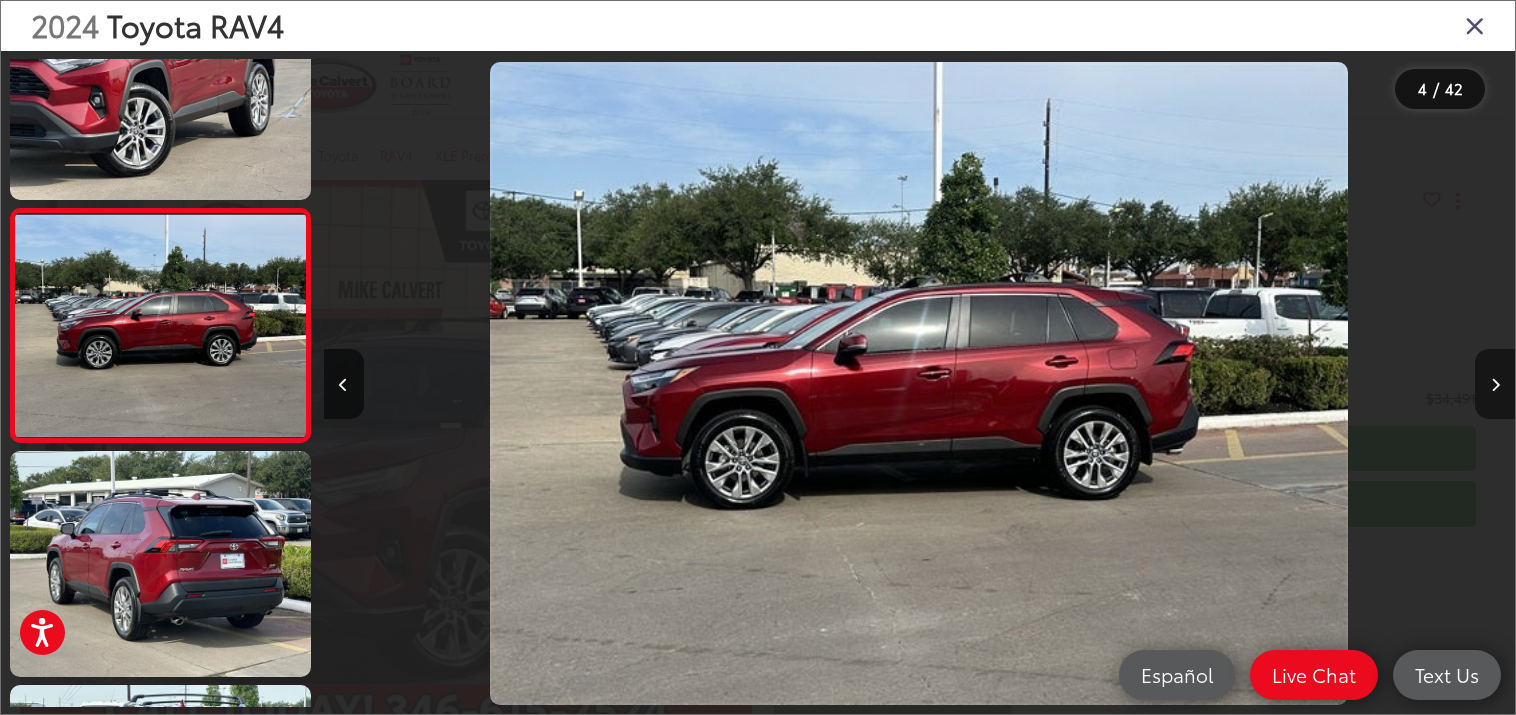click at bounding box center [1495, 385] 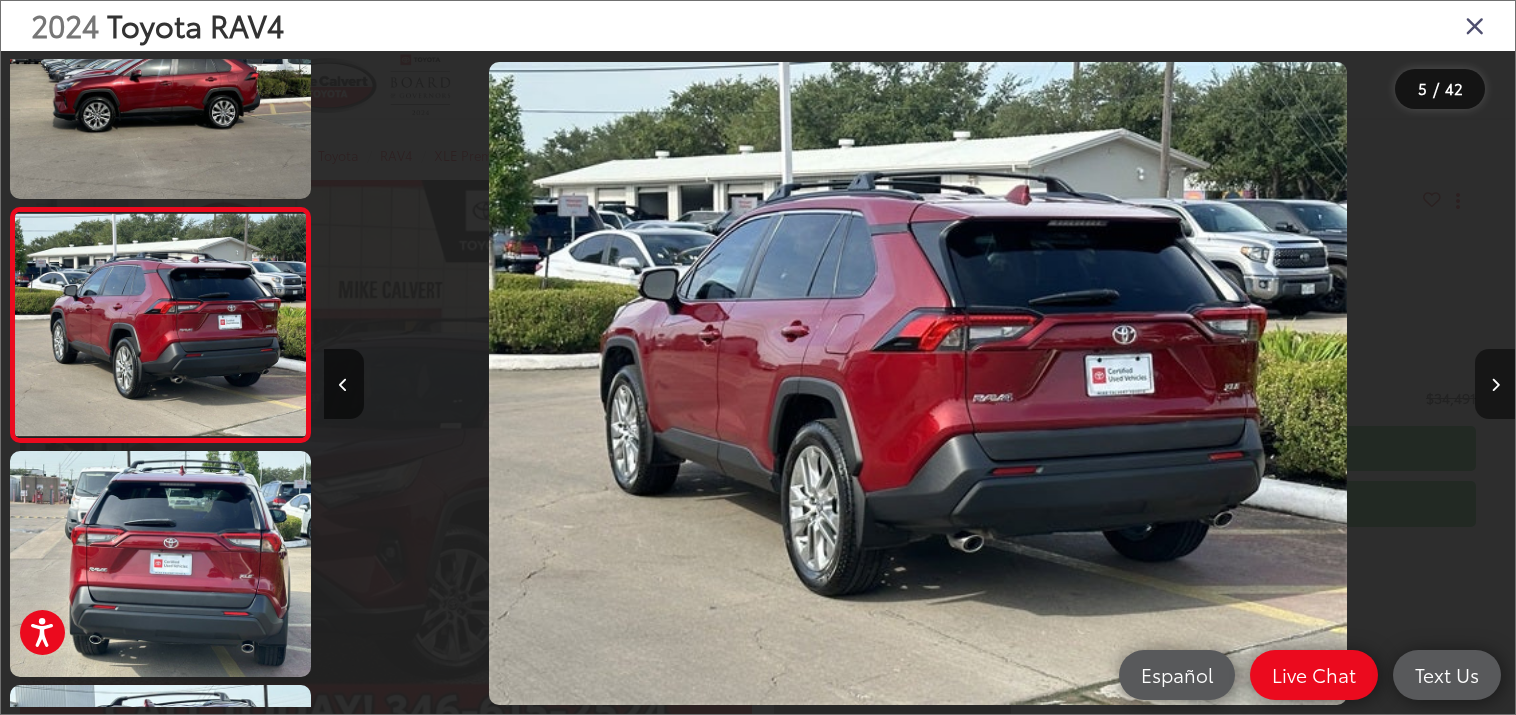 click at bounding box center (1495, 385) 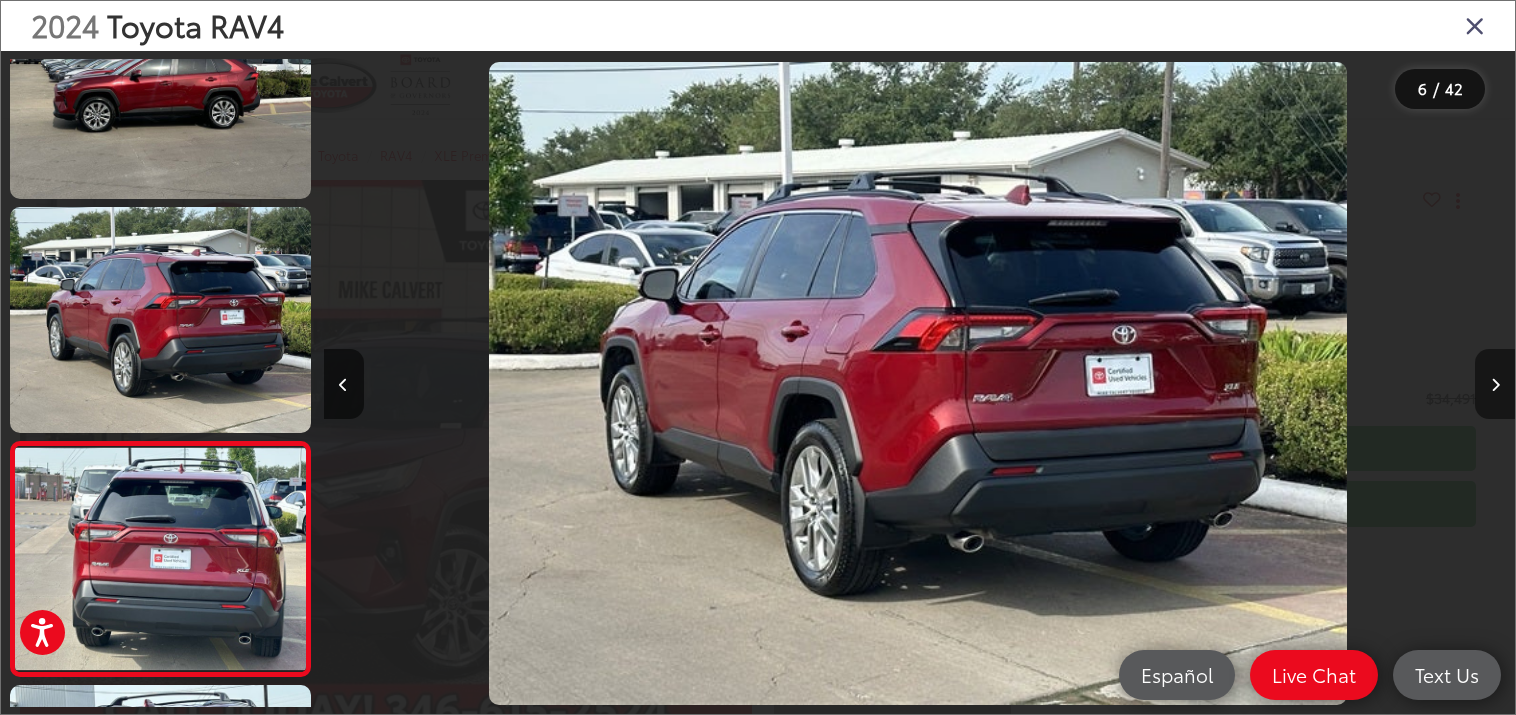 scroll, scrollTop: 0, scrollLeft: 5957, axis: horizontal 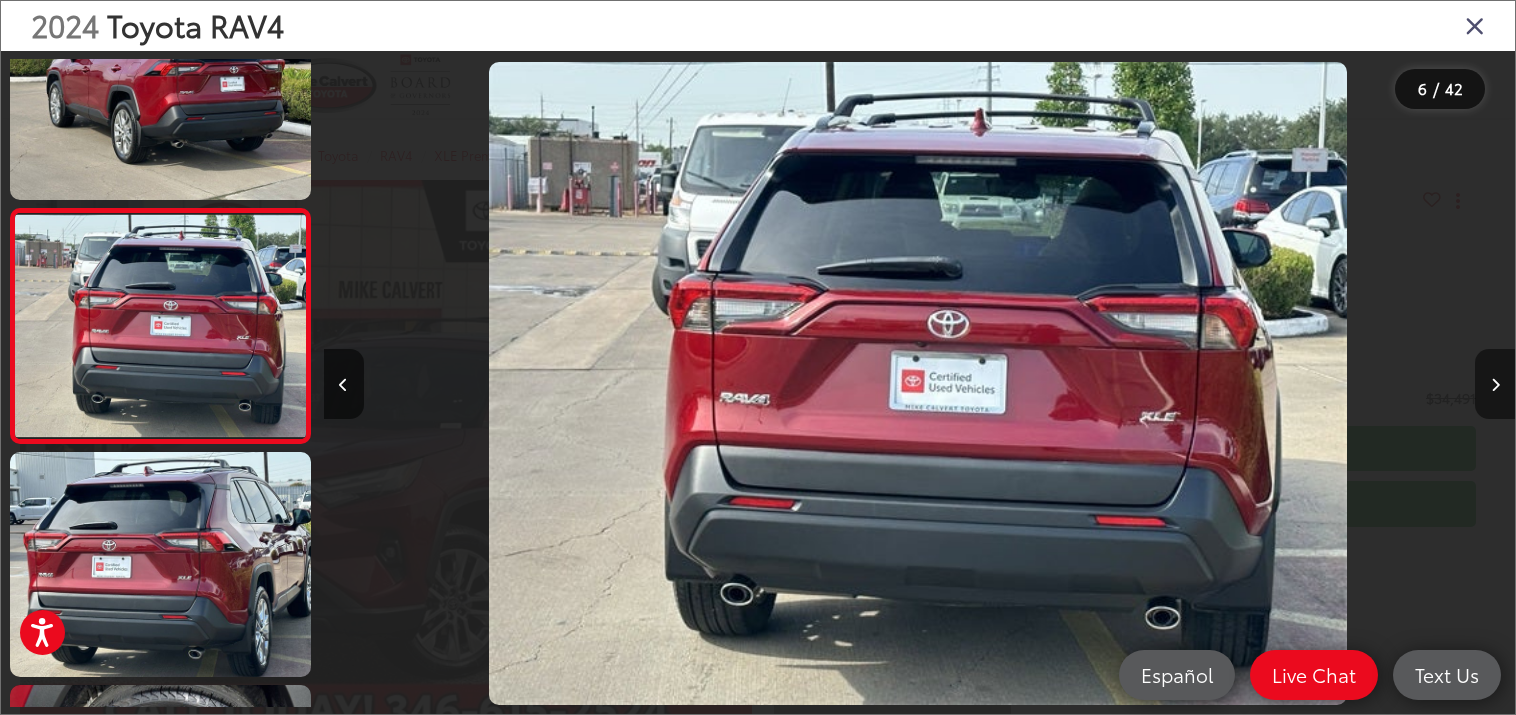click at bounding box center [1495, 385] 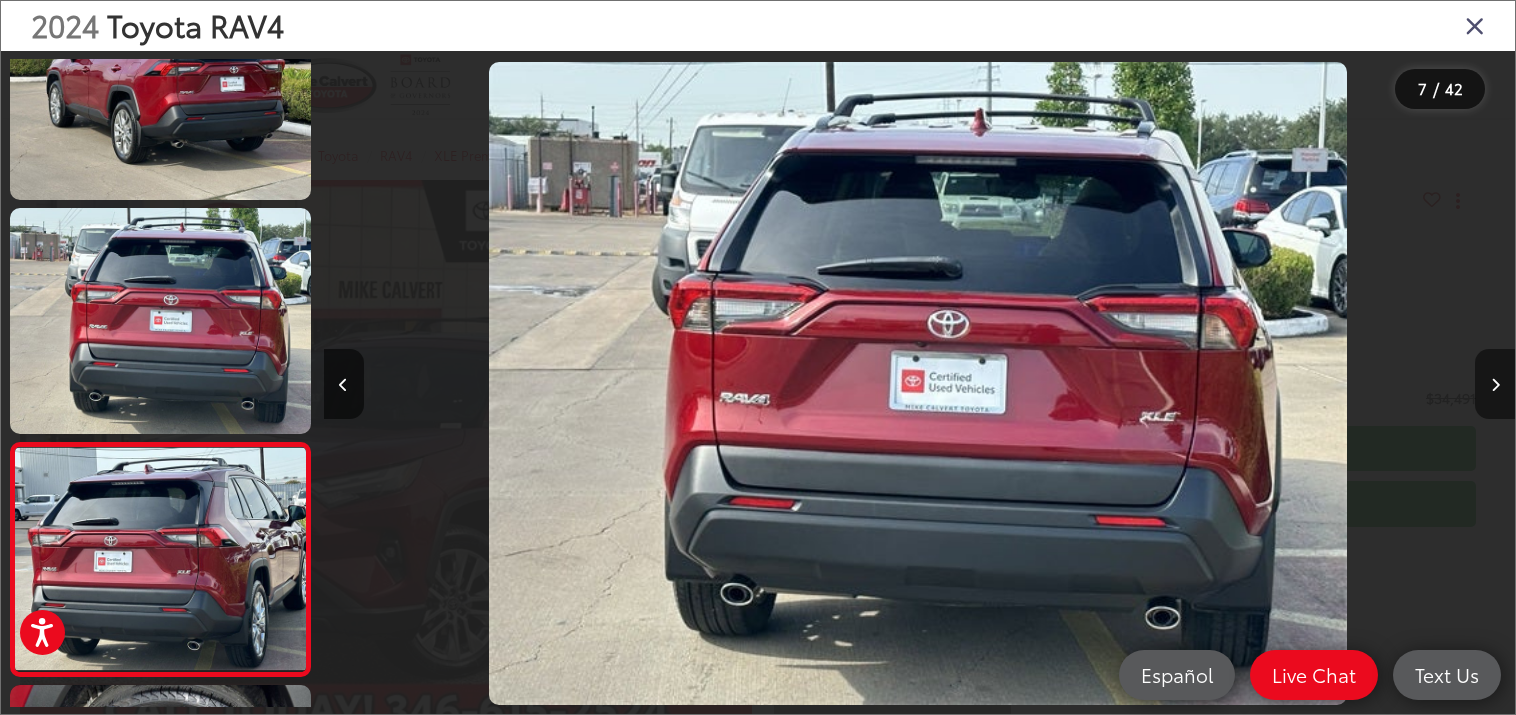 scroll, scrollTop: 0, scrollLeft: 7148, axis: horizontal 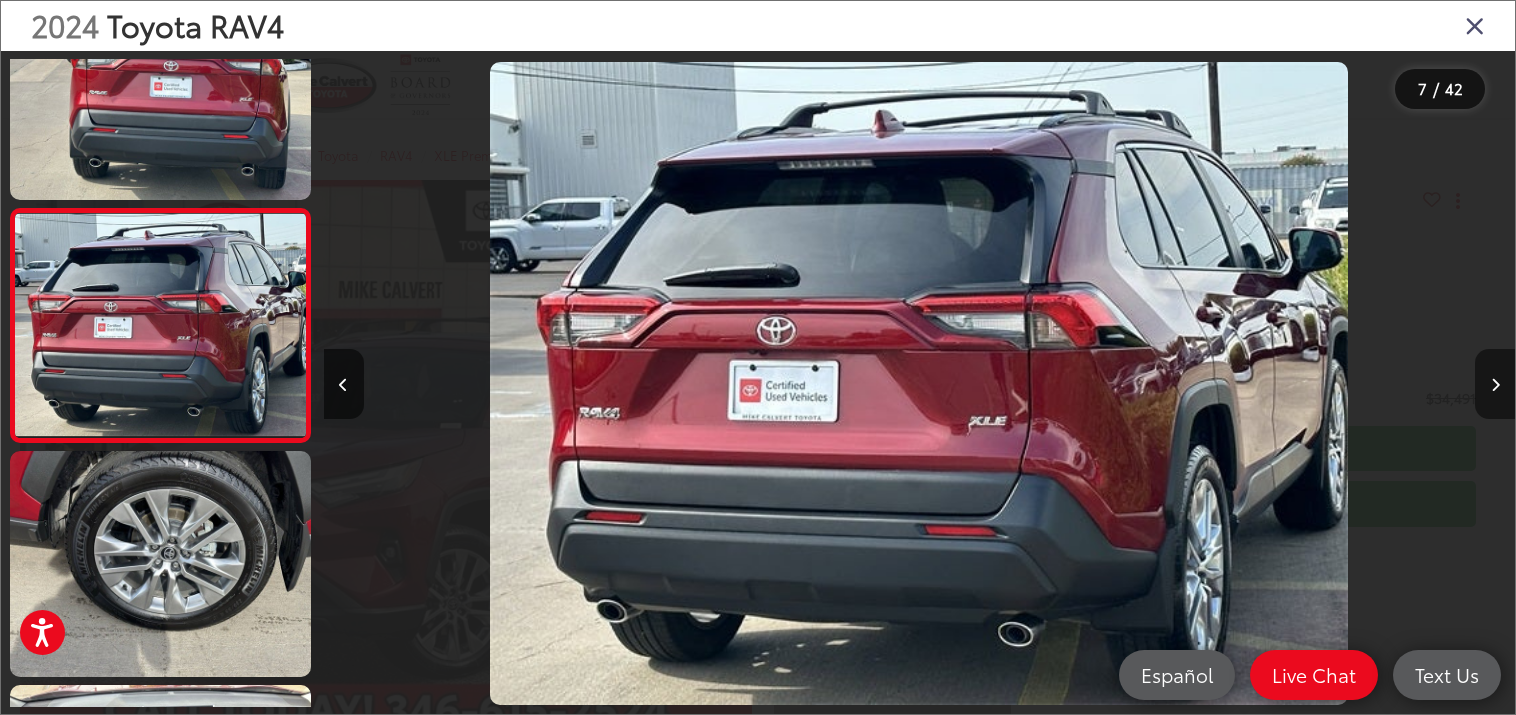 click at bounding box center [1495, 385] 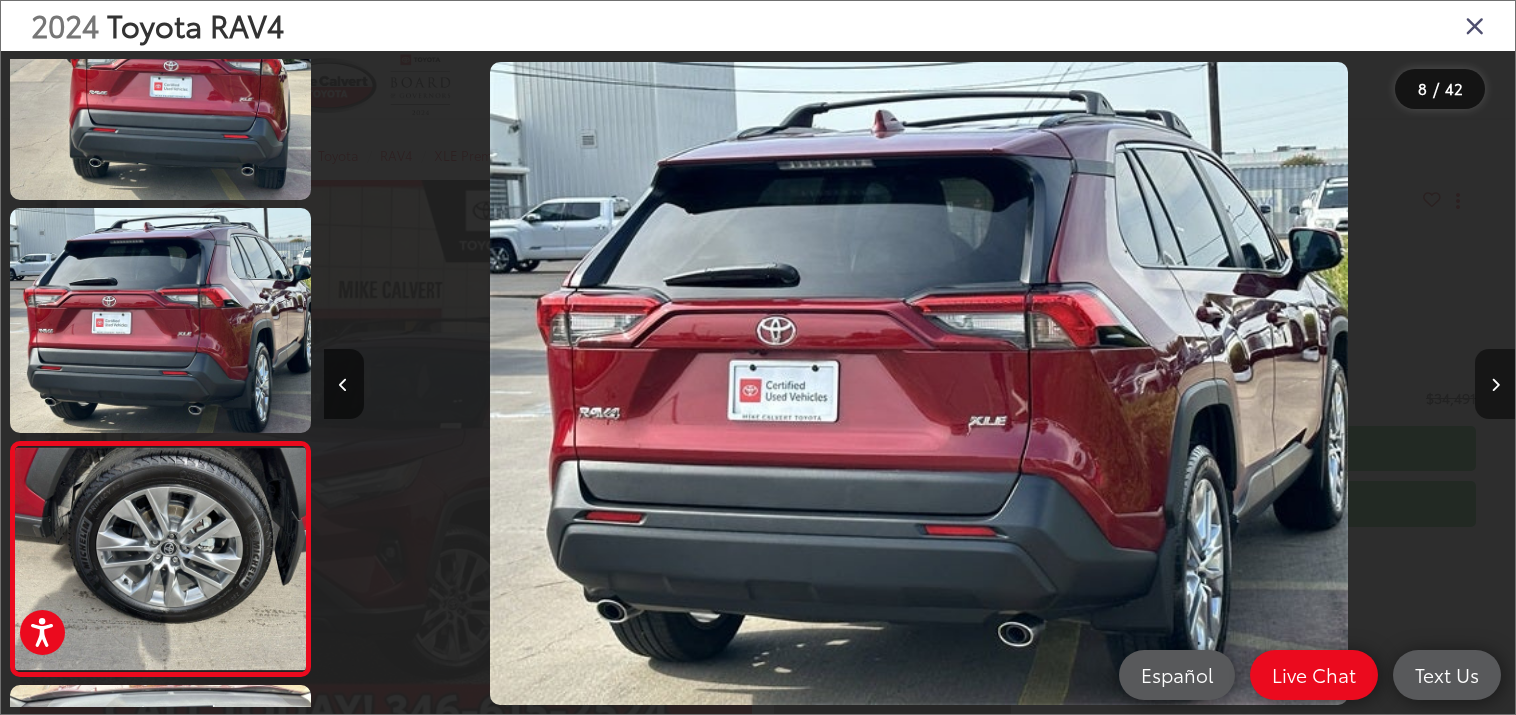 scroll, scrollTop: 0, scrollLeft: 8340, axis: horizontal 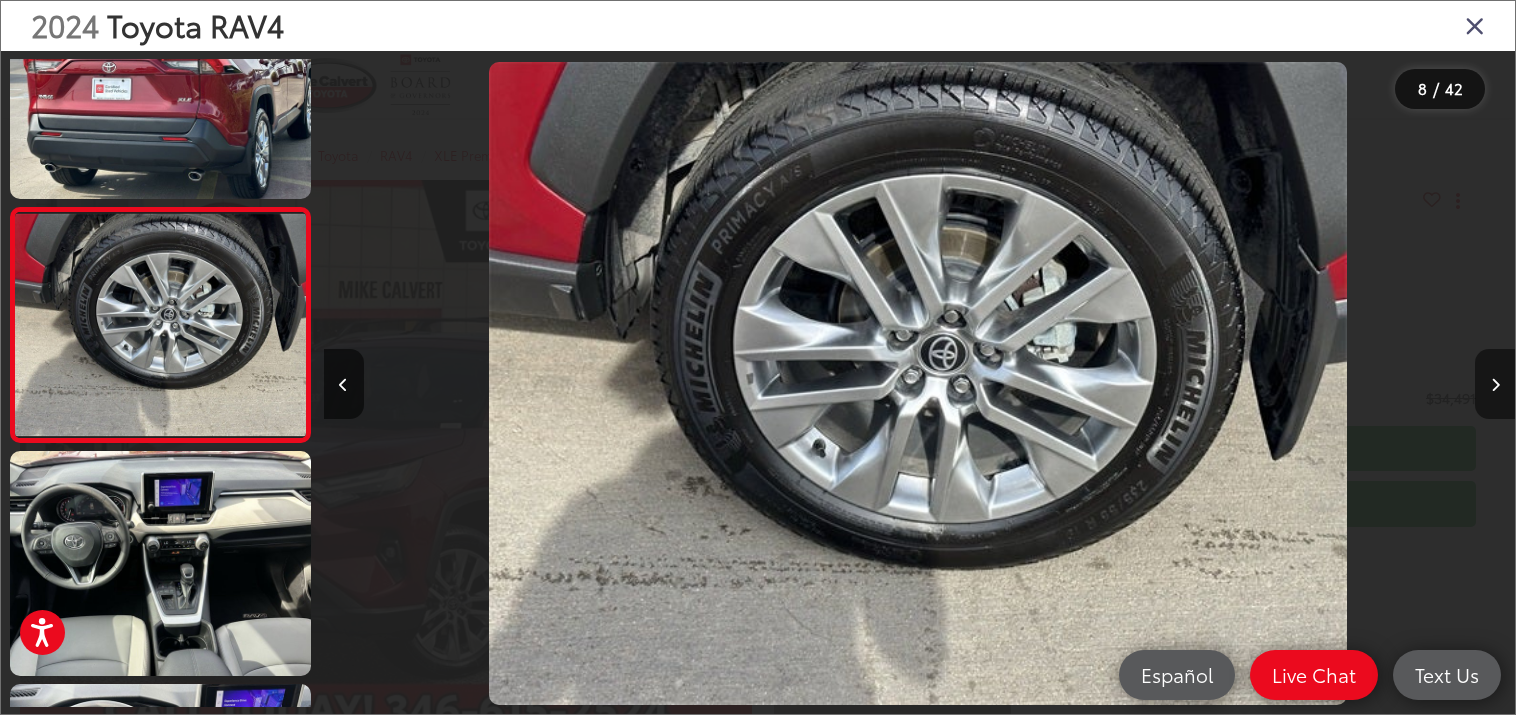click at bounding box center (1495, 384) 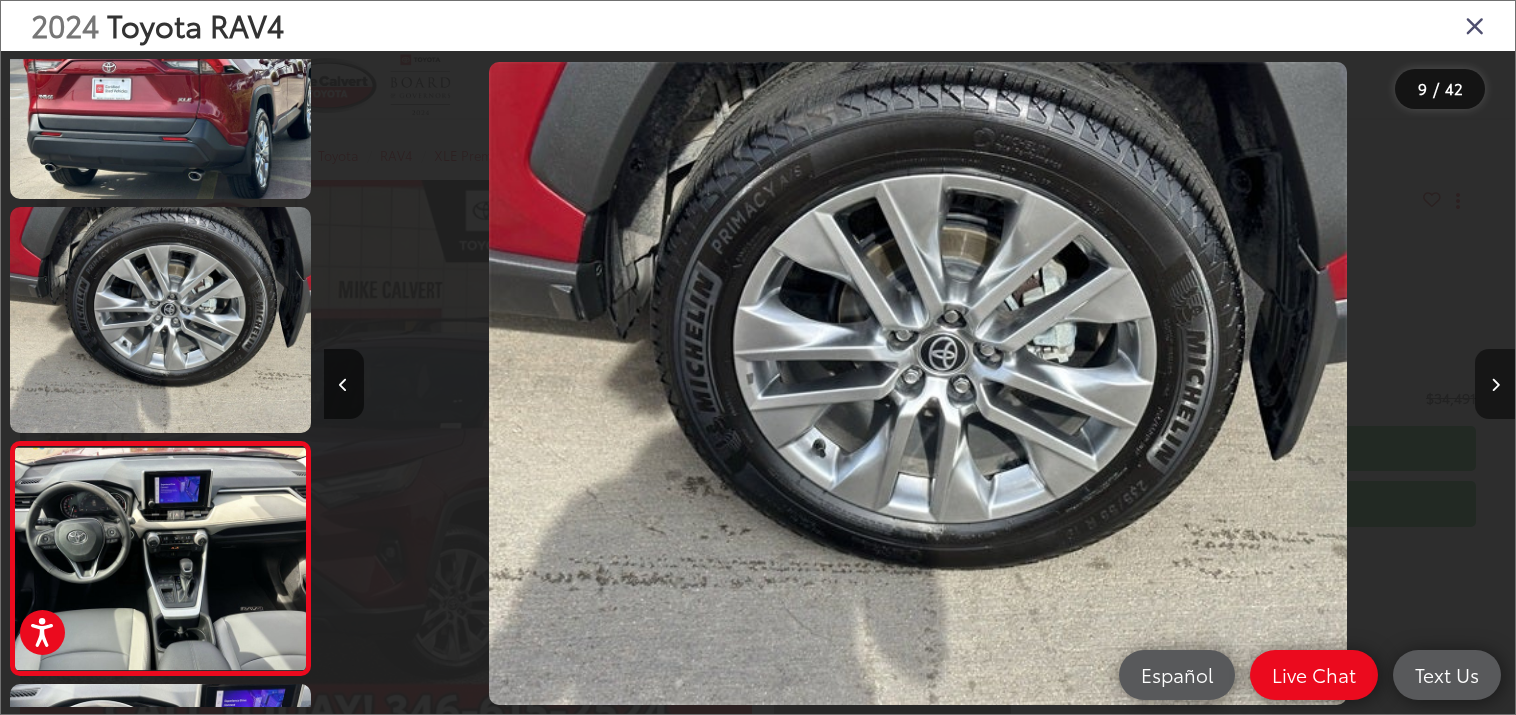 scroll, scrollTop: 0, scrollLeft: 9532, axis: horizontal 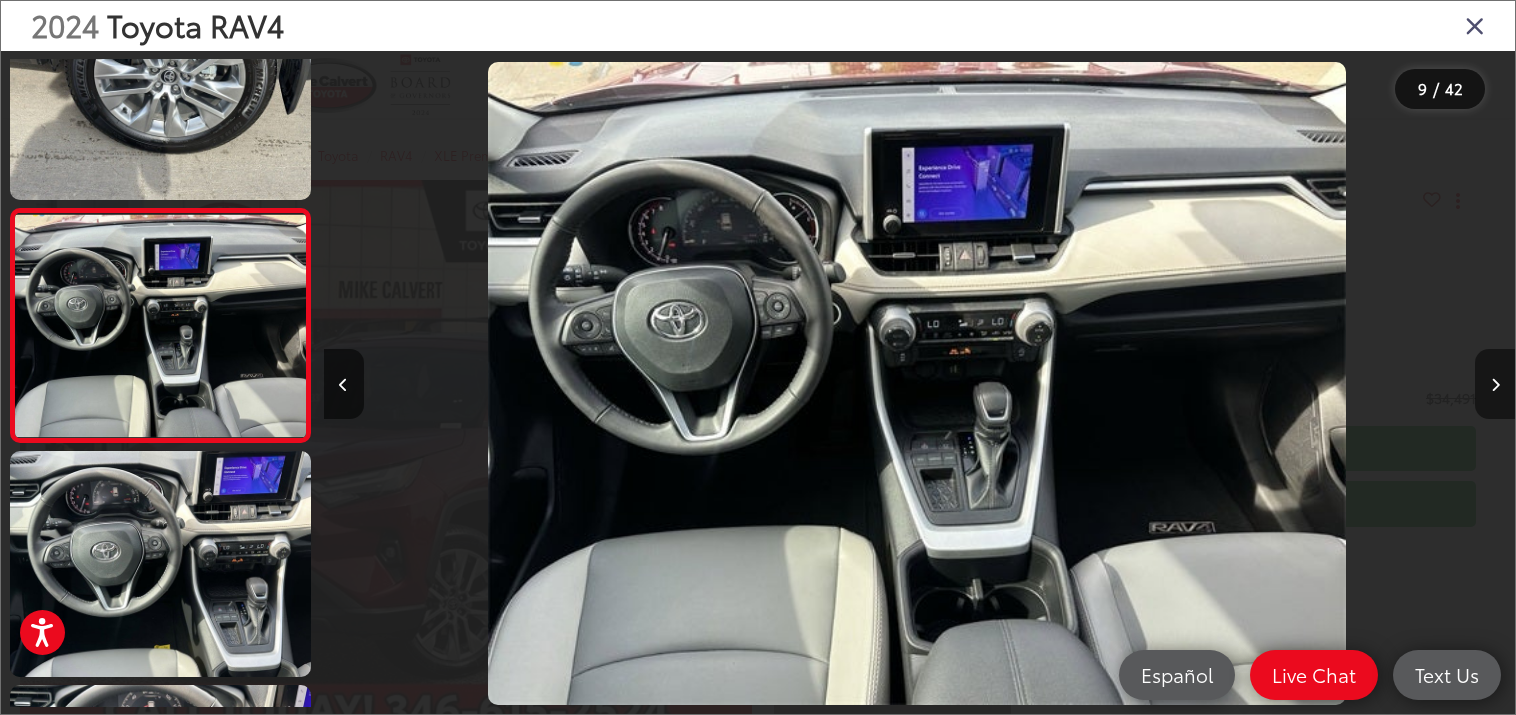 click at bounding box center (1495, 384) 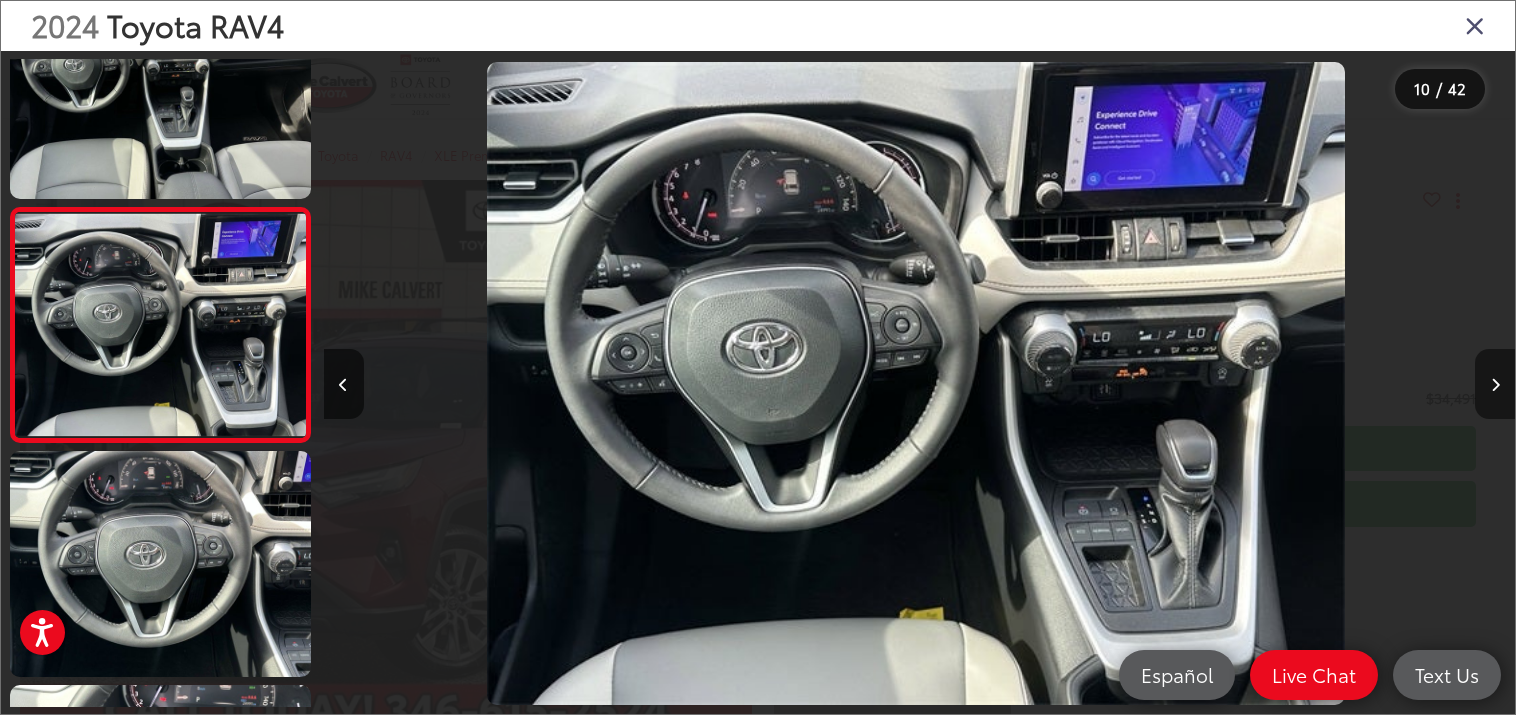 click at bounding box center [1495, 384] 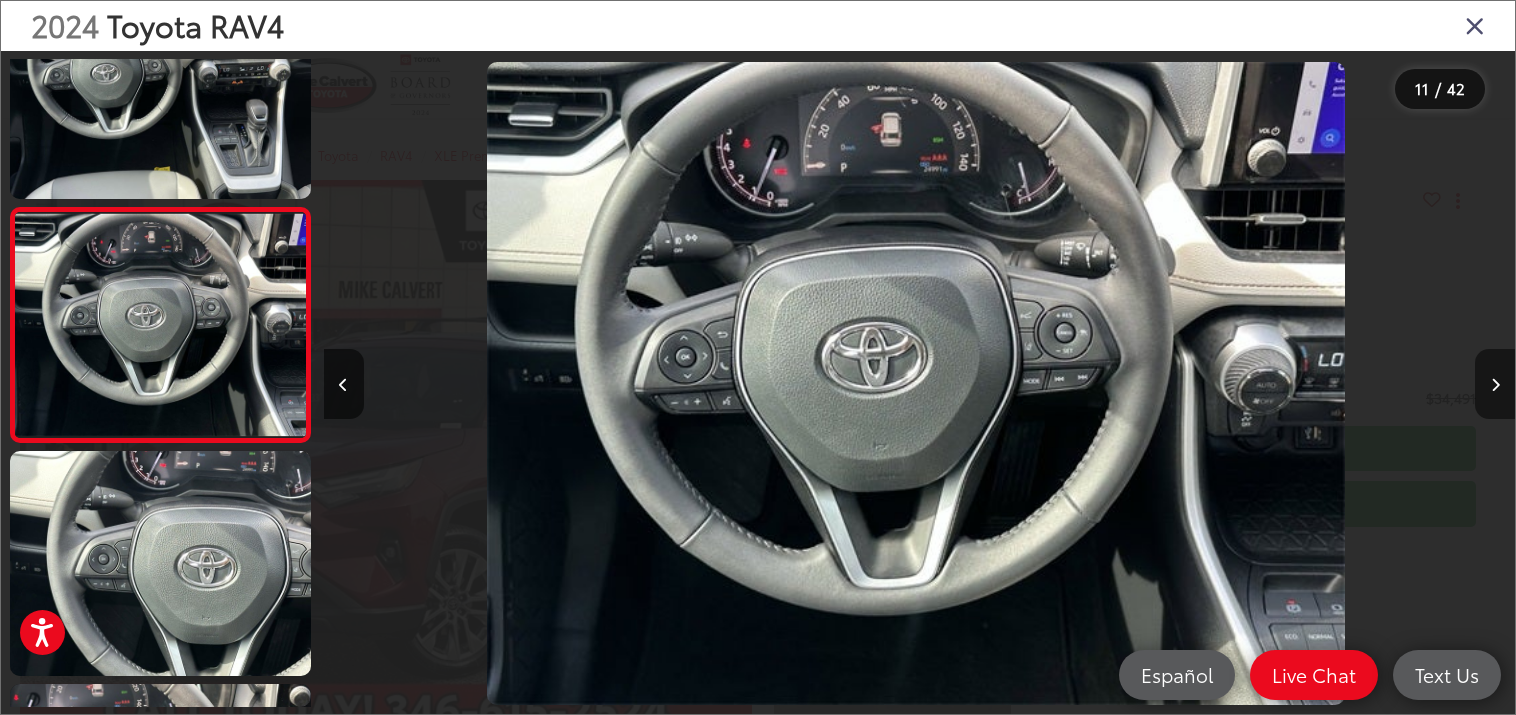 click at bounding box center (1495, 384) 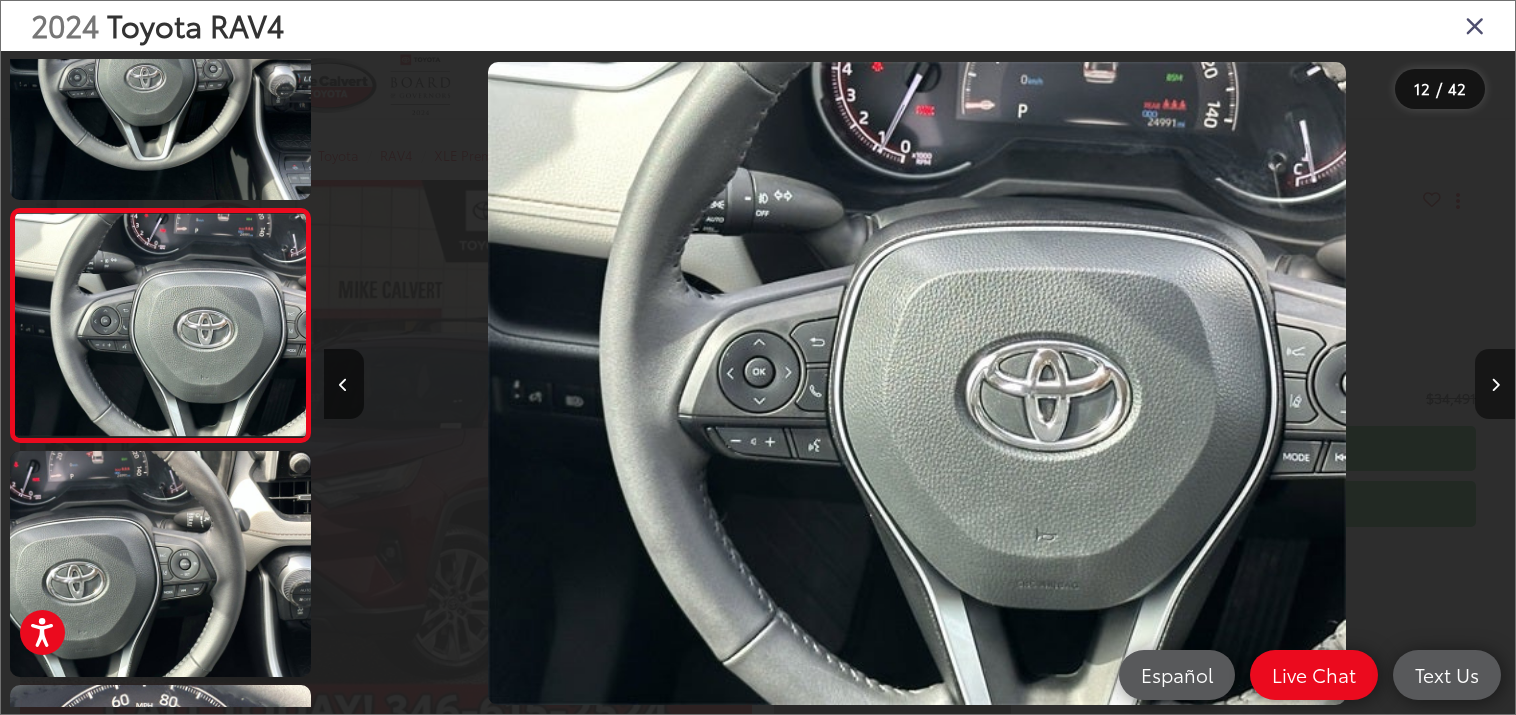 click at bounding box center [1495, 384] 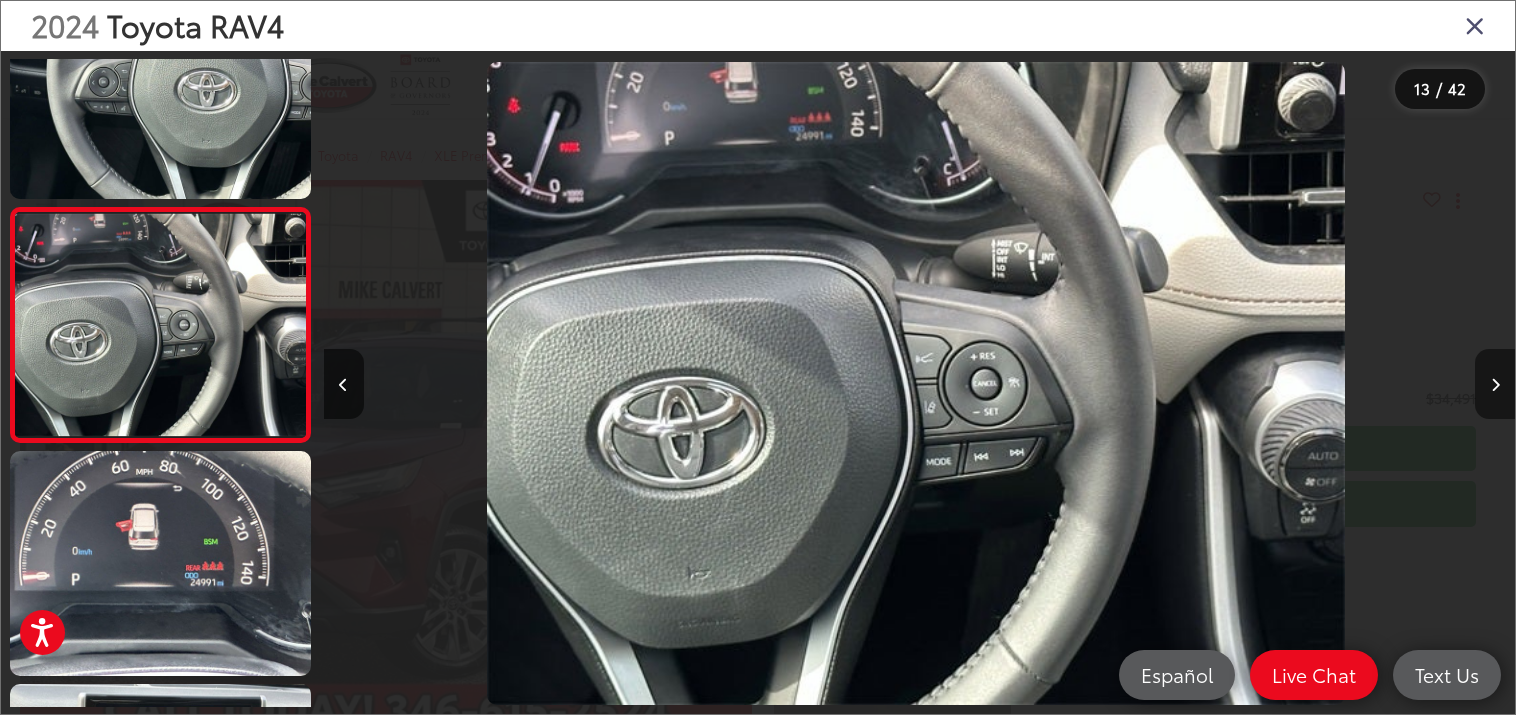 click at bounding box center (1495, 384) 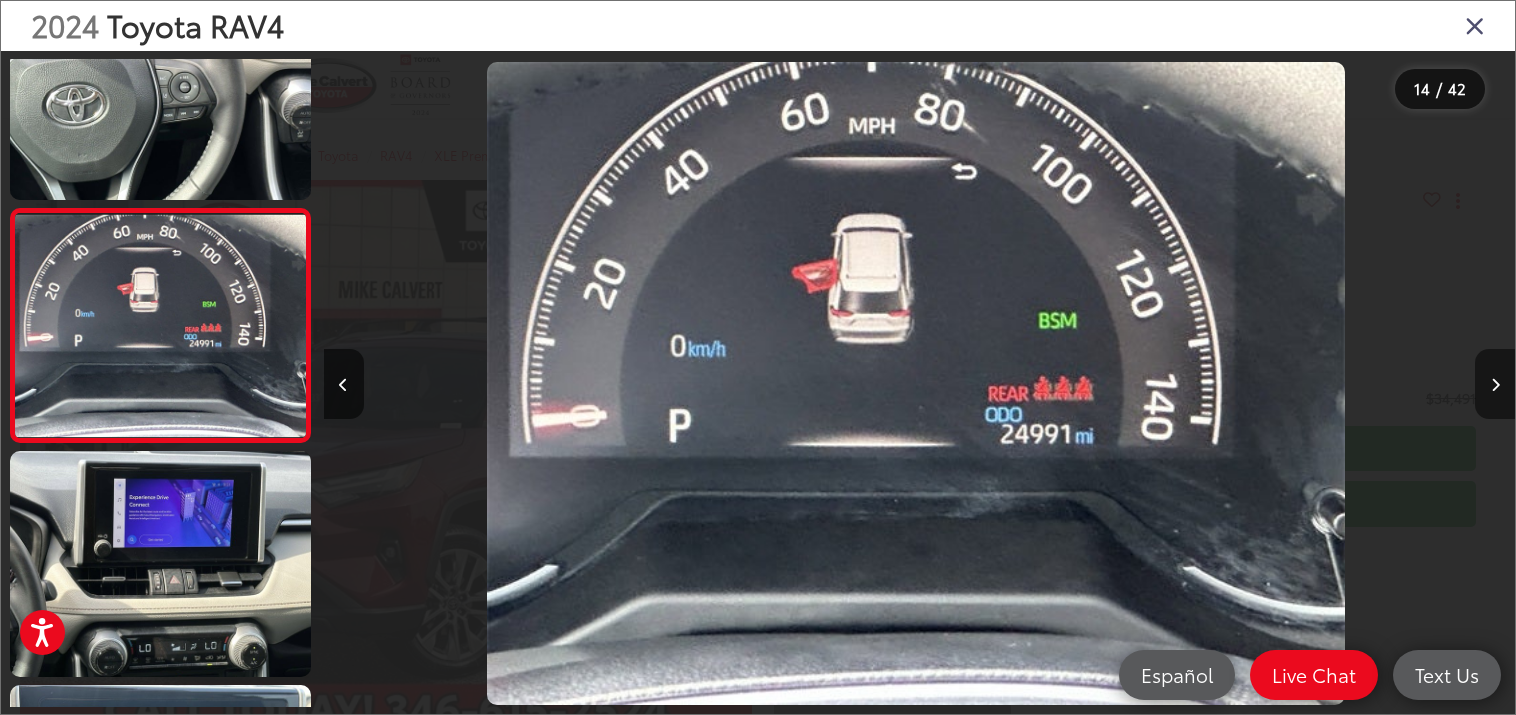 click at bounding box center [1495, 384] 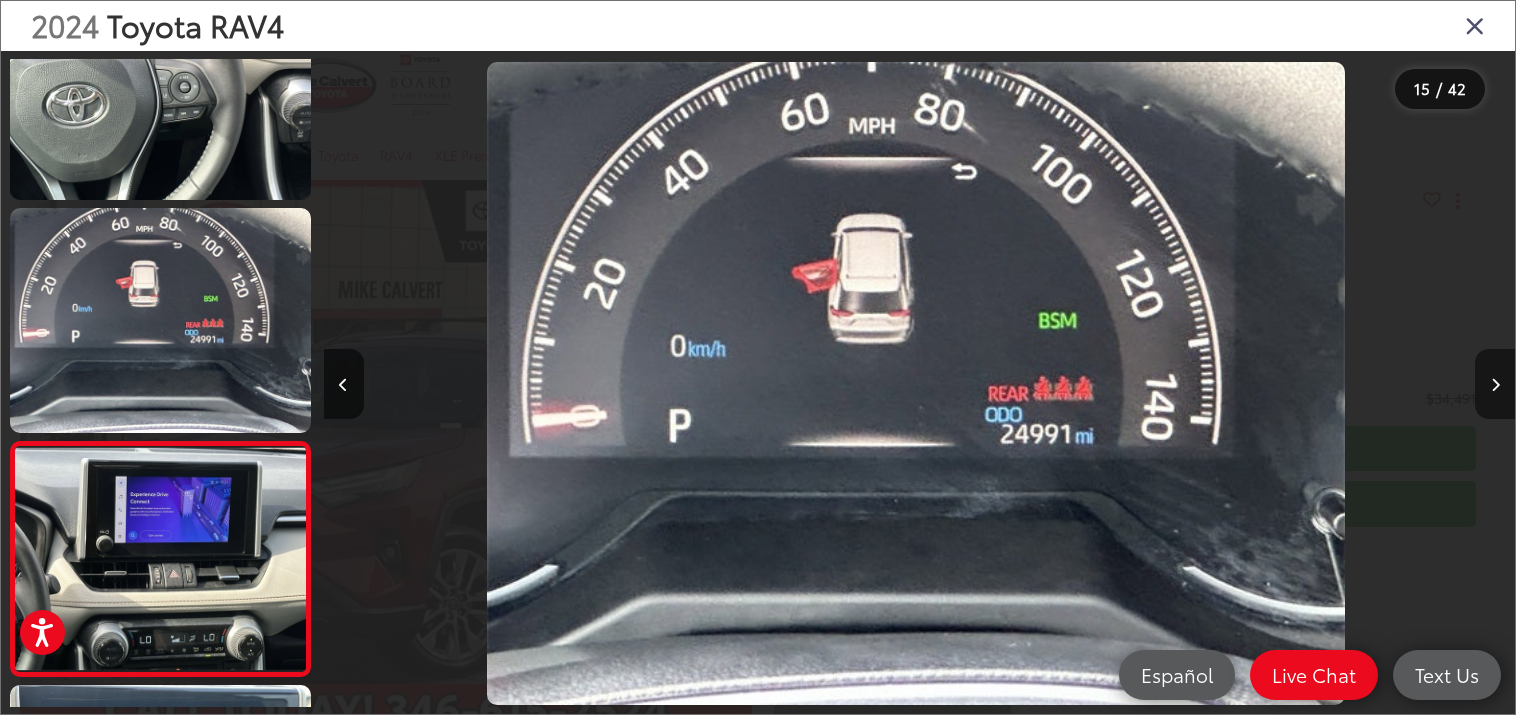 scroll, scrollTop: 0, scrollLeft: 16681, axis: horizontal 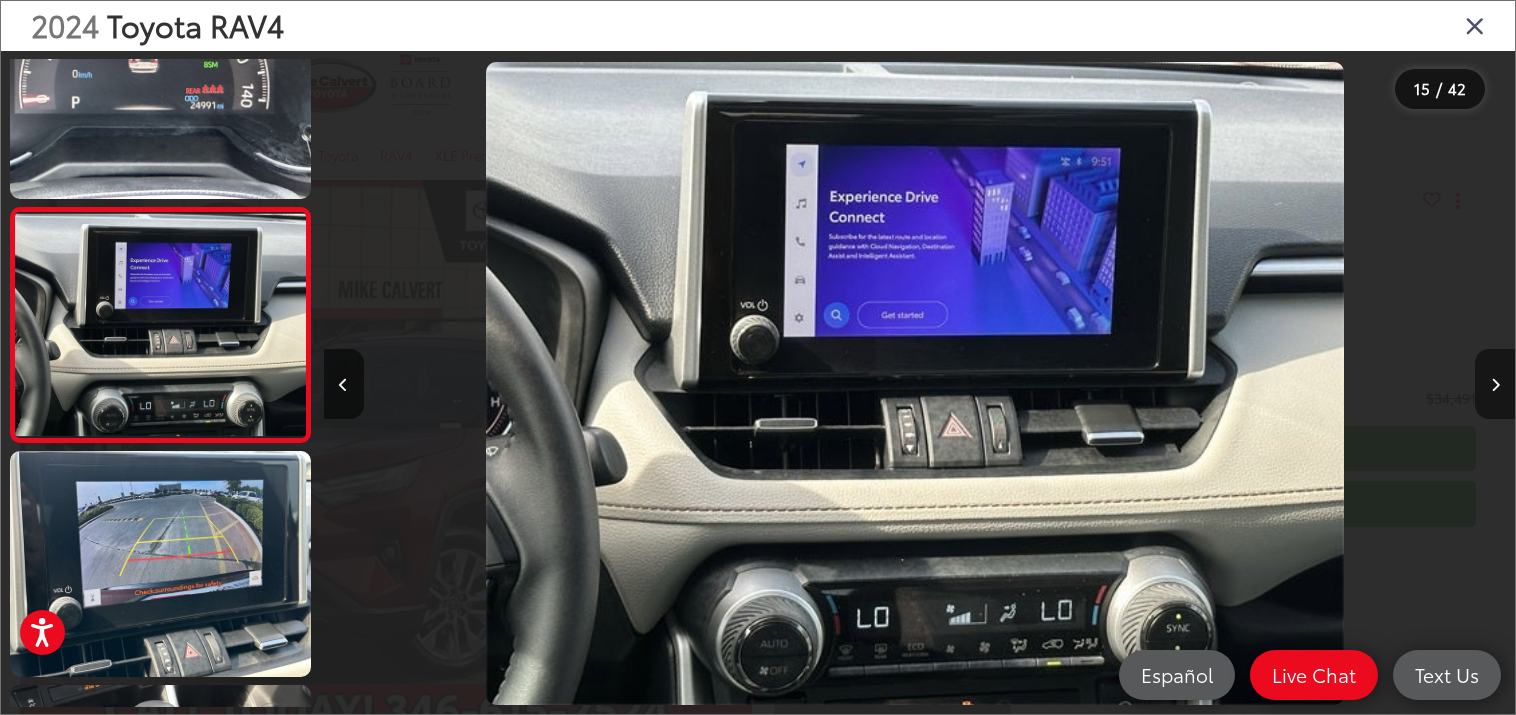 click at bounding box center [1495, 384] 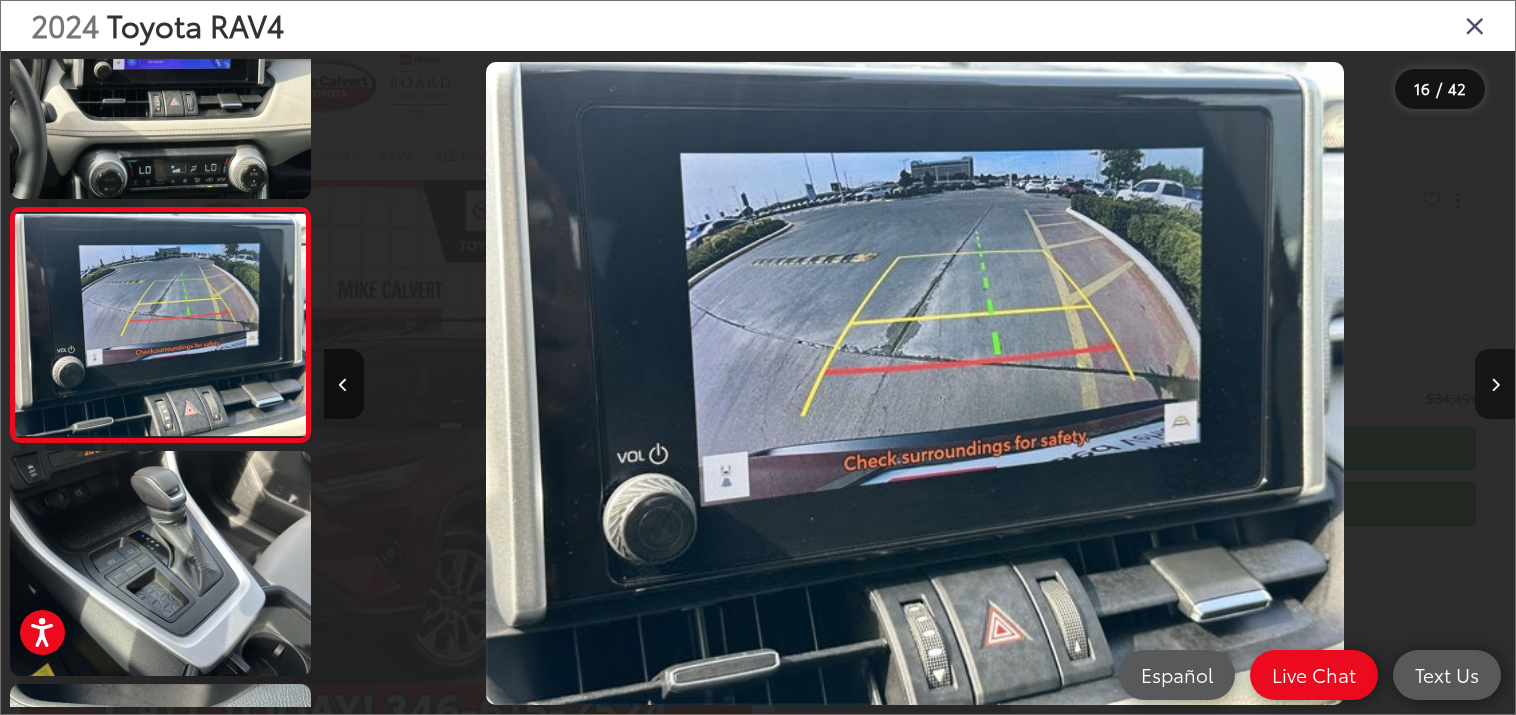 click at bounding box center (1495, 384) 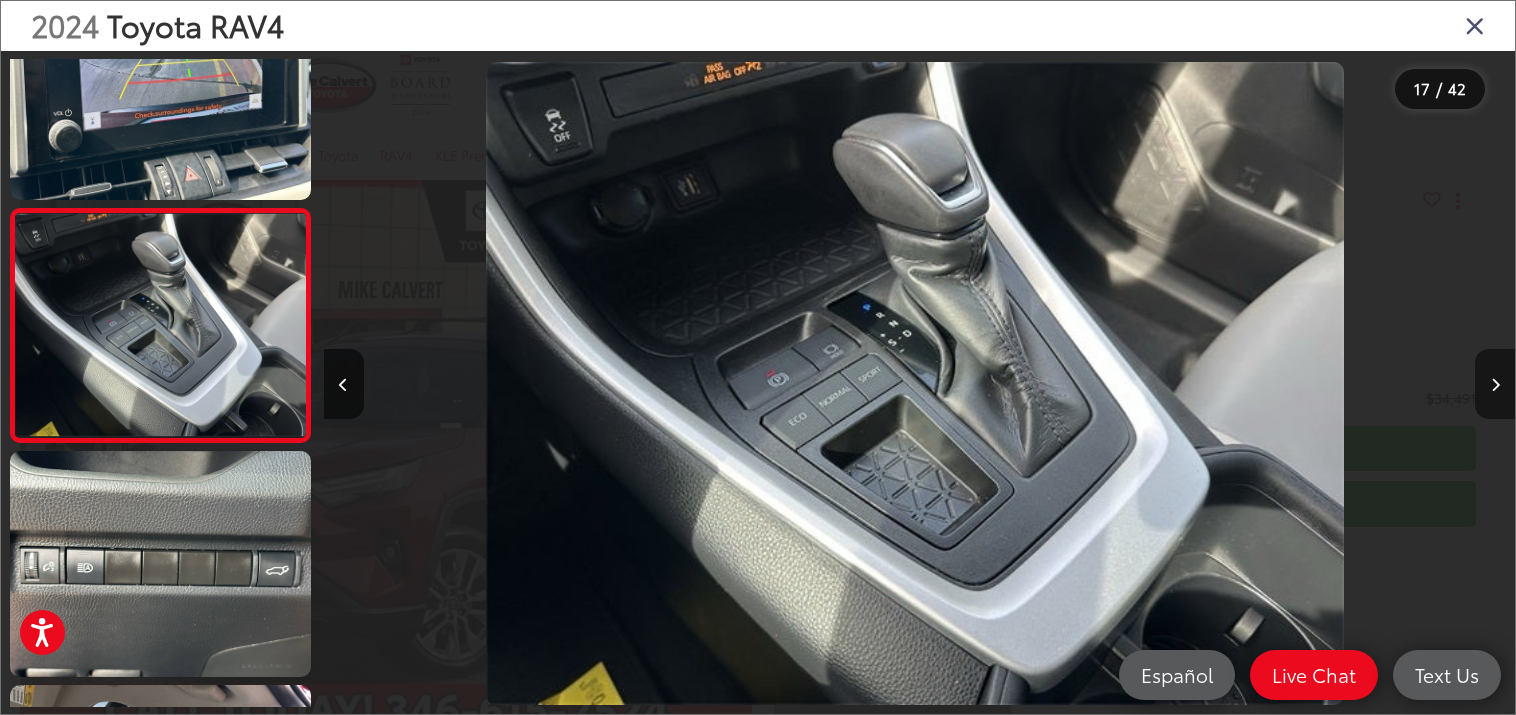 click at bounding box center (1495, 384) 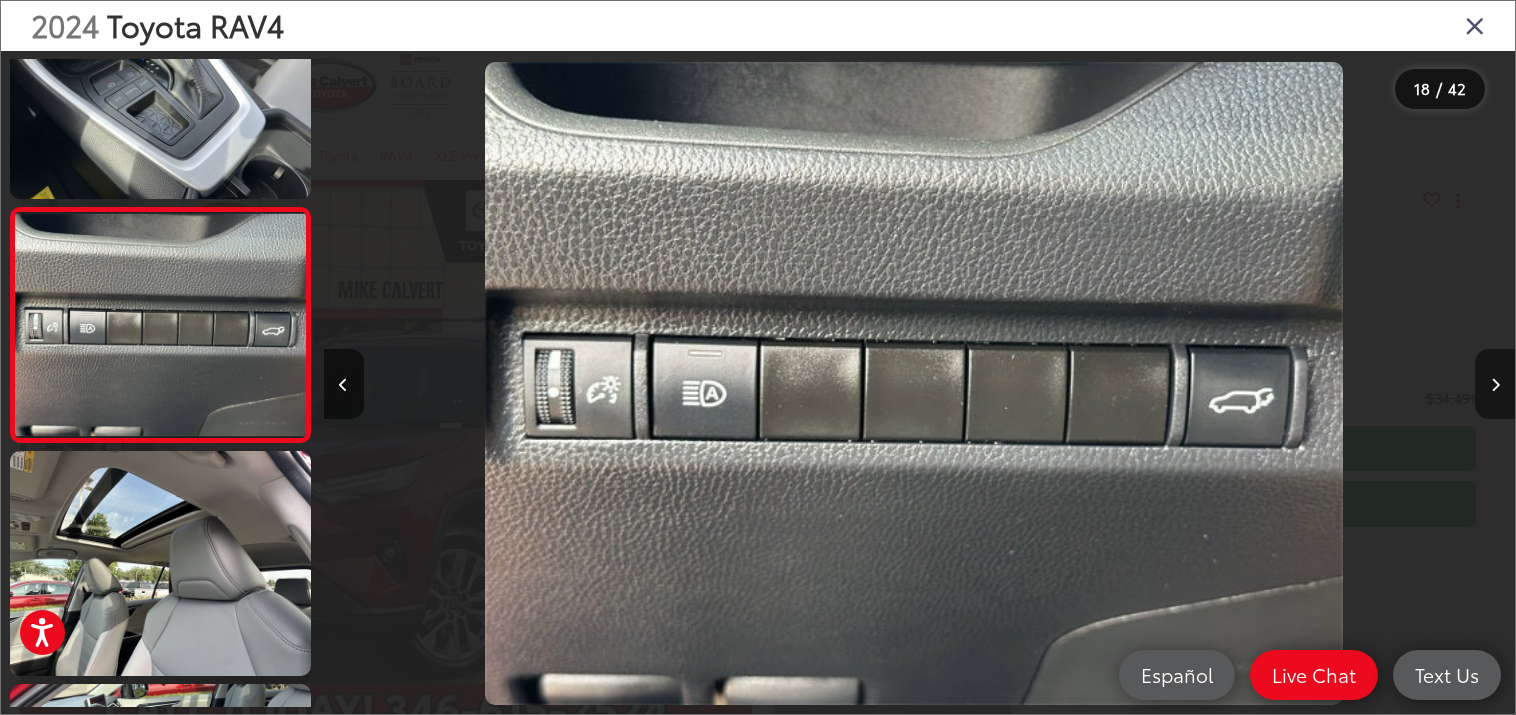 click at bounding box center [1495, 384] 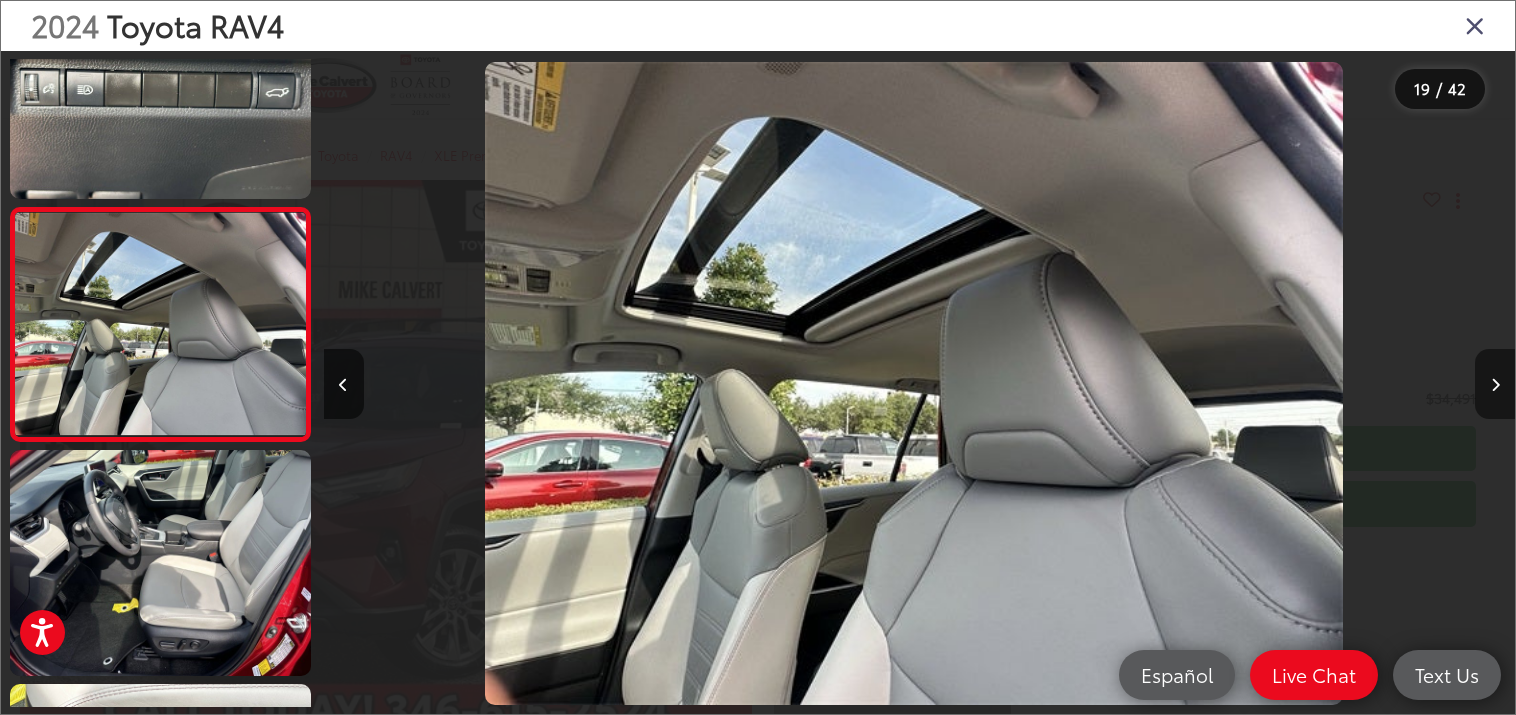 click at bounding box center (1495, 384) 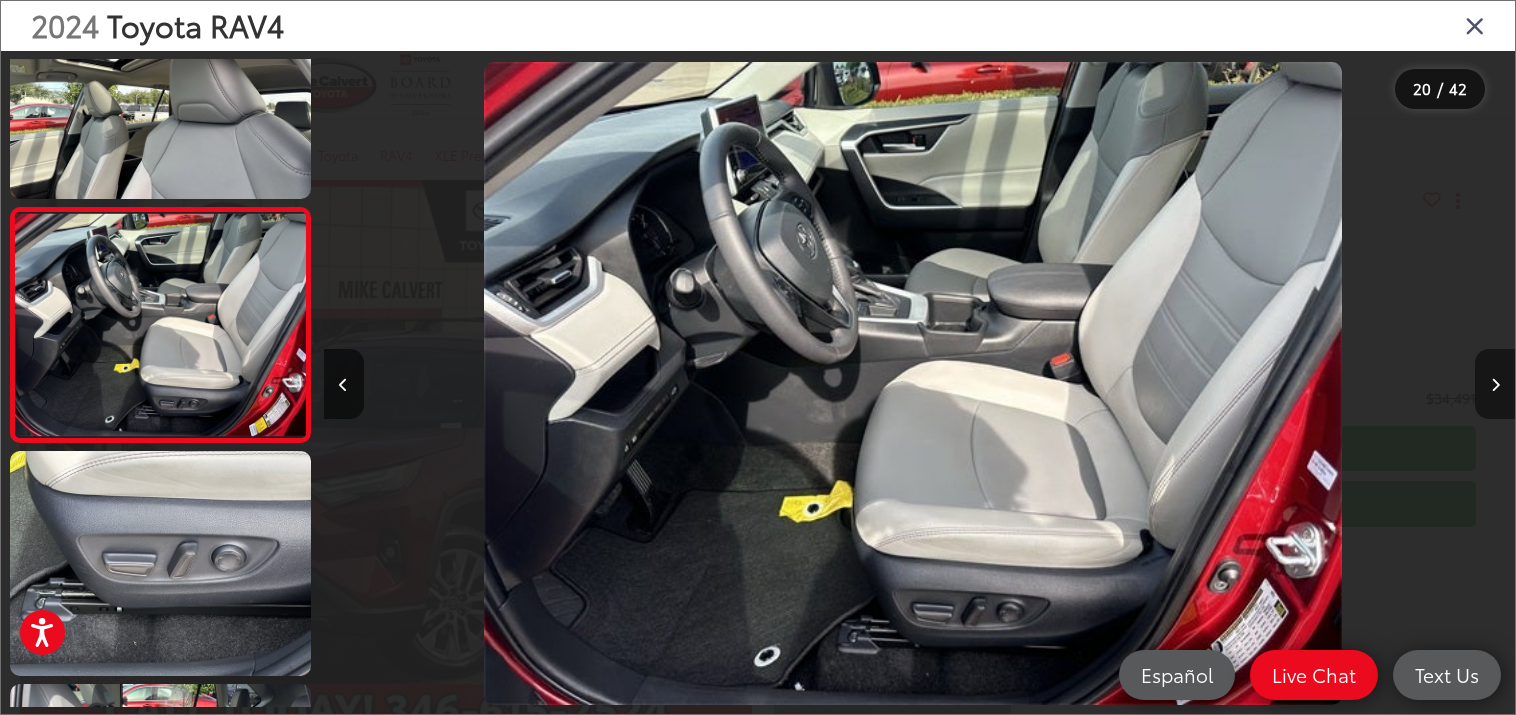 click at bounding box center (1495, 384) 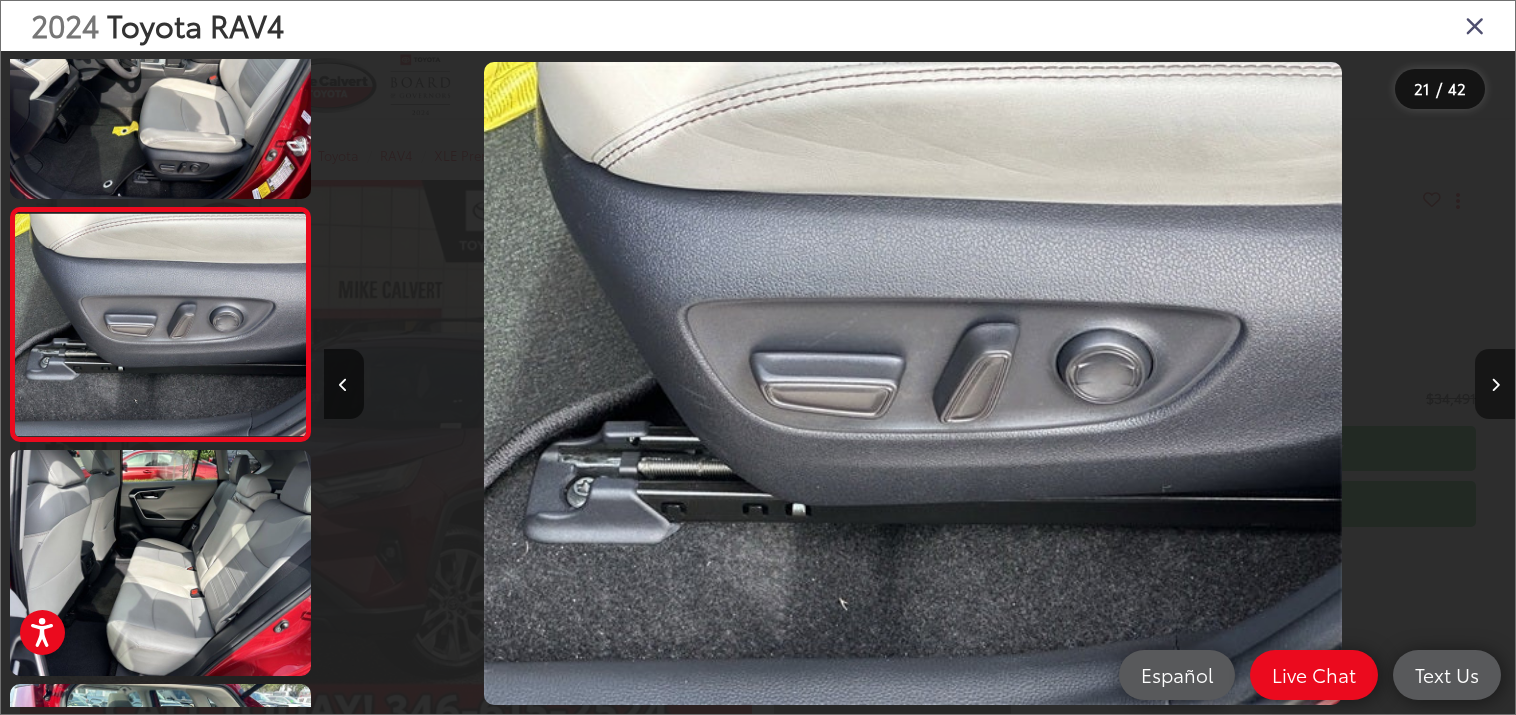 click at bounding box center [1495, 384] 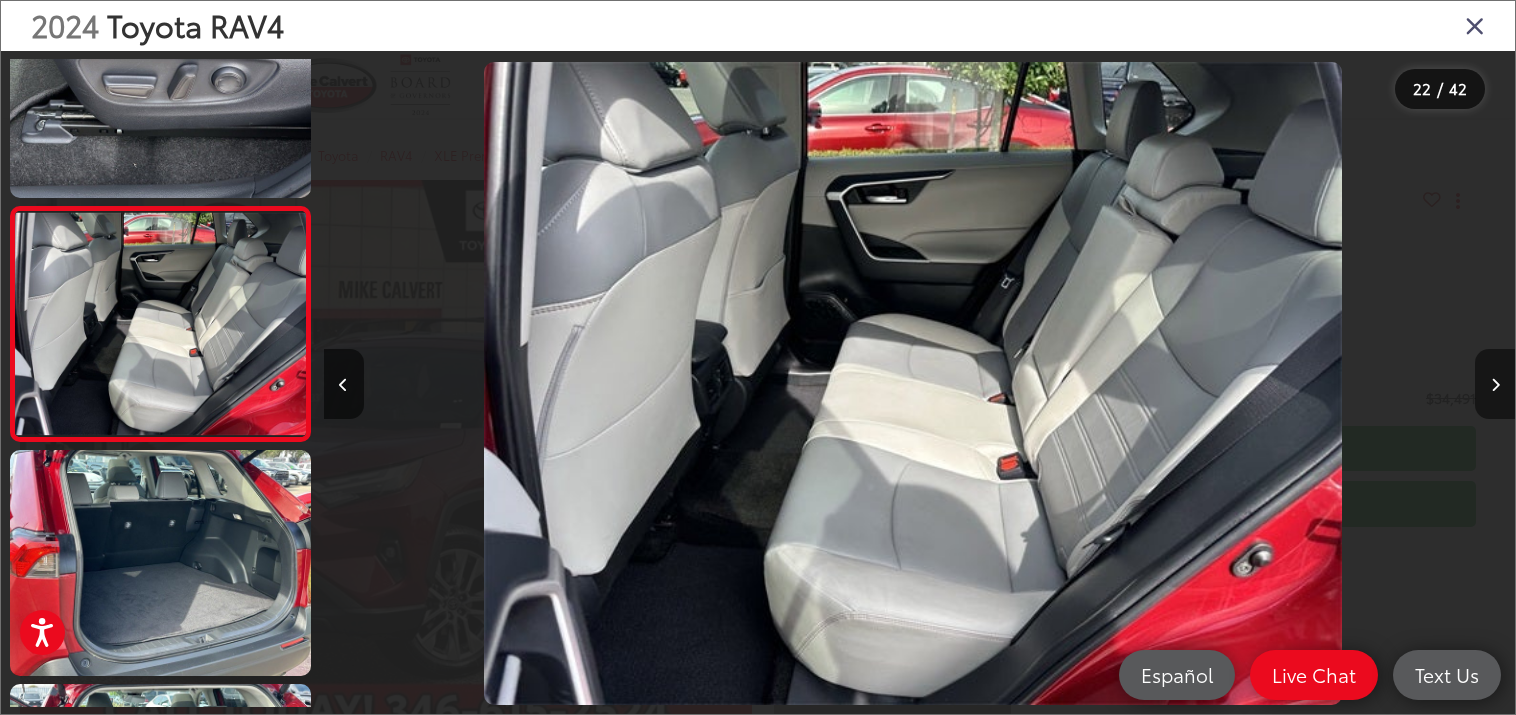 click at bounding box center (1495, 384) 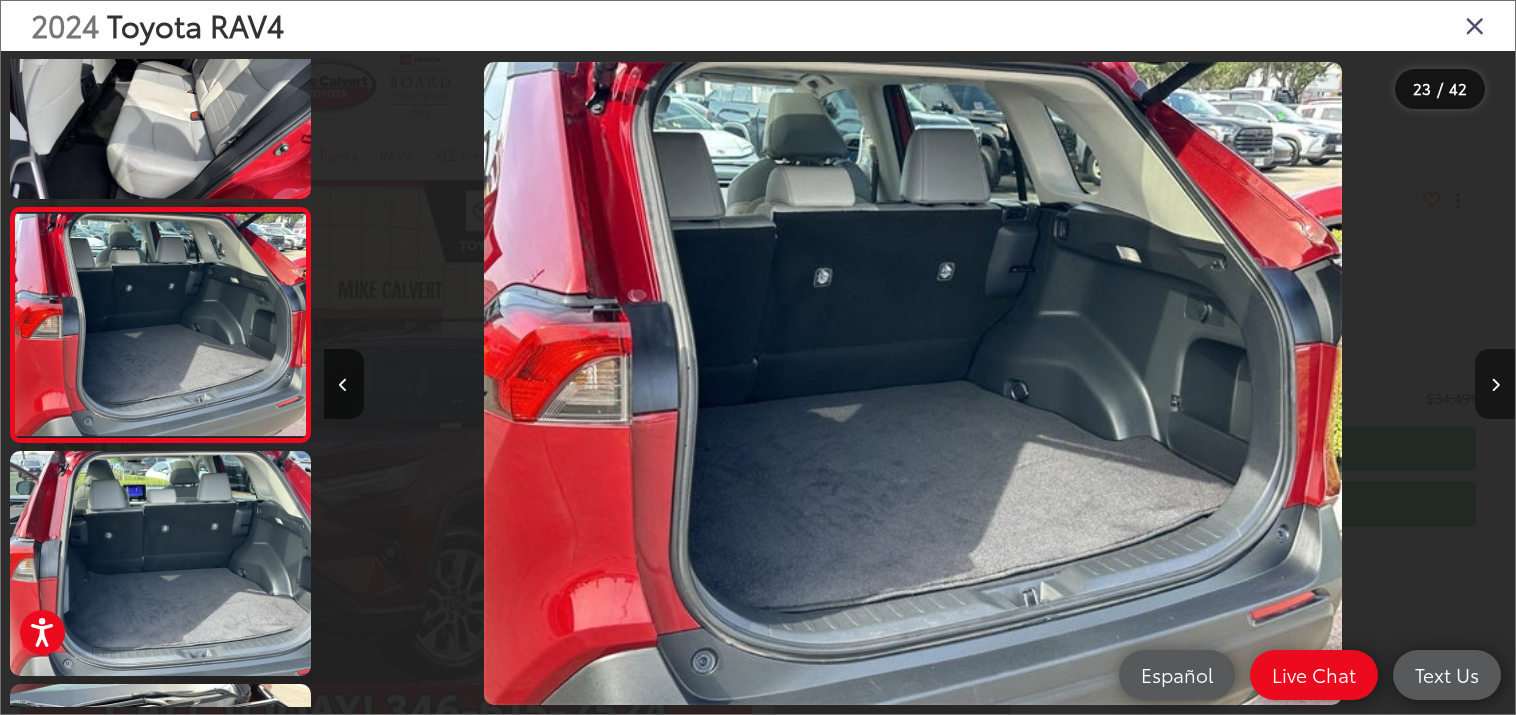 click at bounding box center [1495, 385] 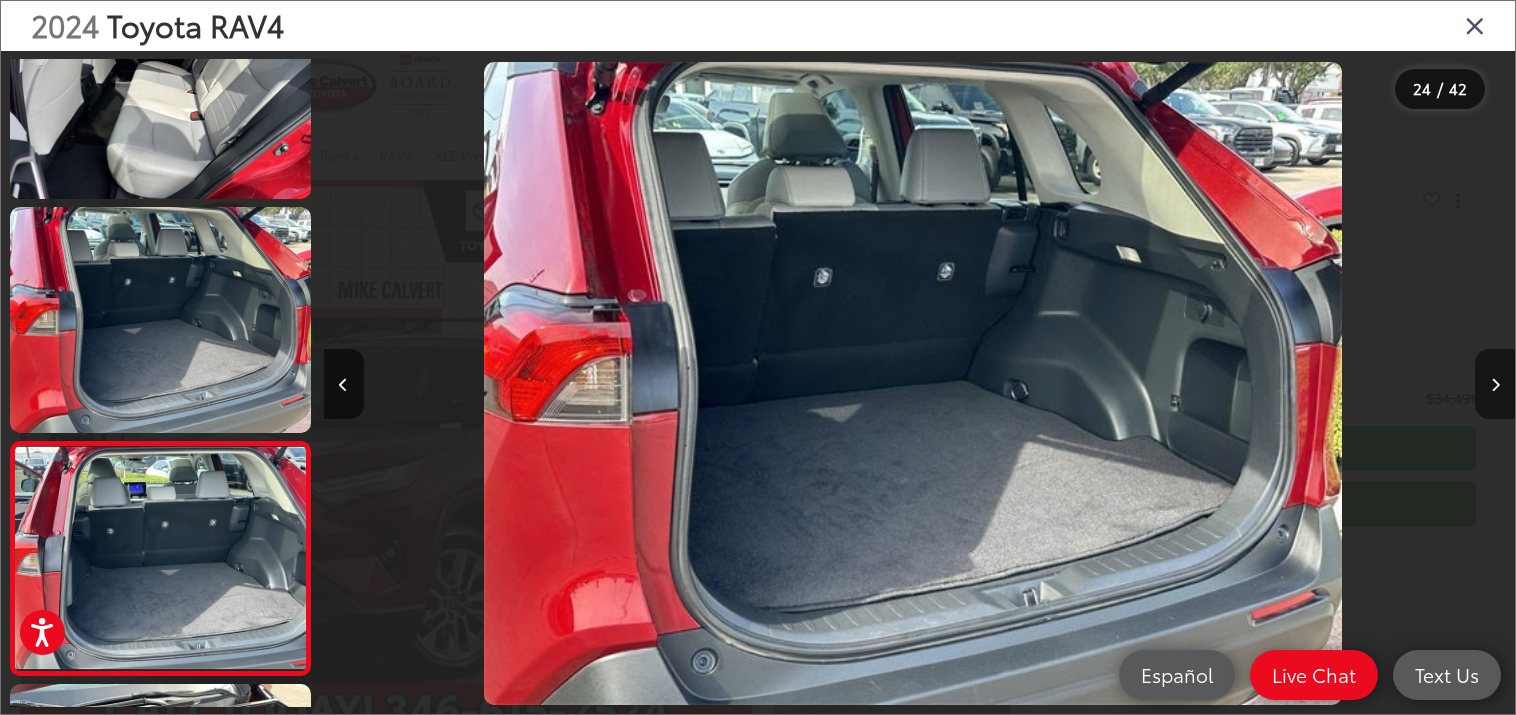 scroll, scrollTop: 0, scrollLeft: 27404, axis: horizontal 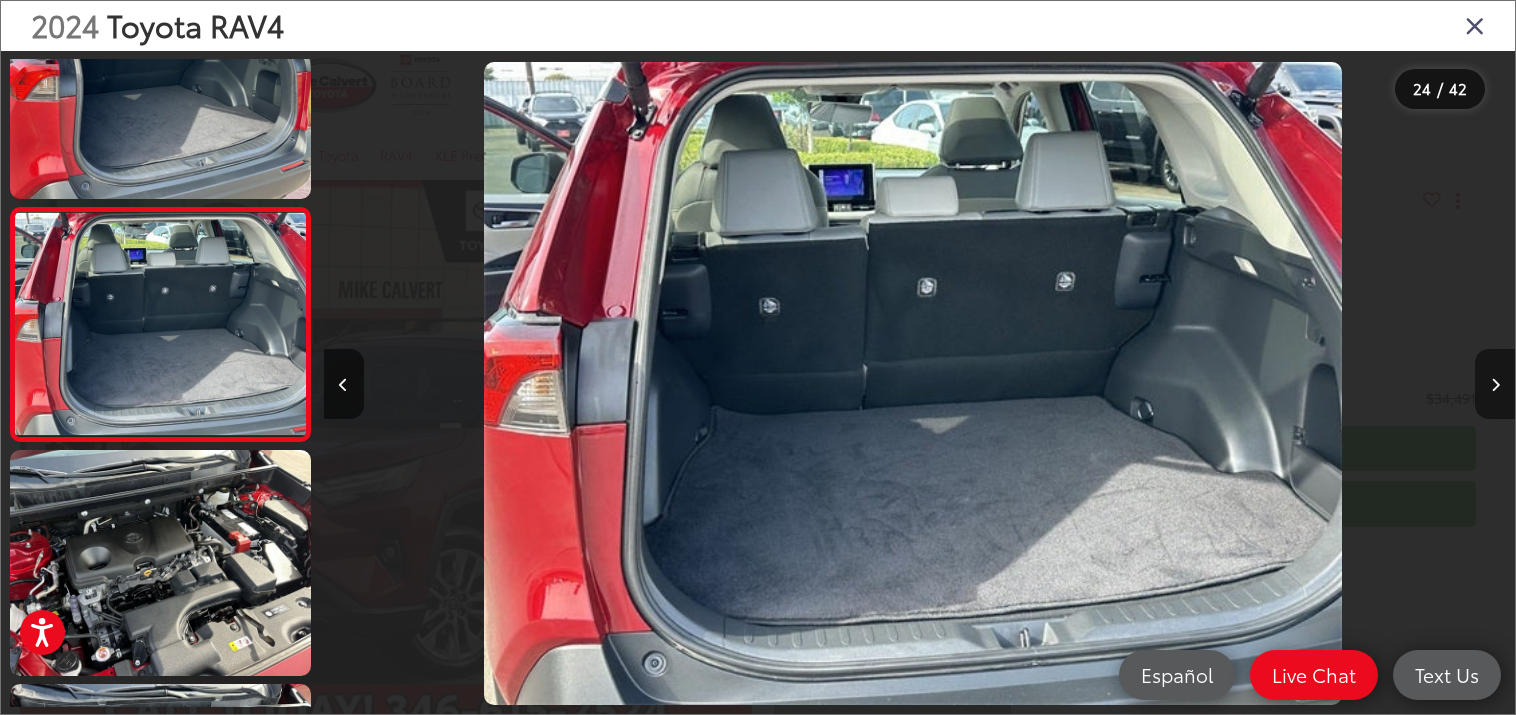 click at bounding box center (1495, 385) 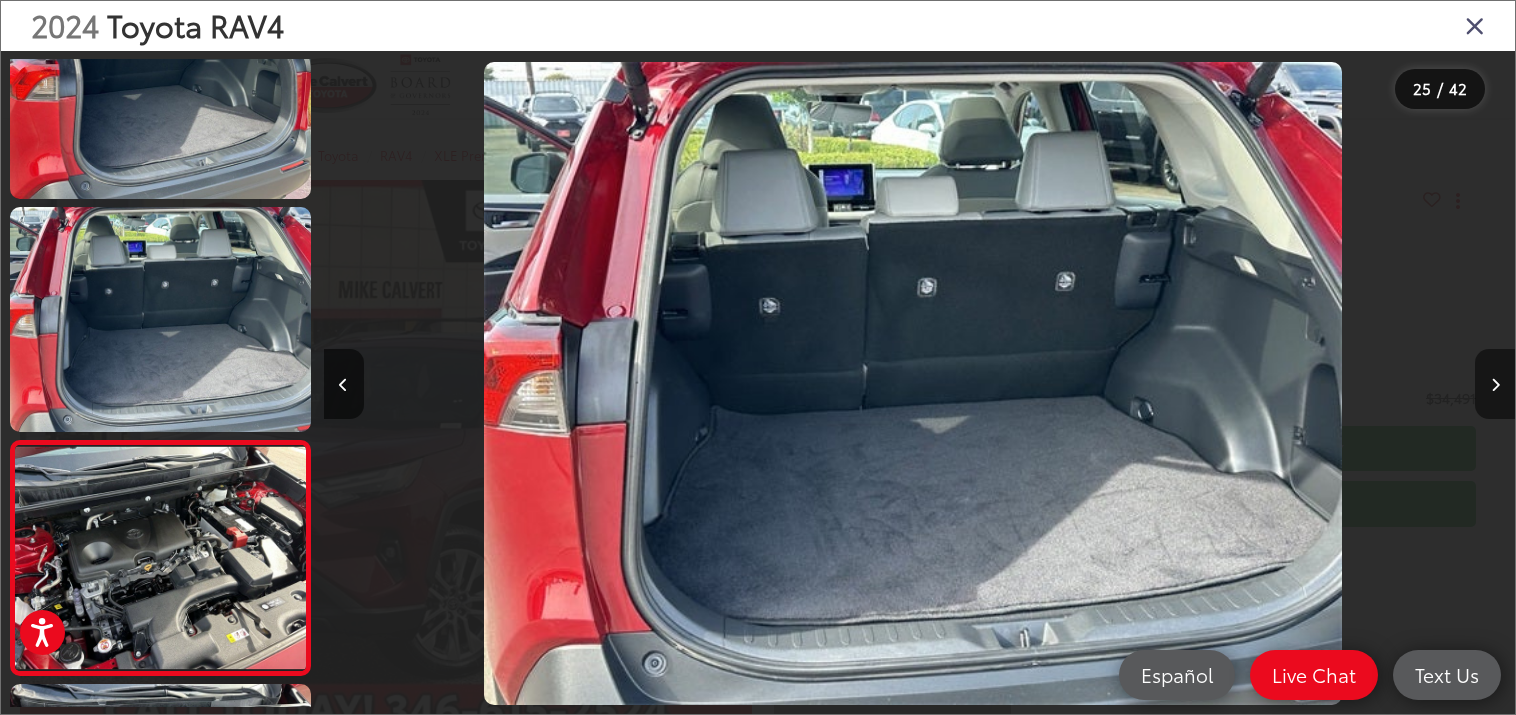 scroll, scrollTop: 0, scrollLeft: 28596, axis: horizontal 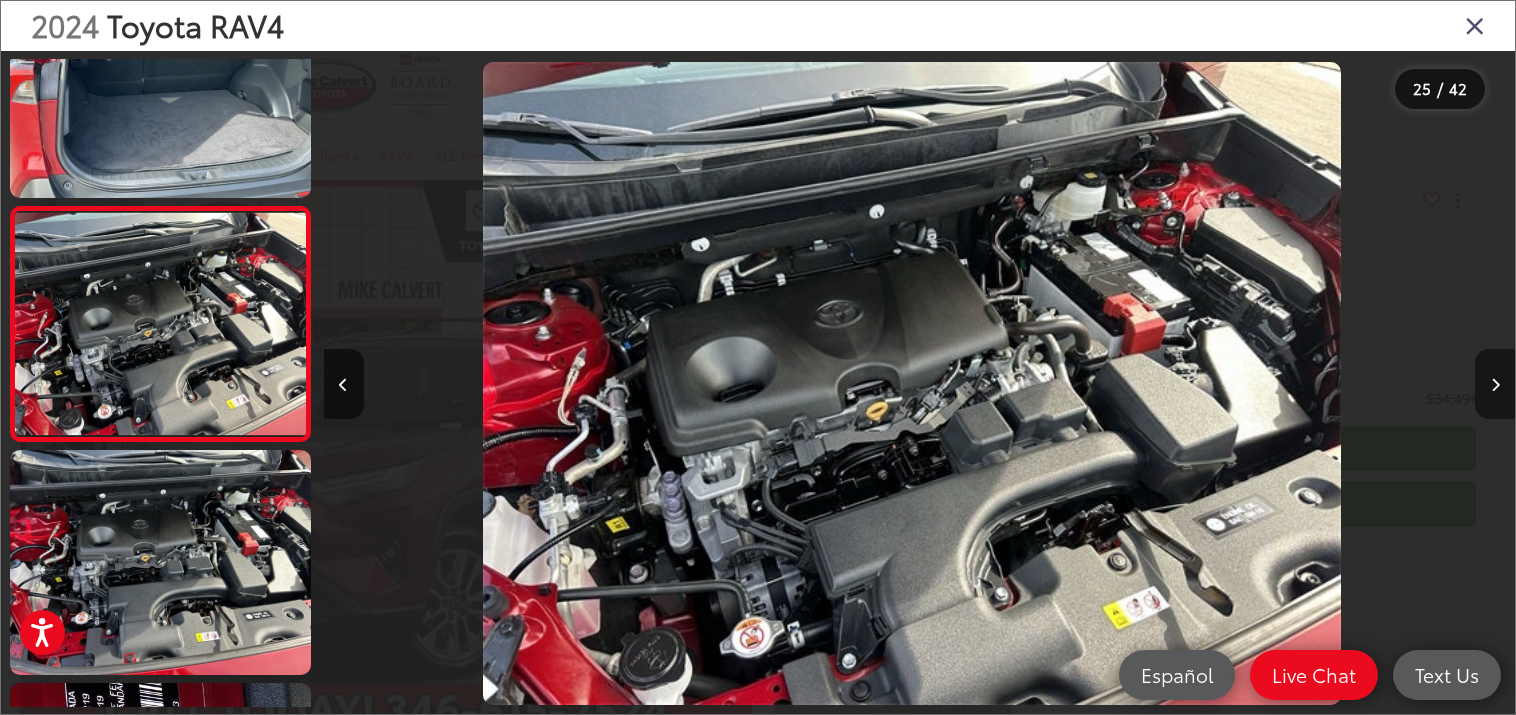 click at bounding box center (1495, 385) 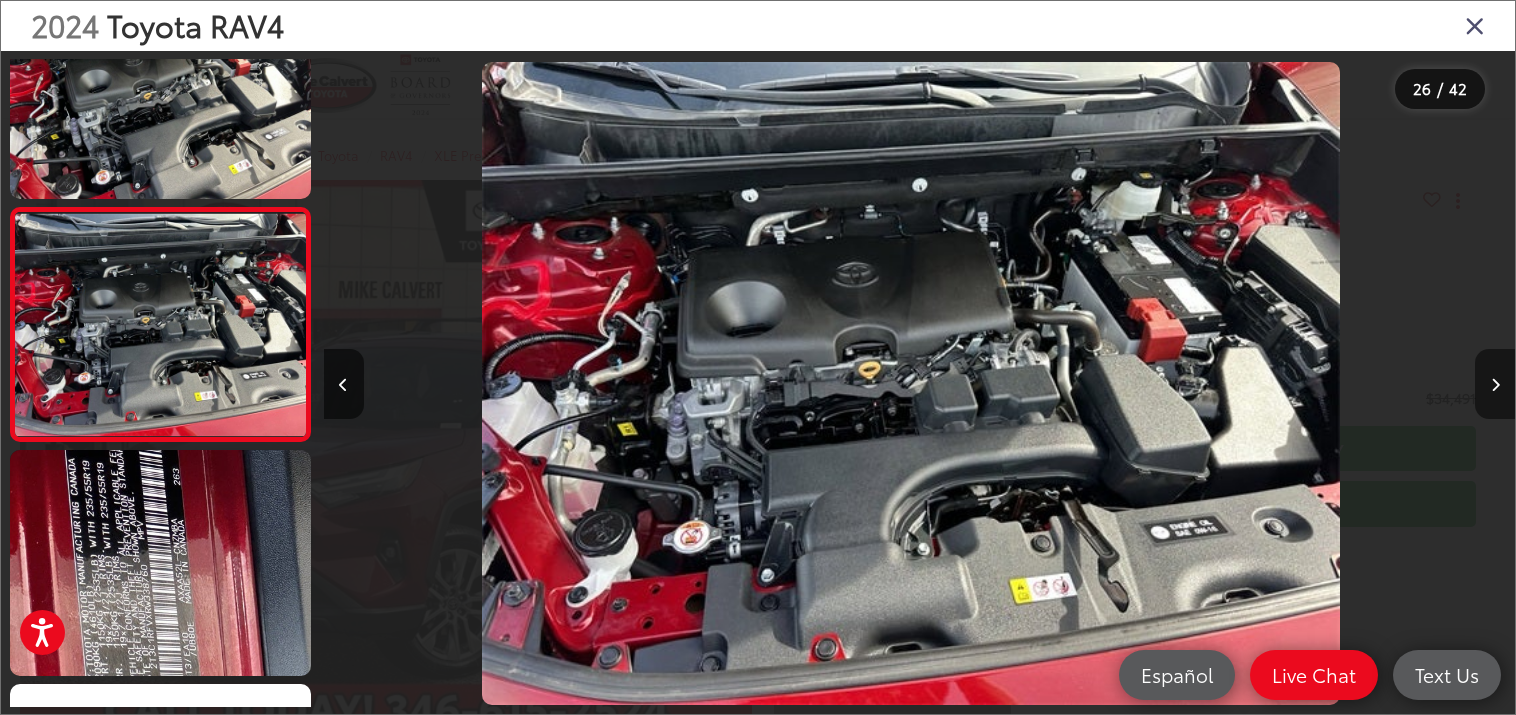 click at bounding box center [1495, 385] 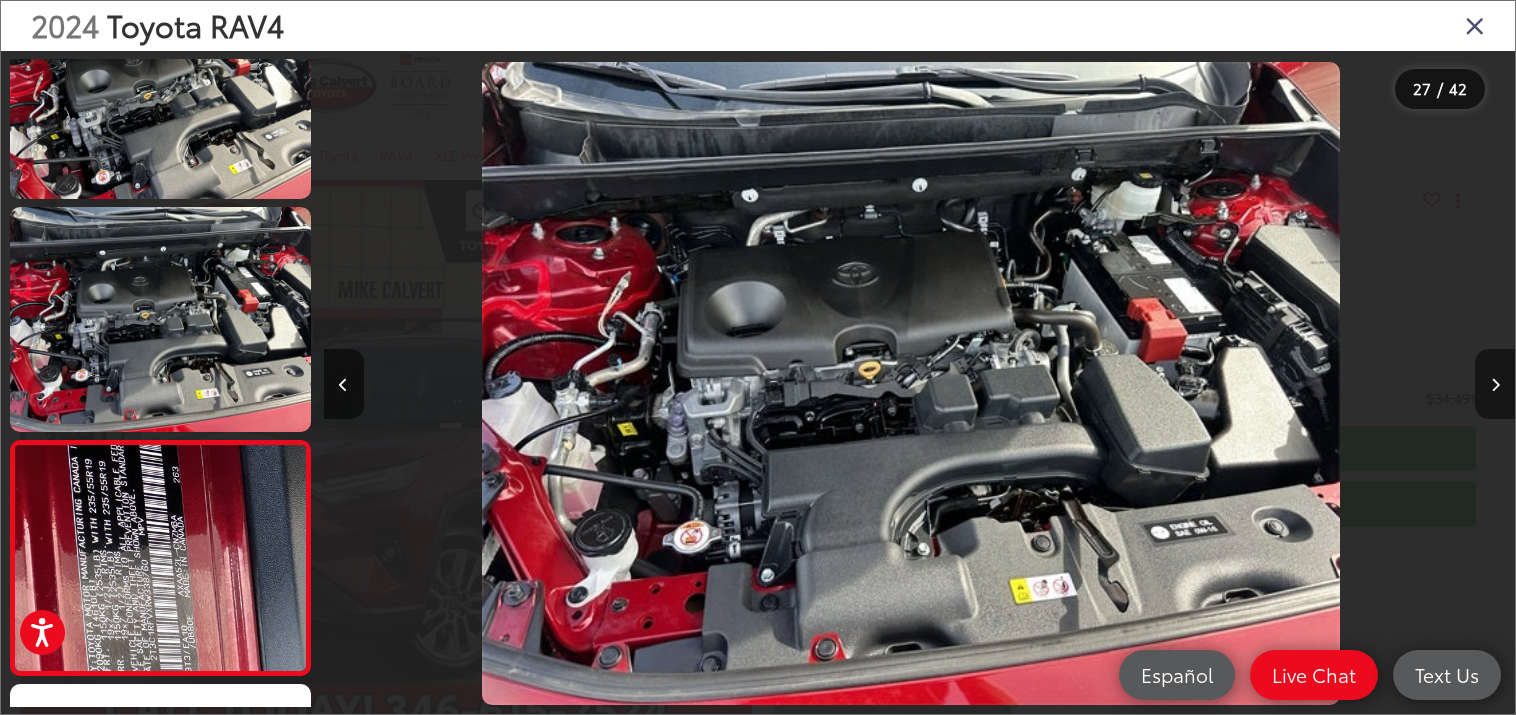 scroll, scrollTop: 0, scrollLeft: 30980, axis: horizontal 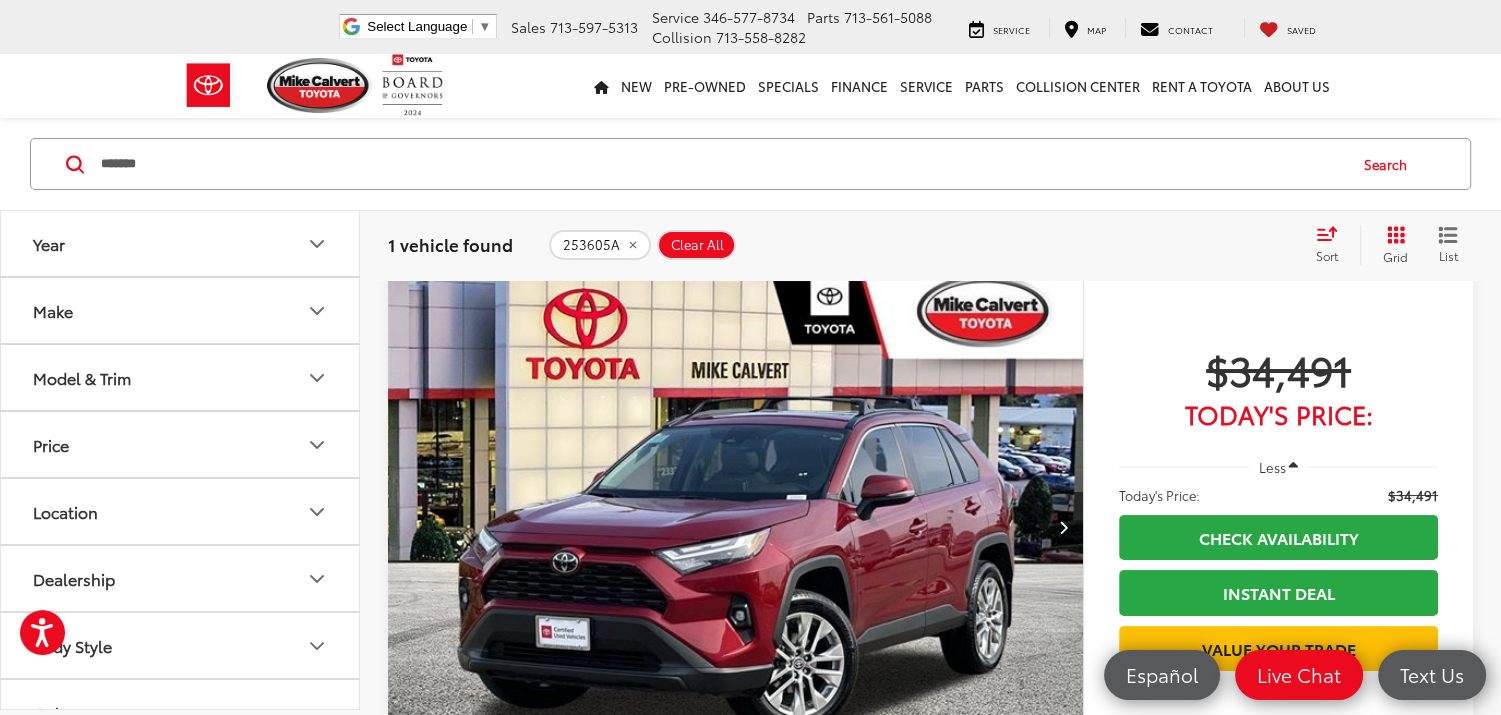 click at bounding box center [736, 527] 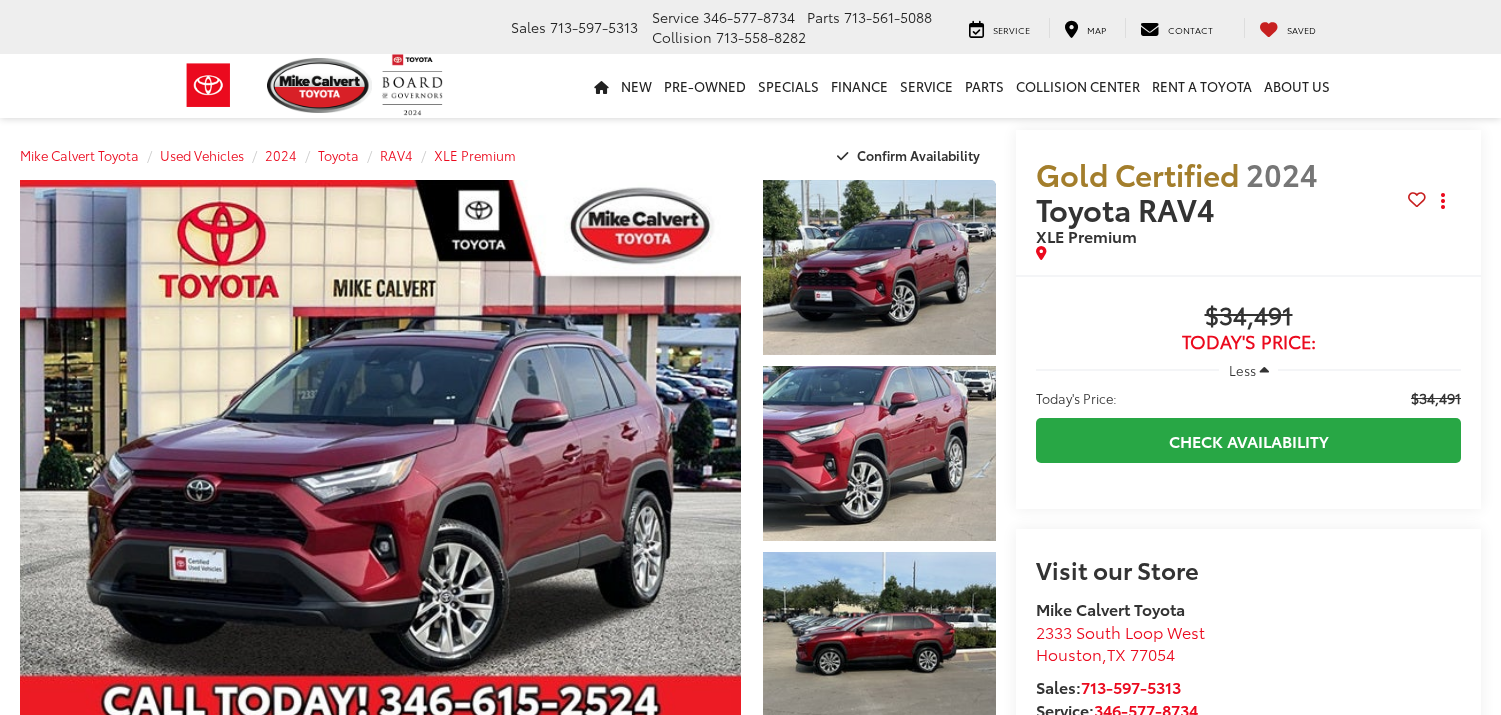 scroll, scrollTop: 0, scrollLeft: 0, axis: both 